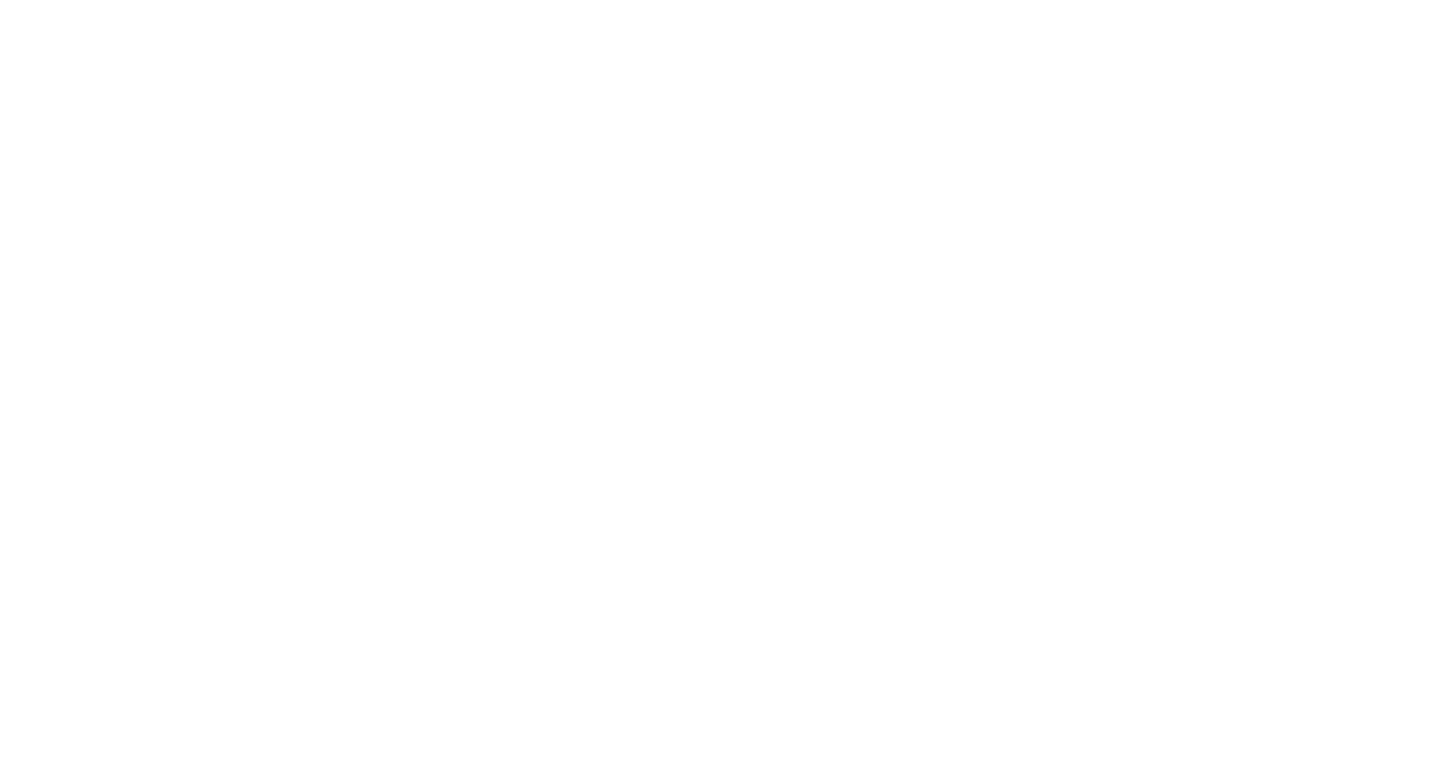scroll, scrollTop: 0, scrollLeft: 0, axis: both 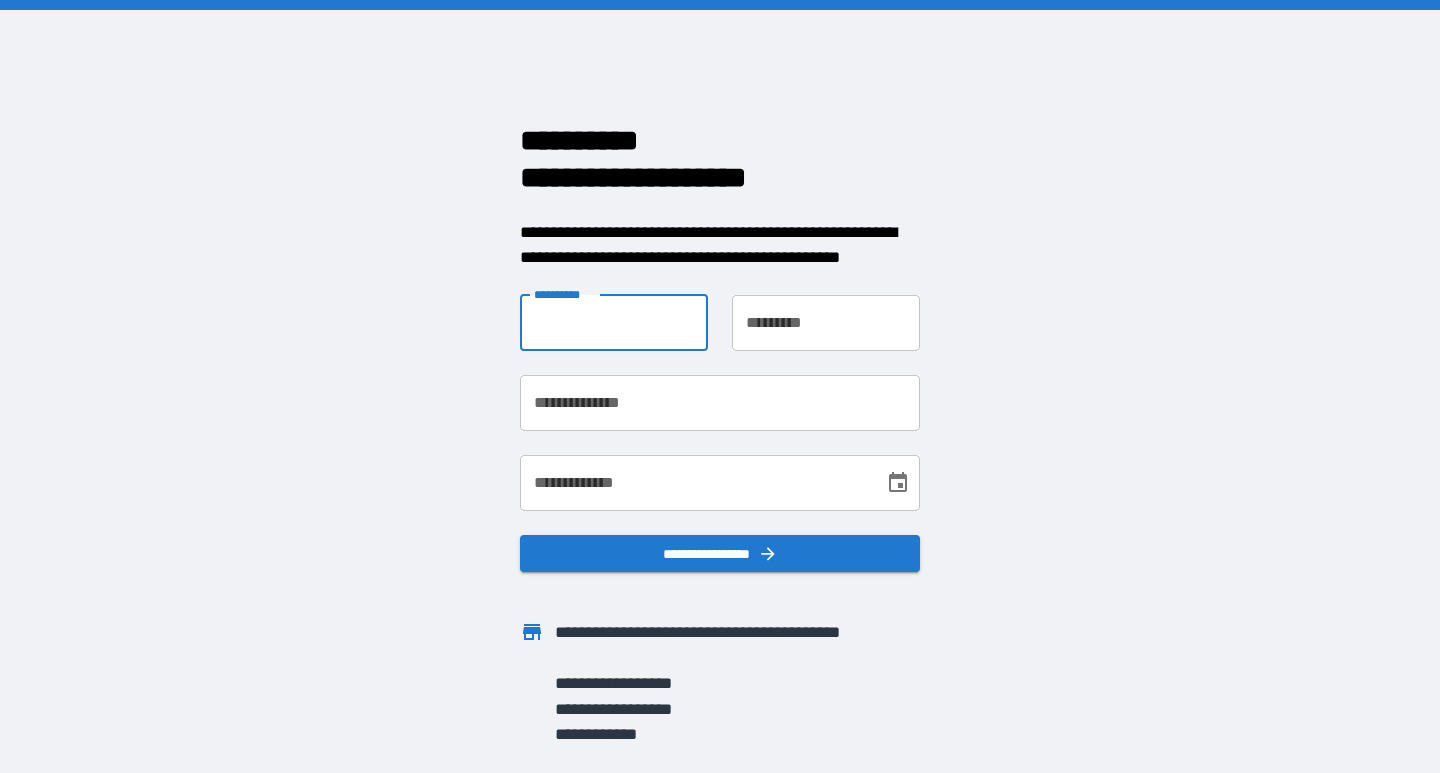 click on "**********" at bounding box center (614, 323) 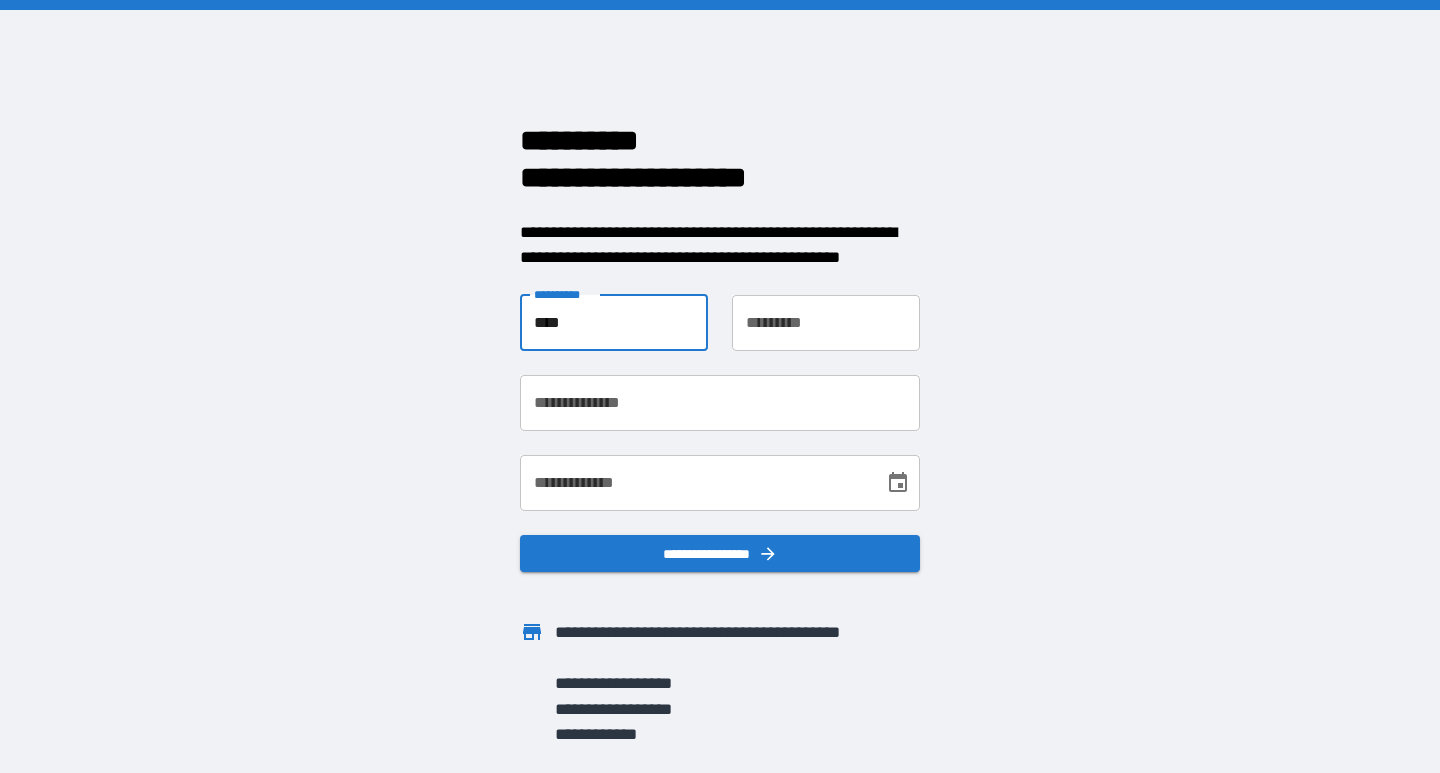 type on "****" 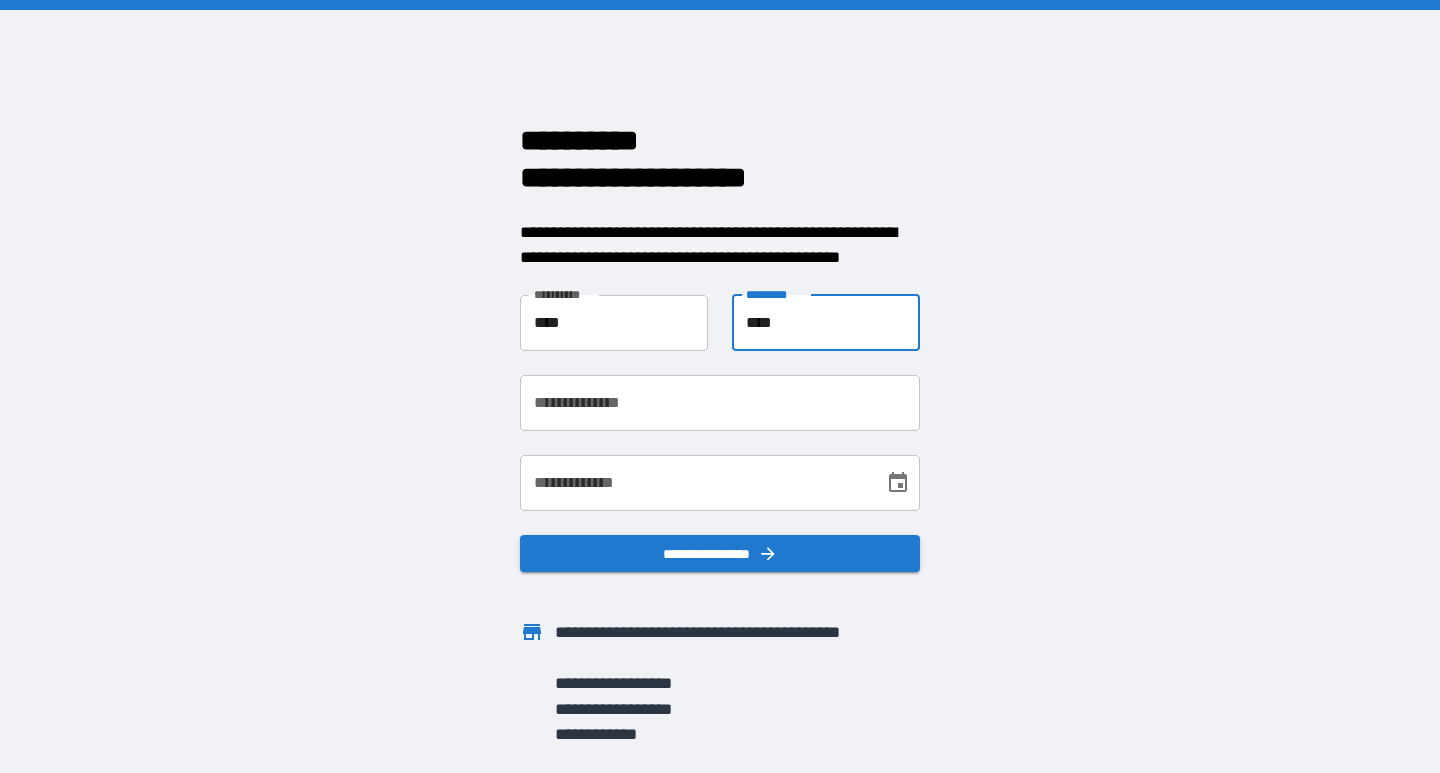 type on "****" 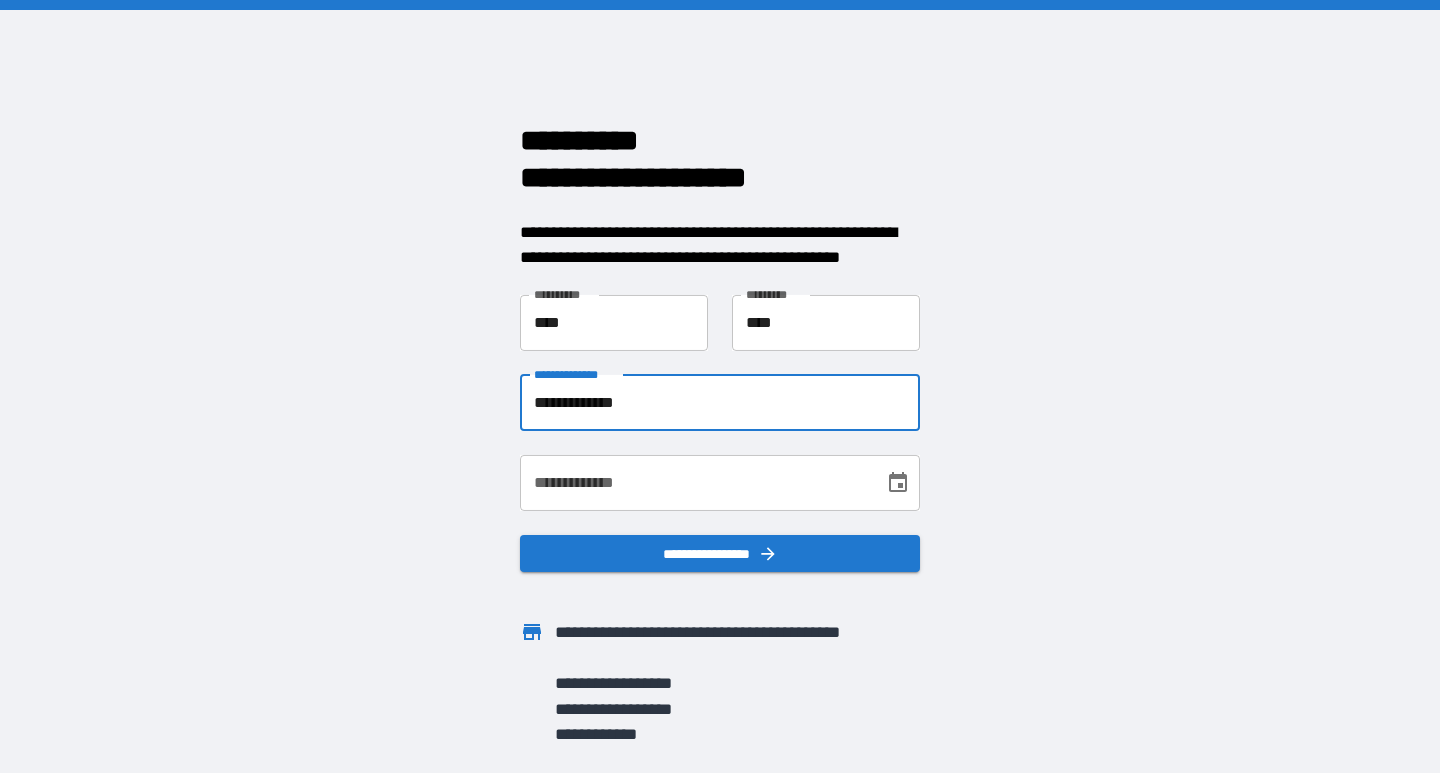type on "**********" 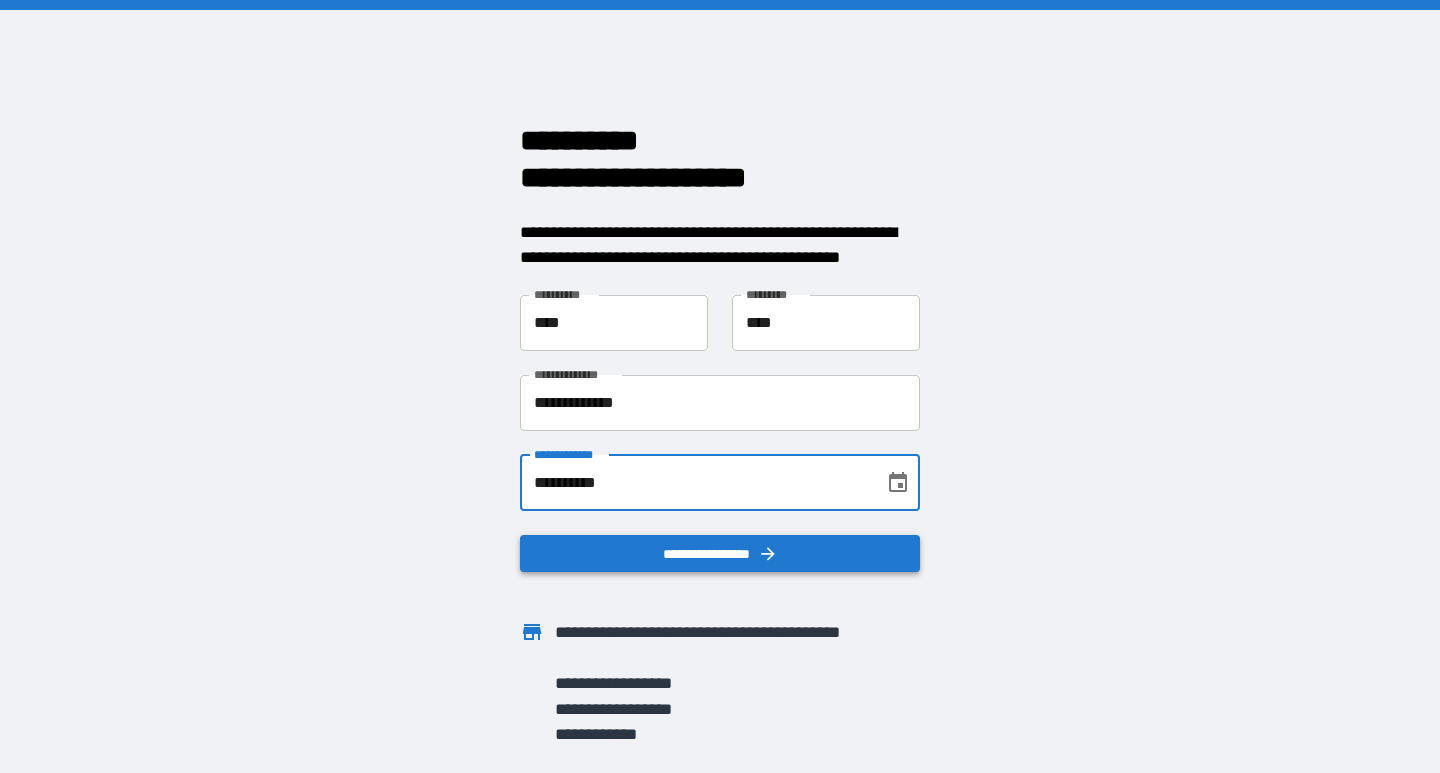 type on "**********" 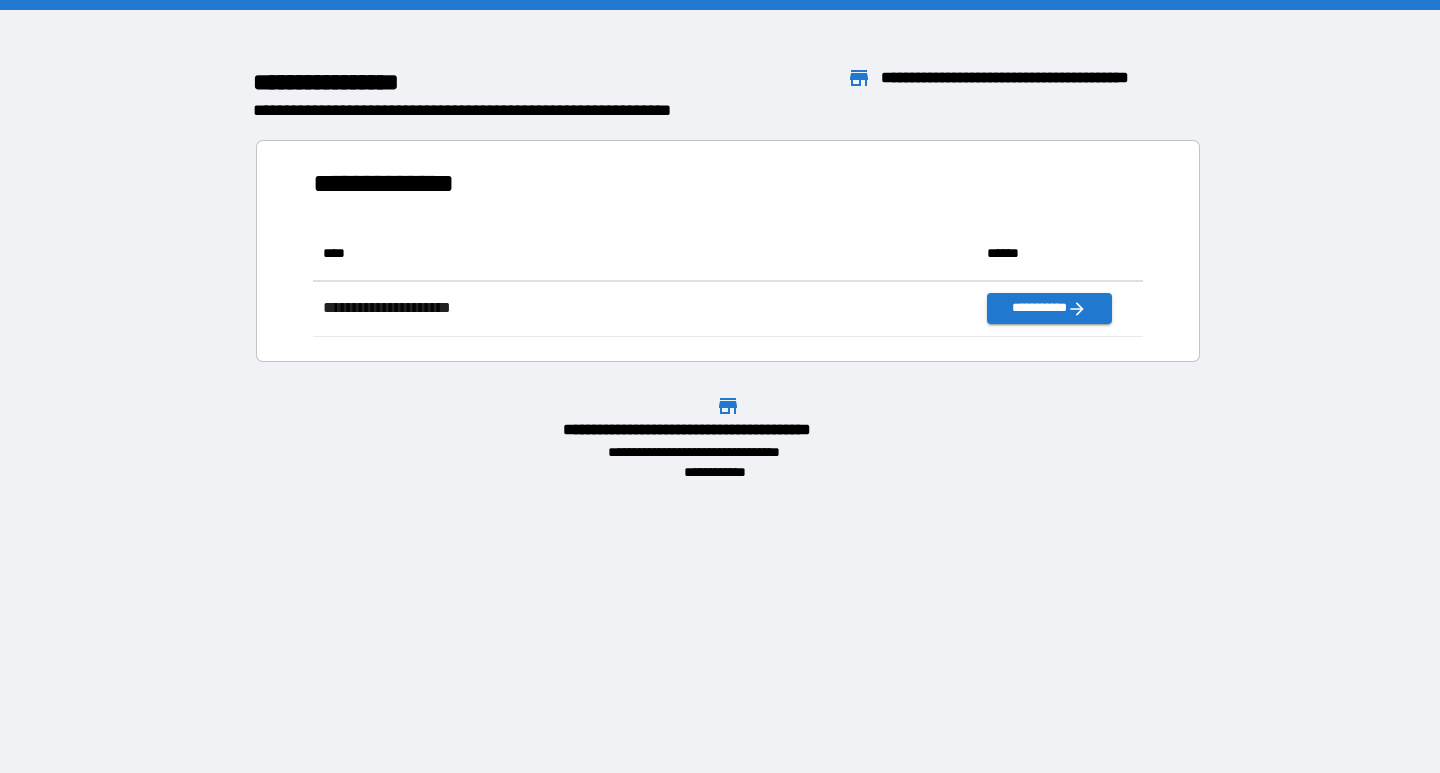 scroll, scrollTop: 16, scrollLeft: 16, axis: both 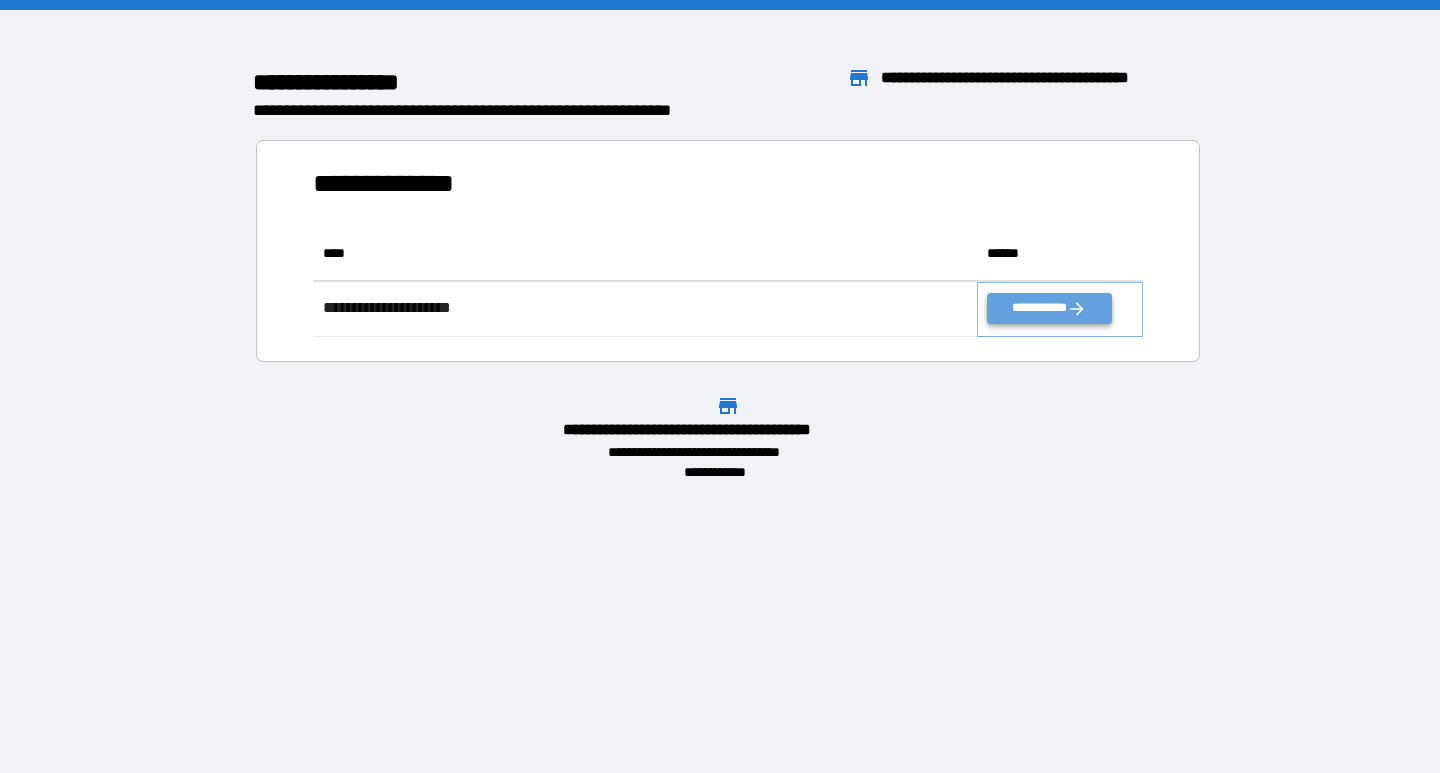 click on "**********" at bounding box center (1049, 308) 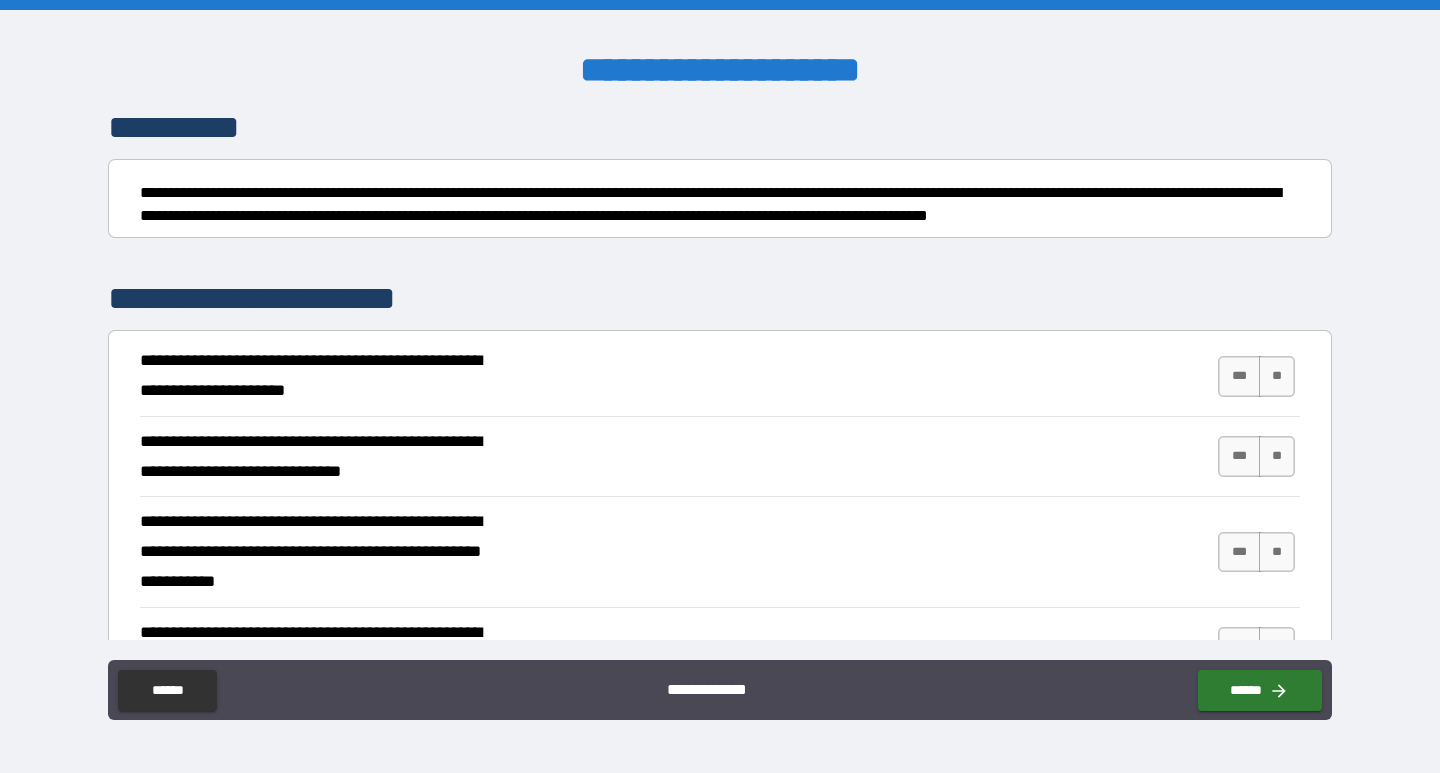 scroll, scrollTop: 200, scrollLeft: 0, axis: vertical 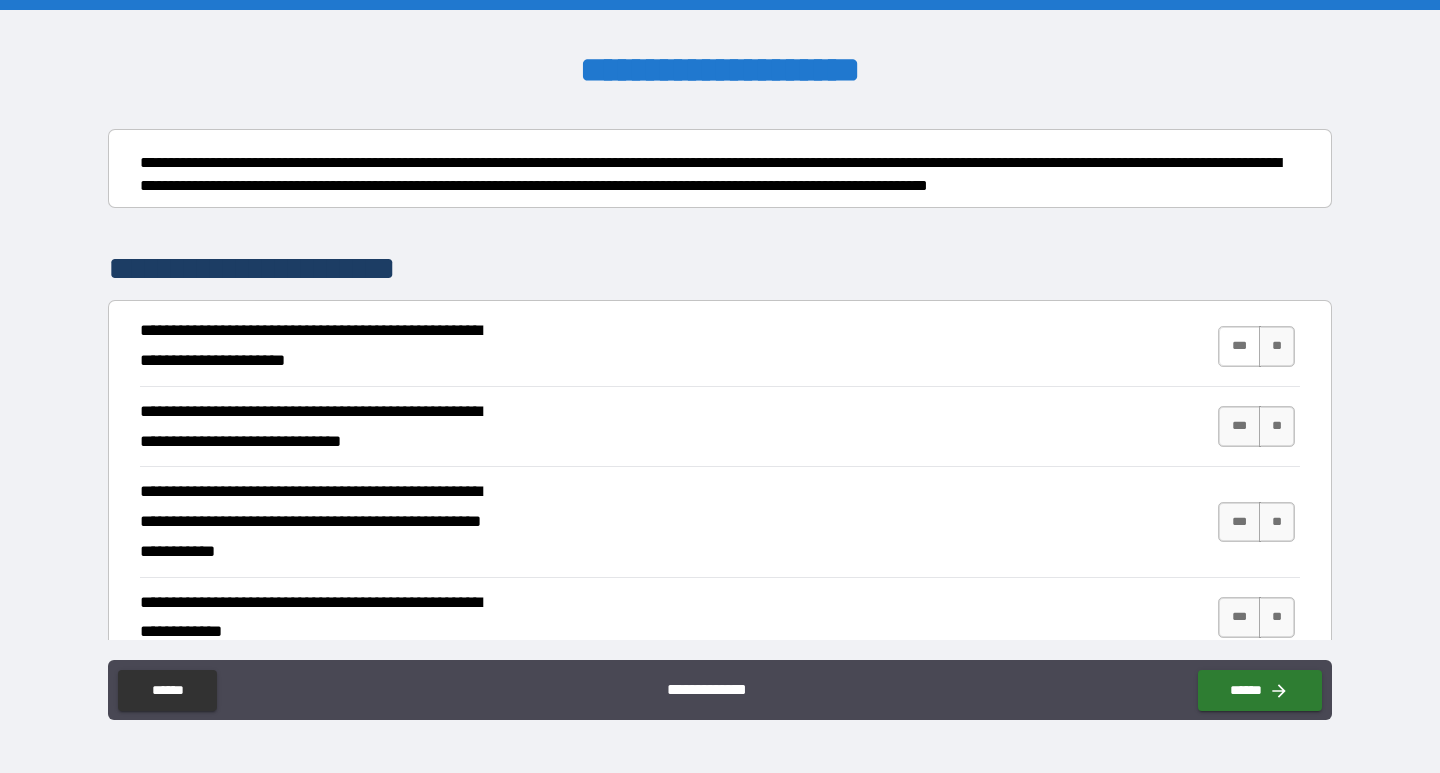 click on "***" at bounding box center [1239, 346] 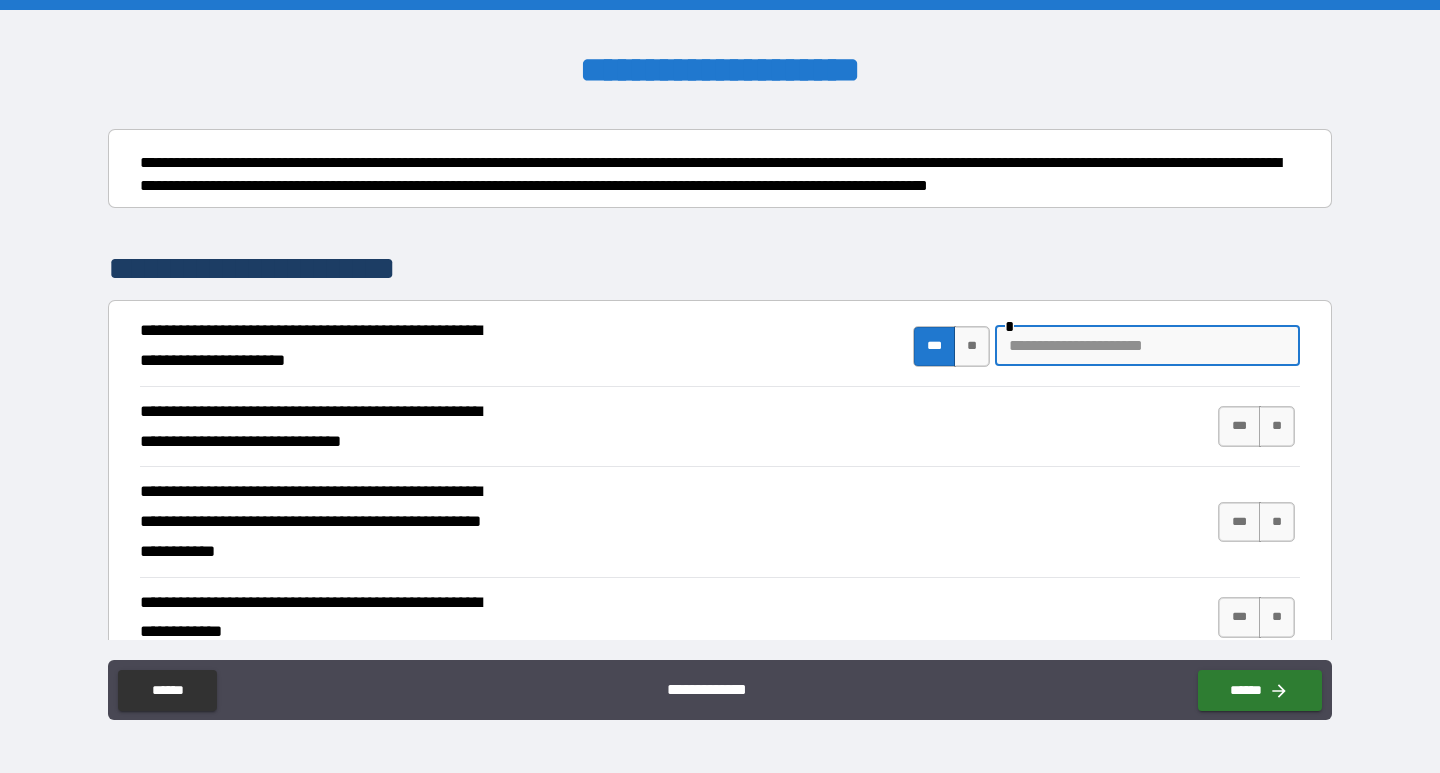 click at bounding box center (1147, 346) 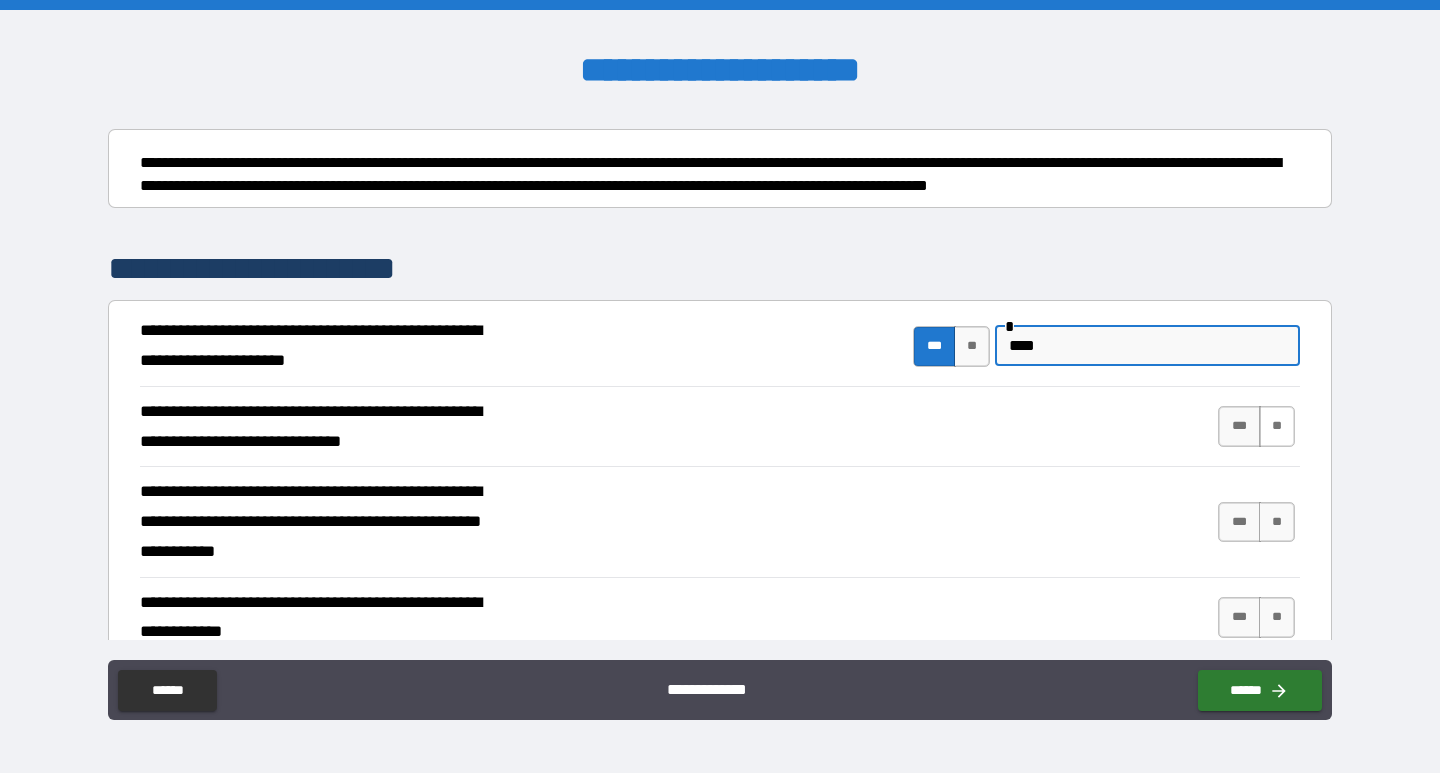 type on "****" 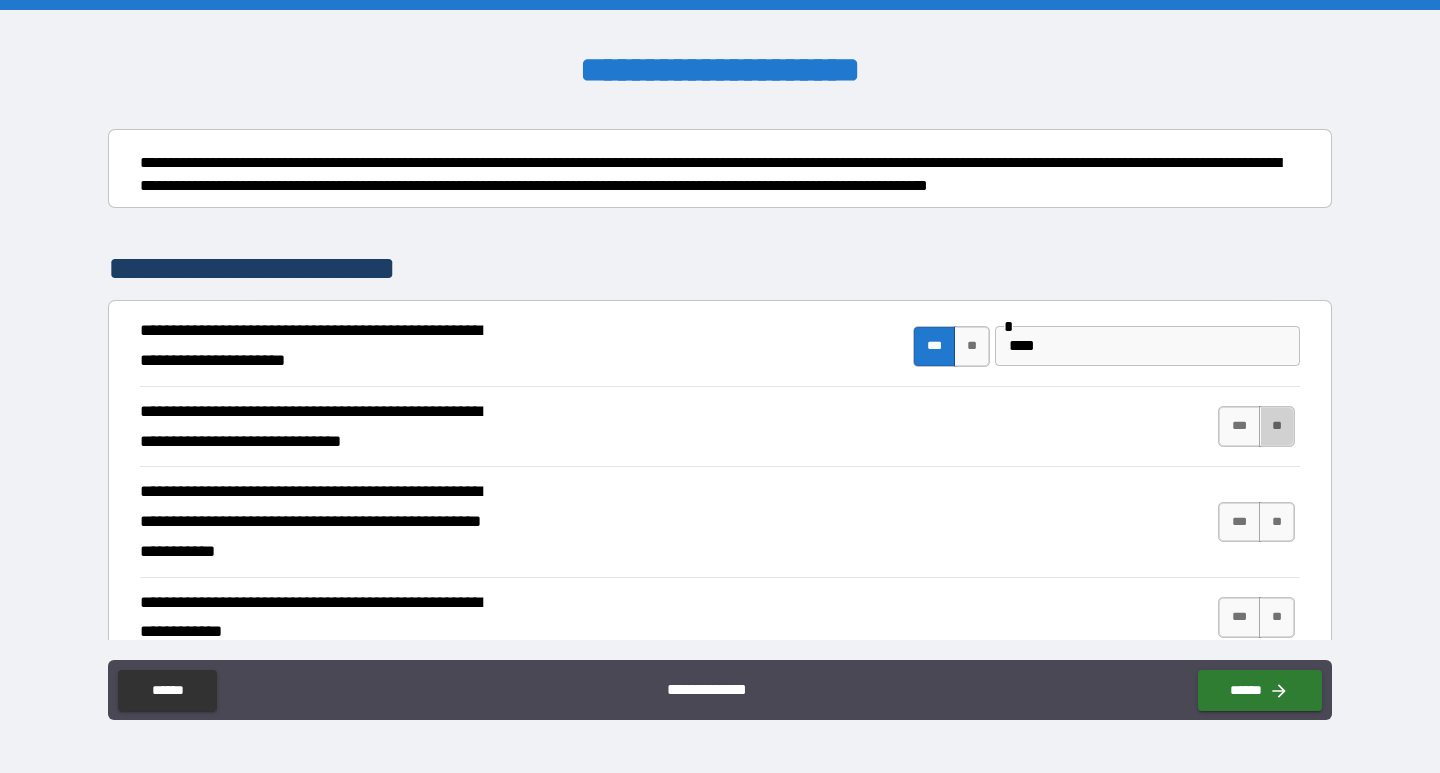 drag, startPoint x: 1261, startPoint y: 415, endPoint x: 1267, endPoint y: 476, distance: 61.294373 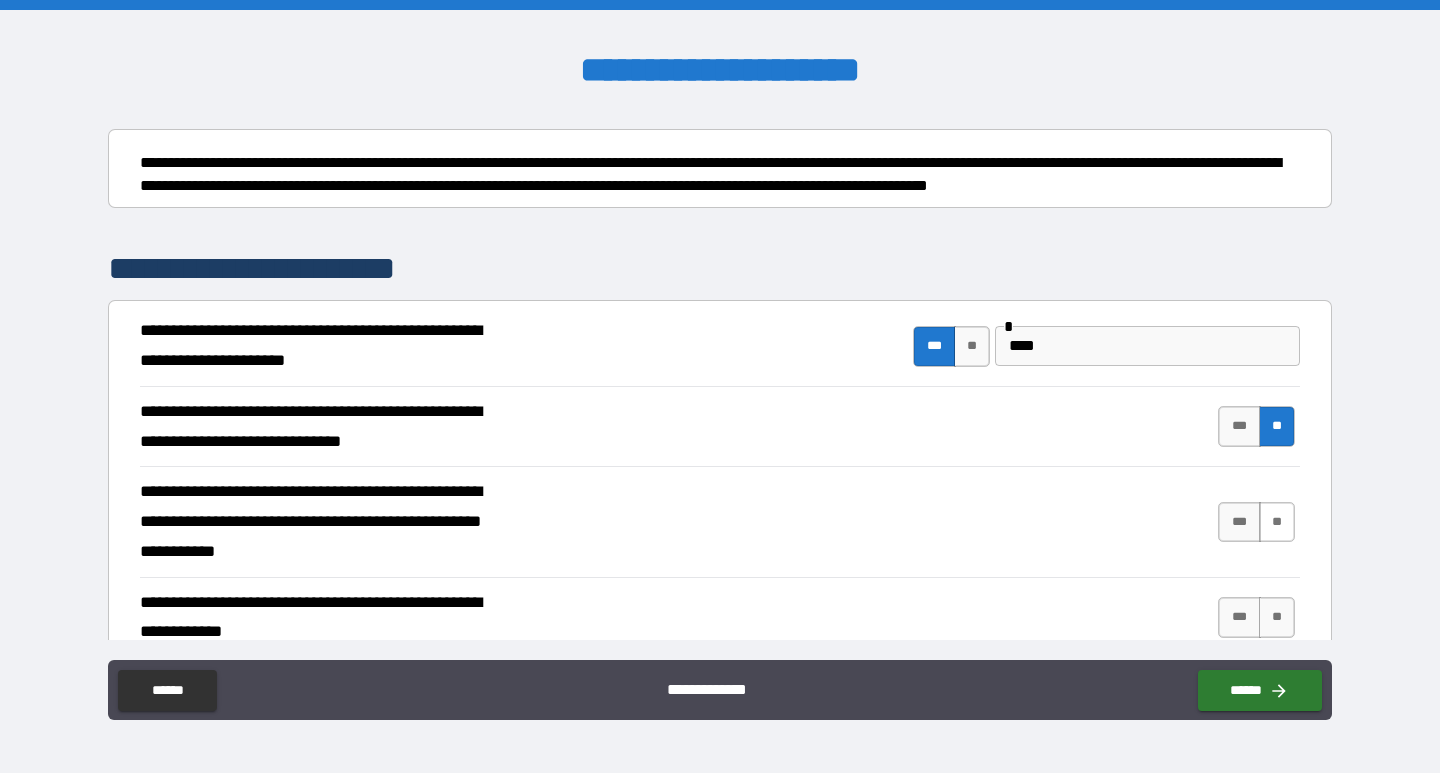 click on "**" at bounding box center (1277, 522) 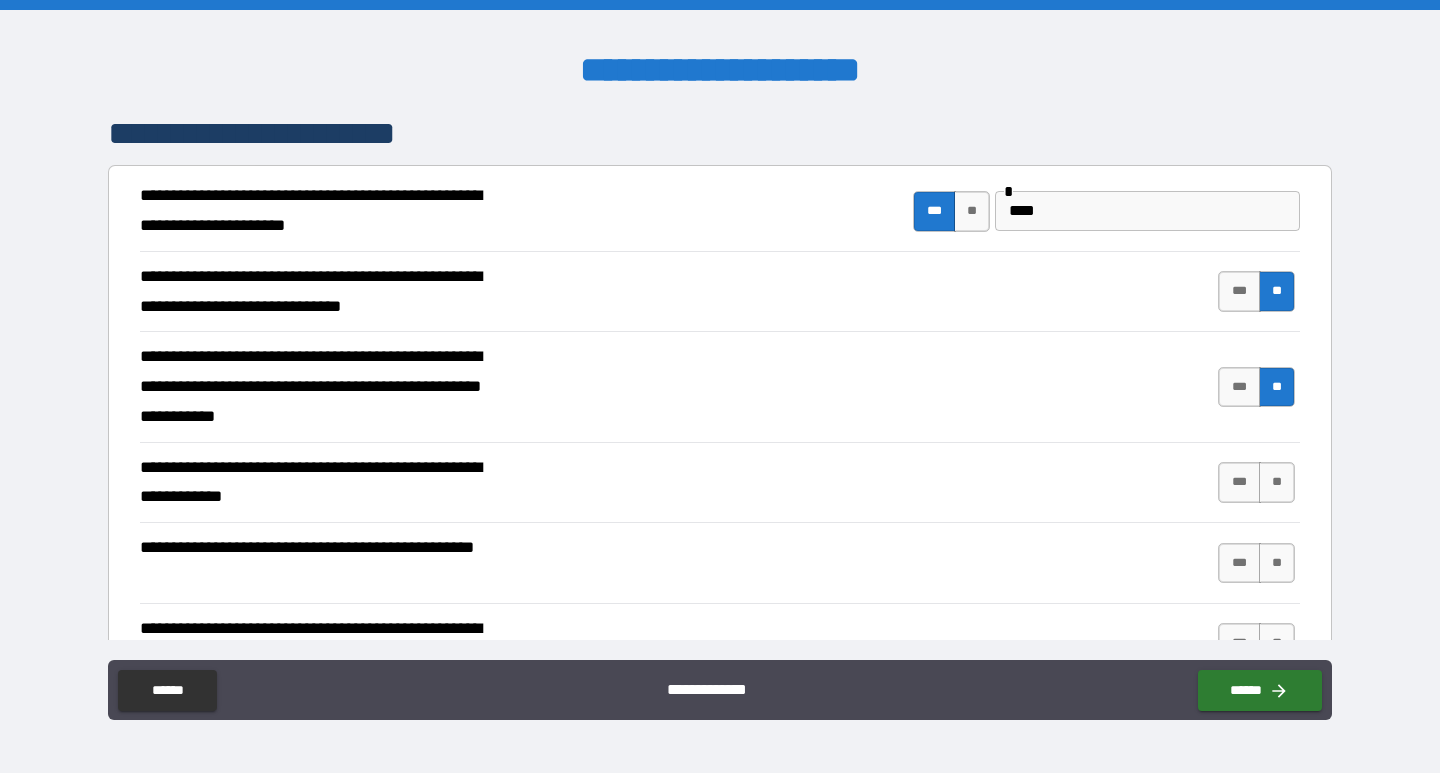 scroll, scrollTop: 400, scrollLeft: 0, axis: vertical 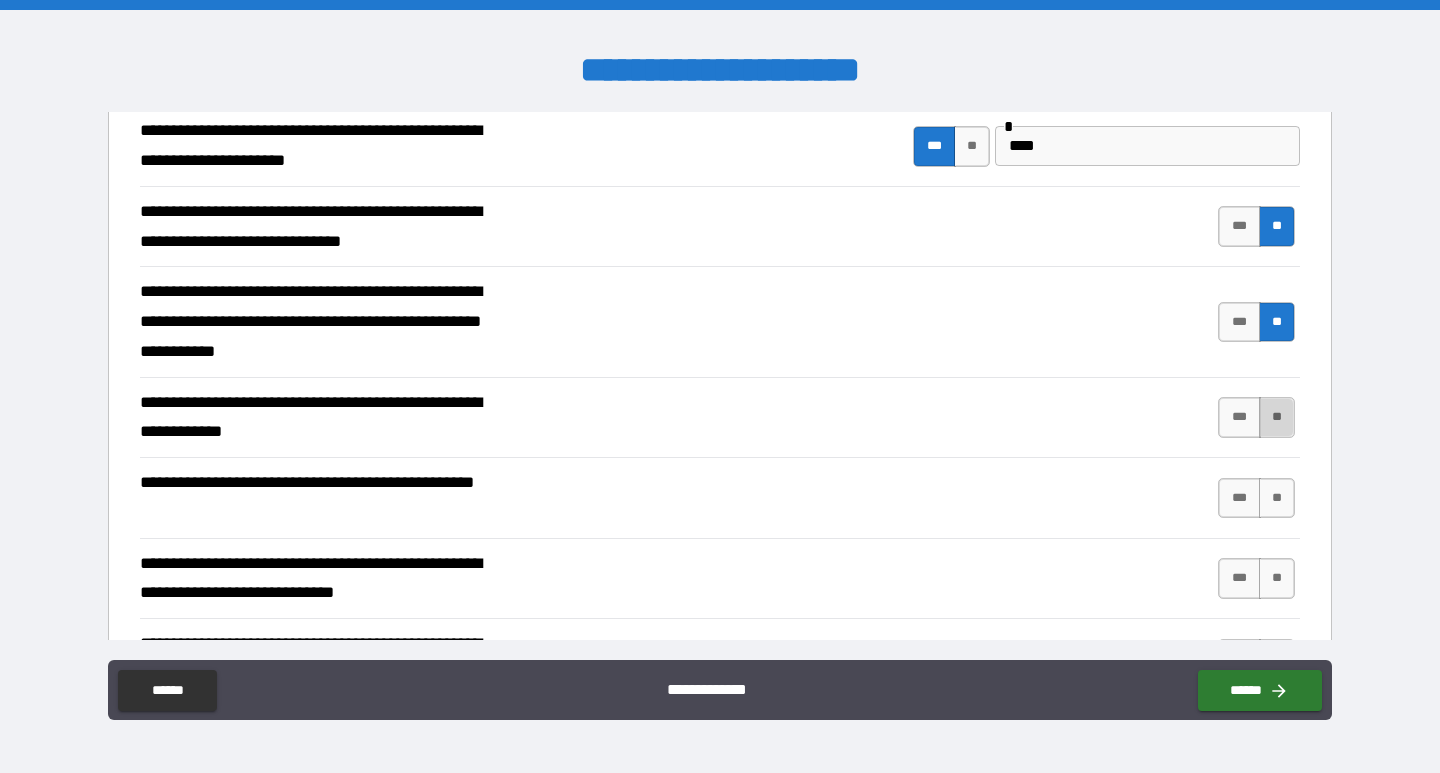 click on "**" at bounding box center (1277, 417) 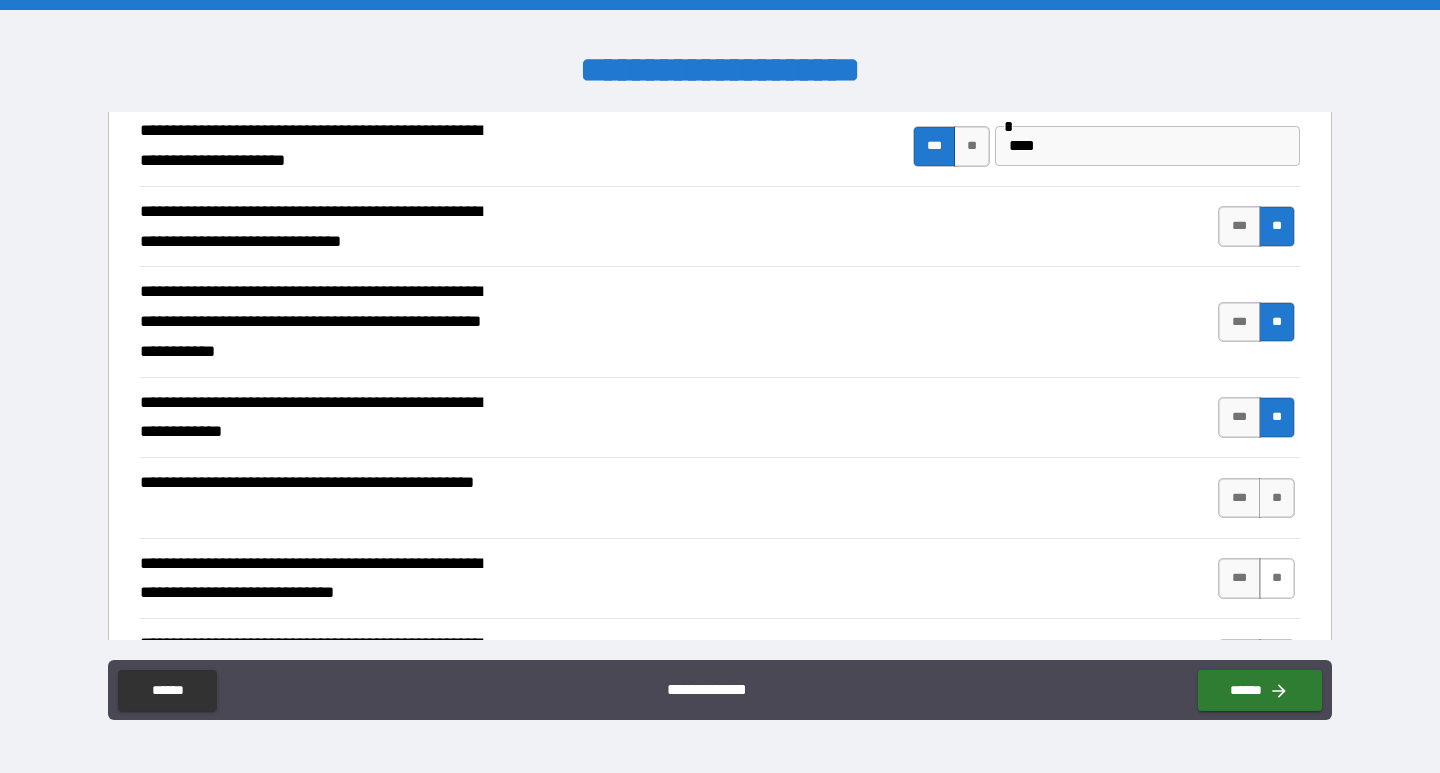click on "**" at bounding box center [1277, 498] 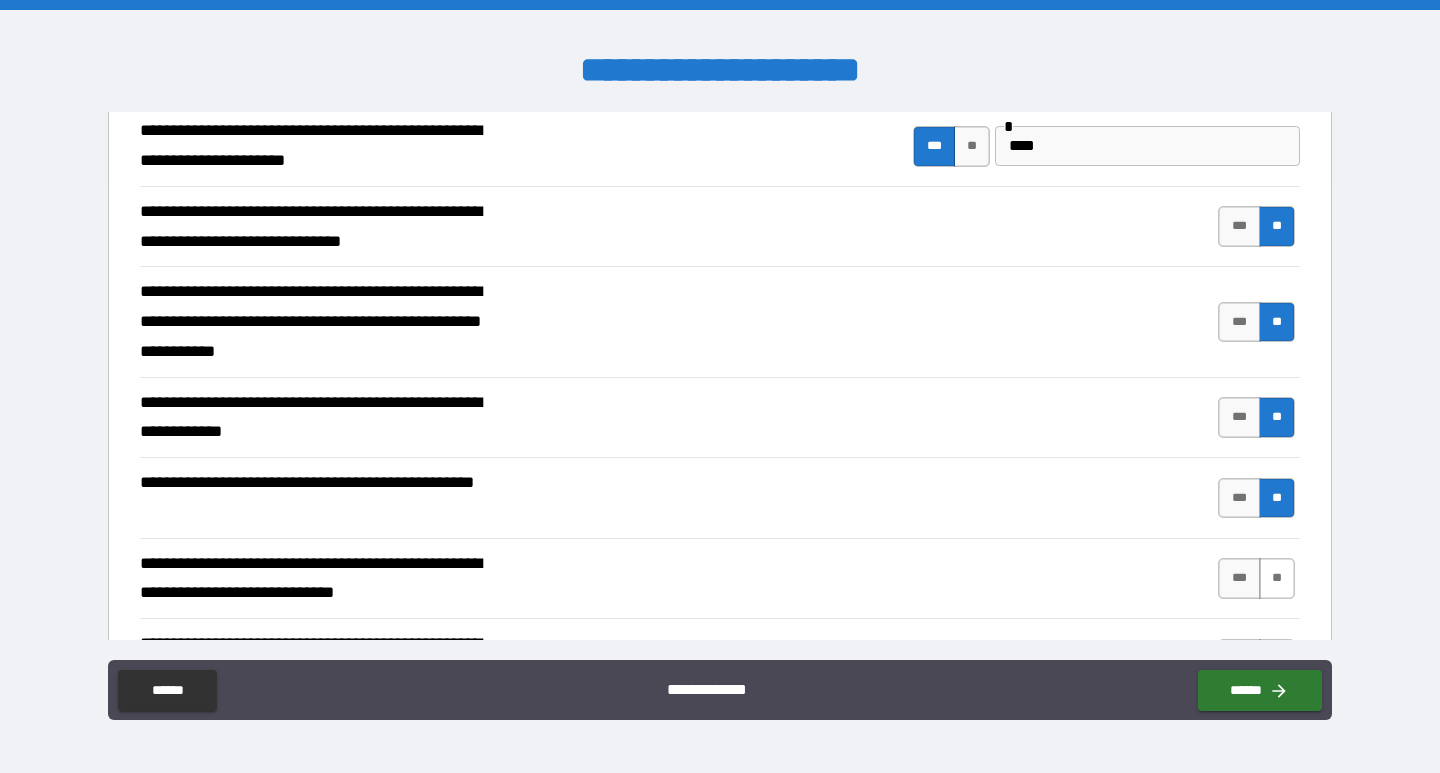 click on "**" at bounding box center (1277, 578) 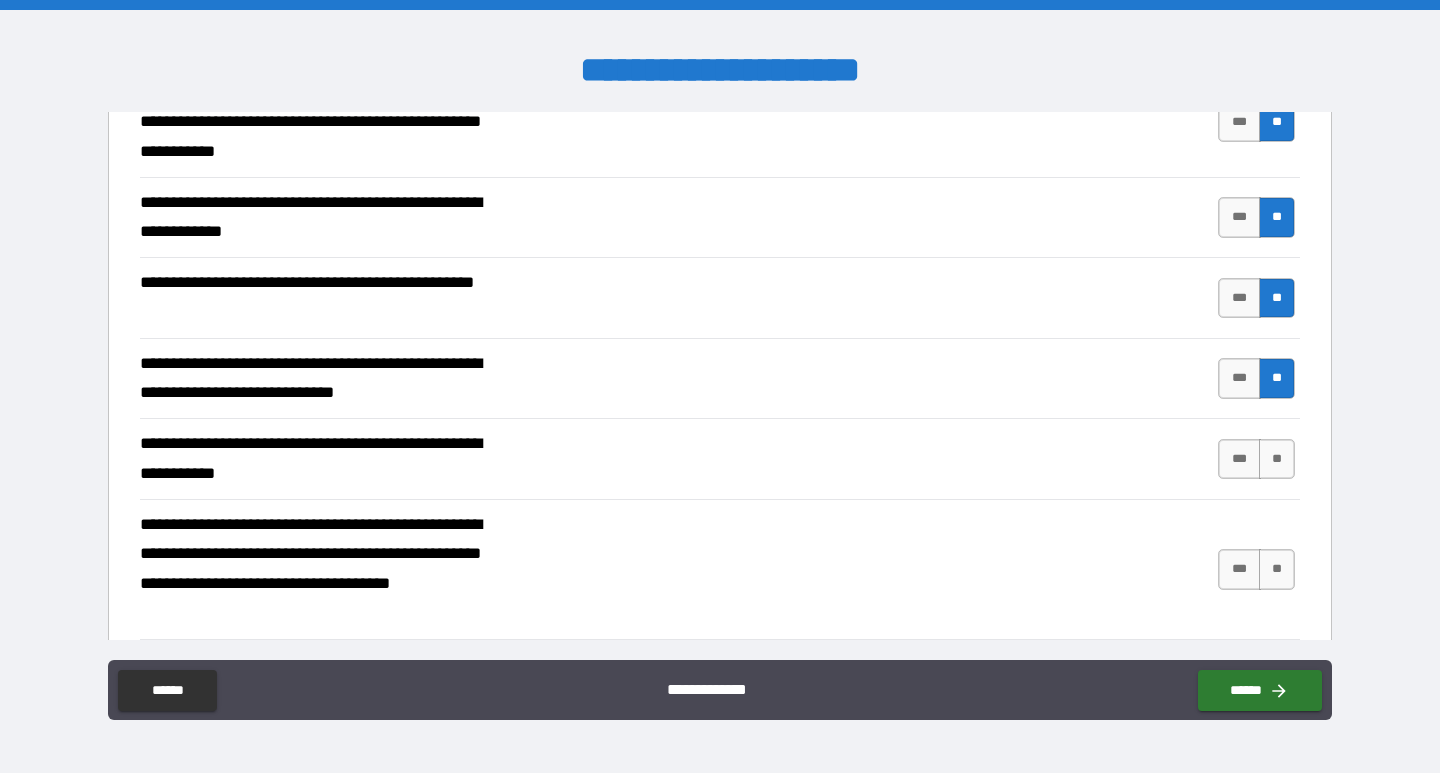 scroll, scrollTop: 700, scrollLeft: 0, axis: vertical 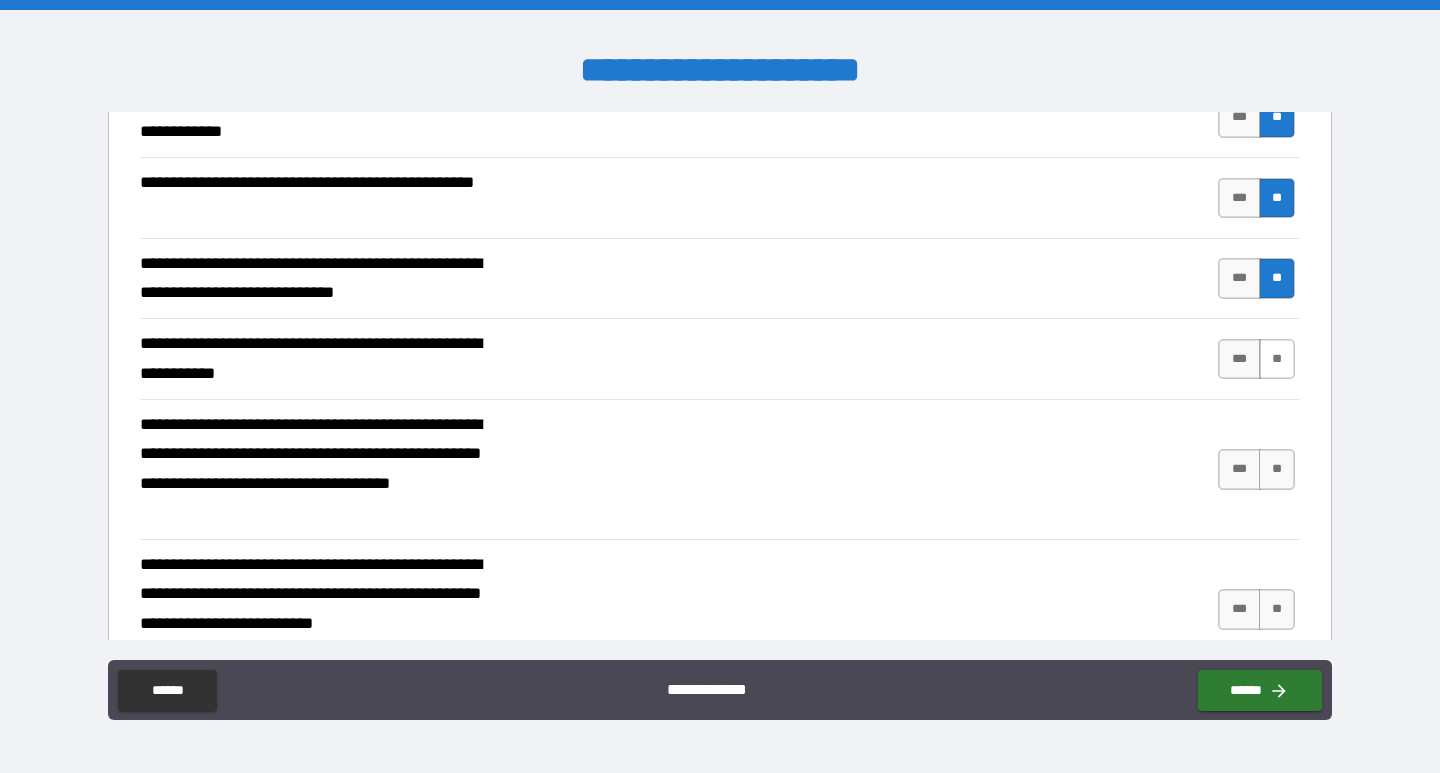 click on "**" at bounding box center (1277, 359) 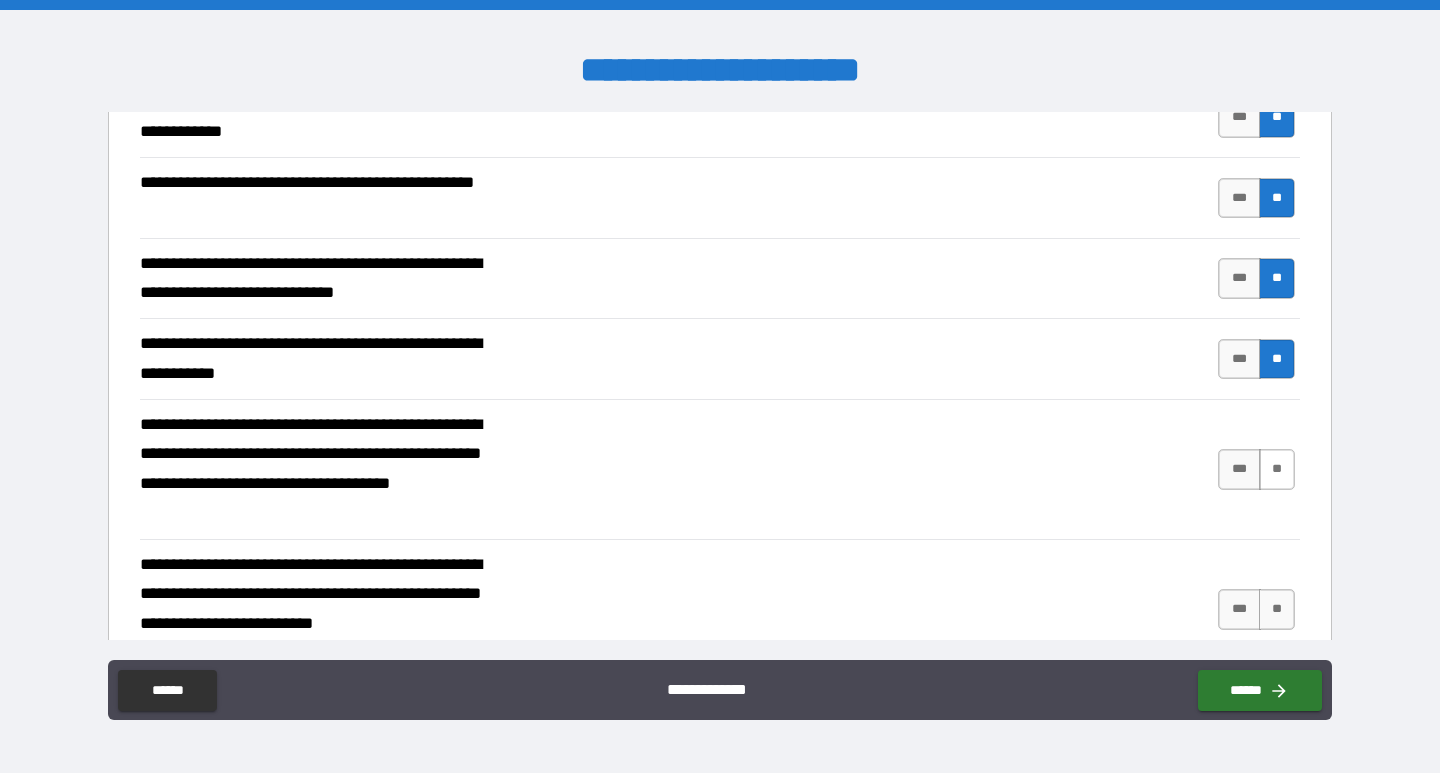 click on "**" at bounding box center [1277, 469] 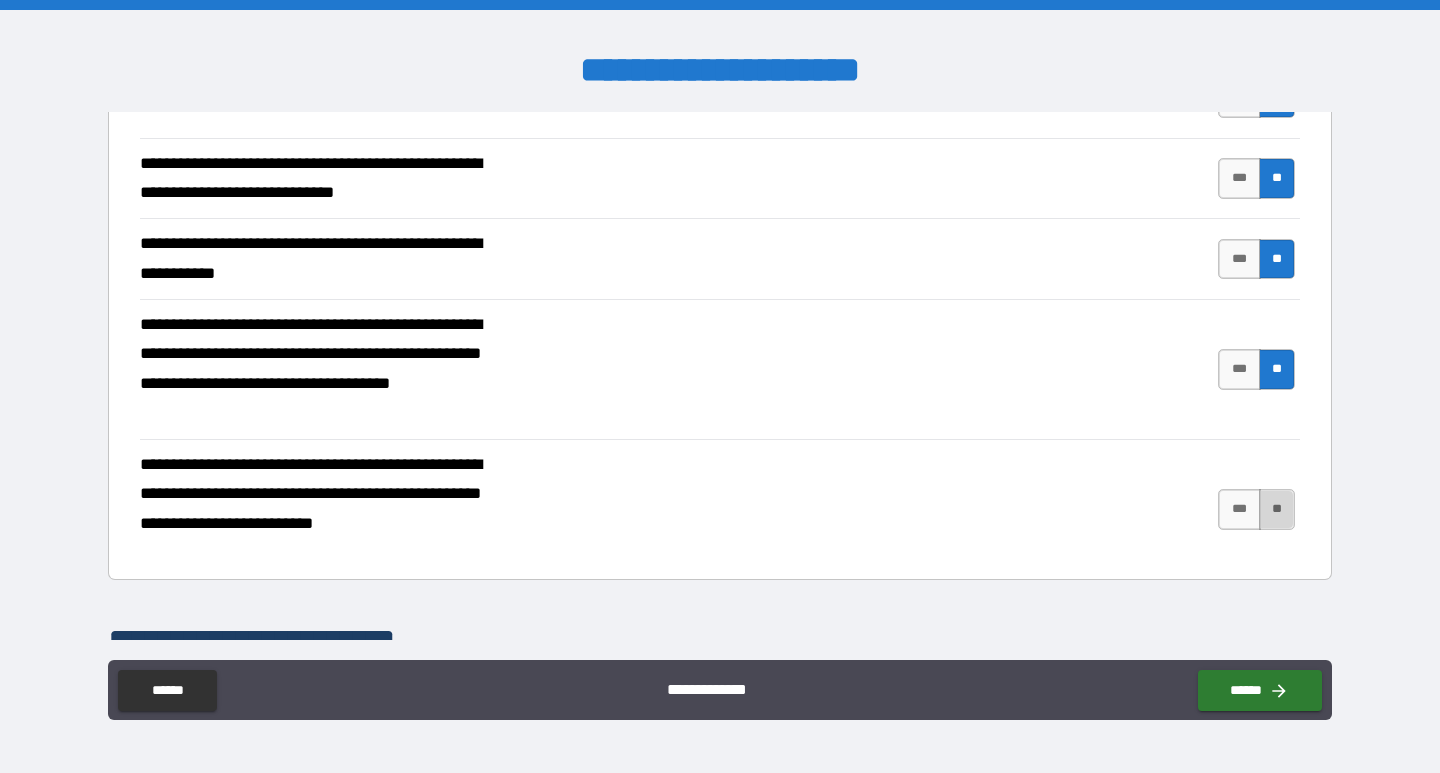 click on "**" at bounding box center (1277, 509) 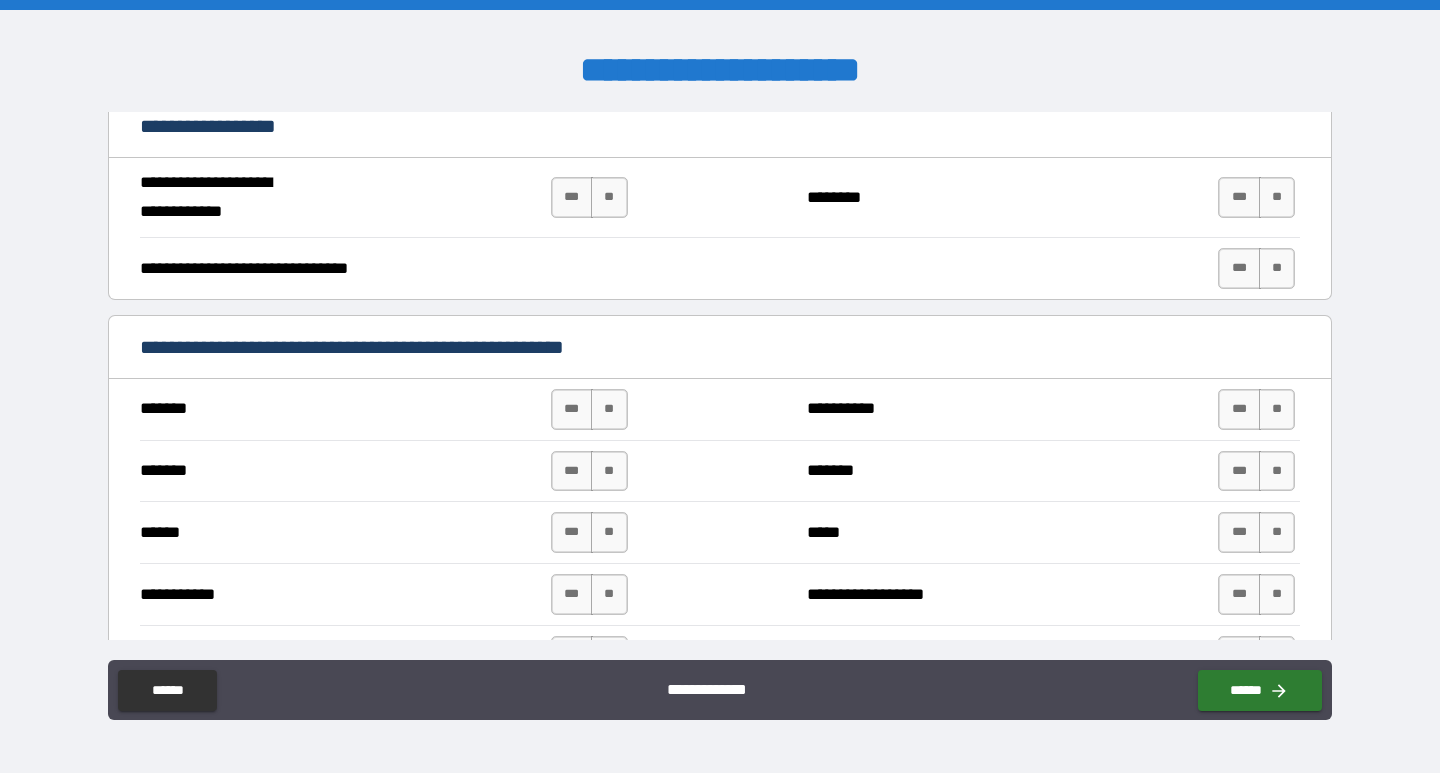 scroll, scrollTop: 1400, scrollLeft: 0, axis: vertical 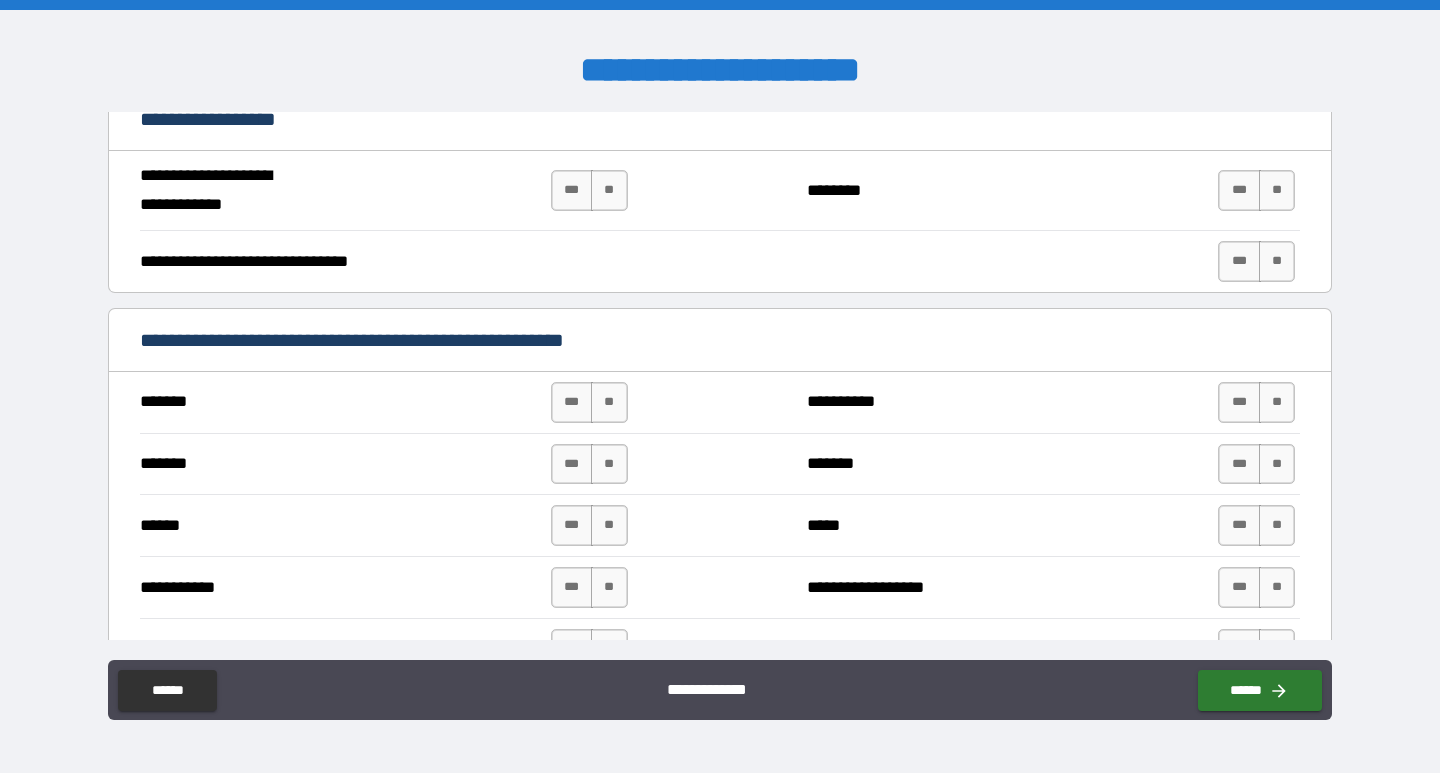 click on "***" at bounding box center [572, 402] 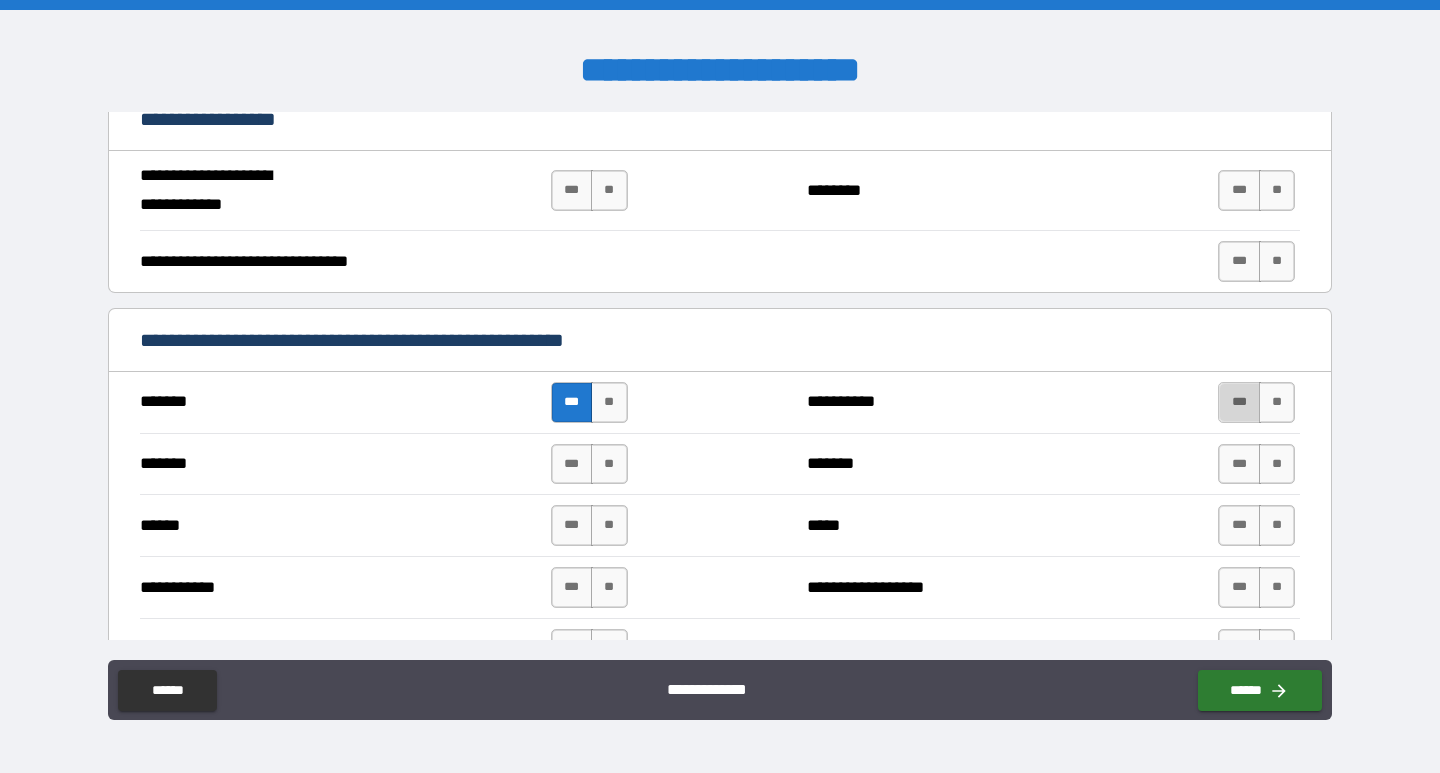 click on "***" at bounding box center [1239, 402] 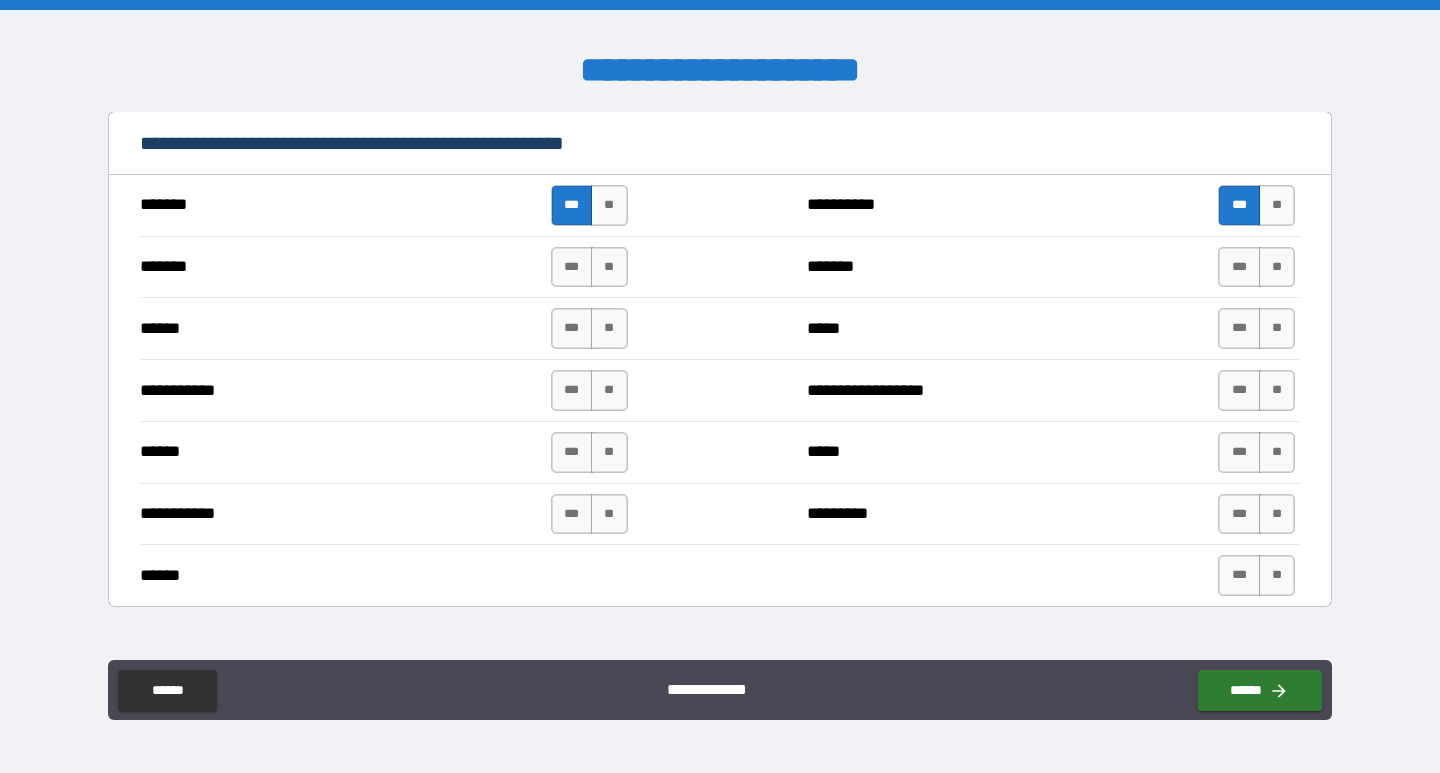 scroll, scrollTop: 1600, scrollLeft: 0, axis: vertical 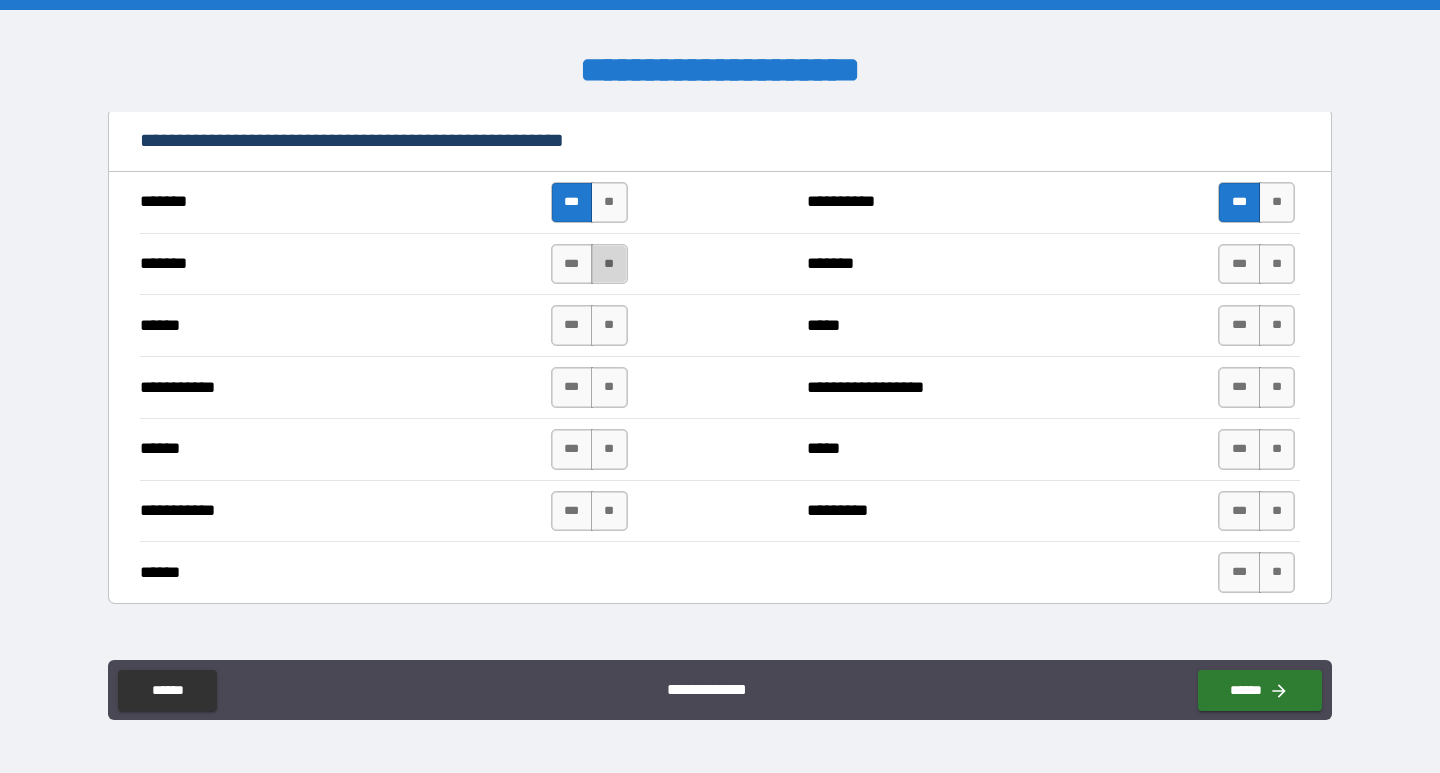 drag, startPoint x: 615, startPoint y: 267, endPoint x: 632, endPoint y: 319, distance: 54.708317 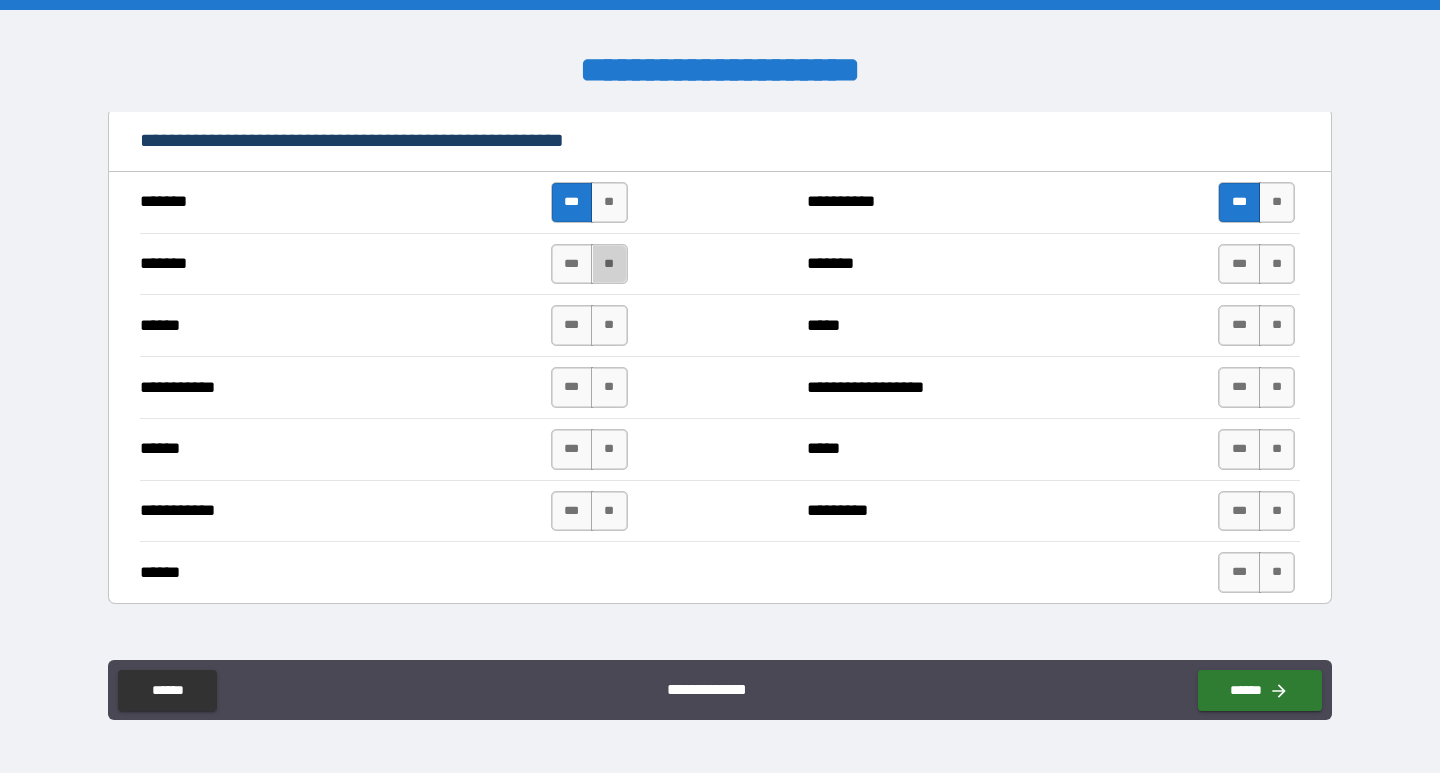 click on "**" at bounding box center (609, 264) 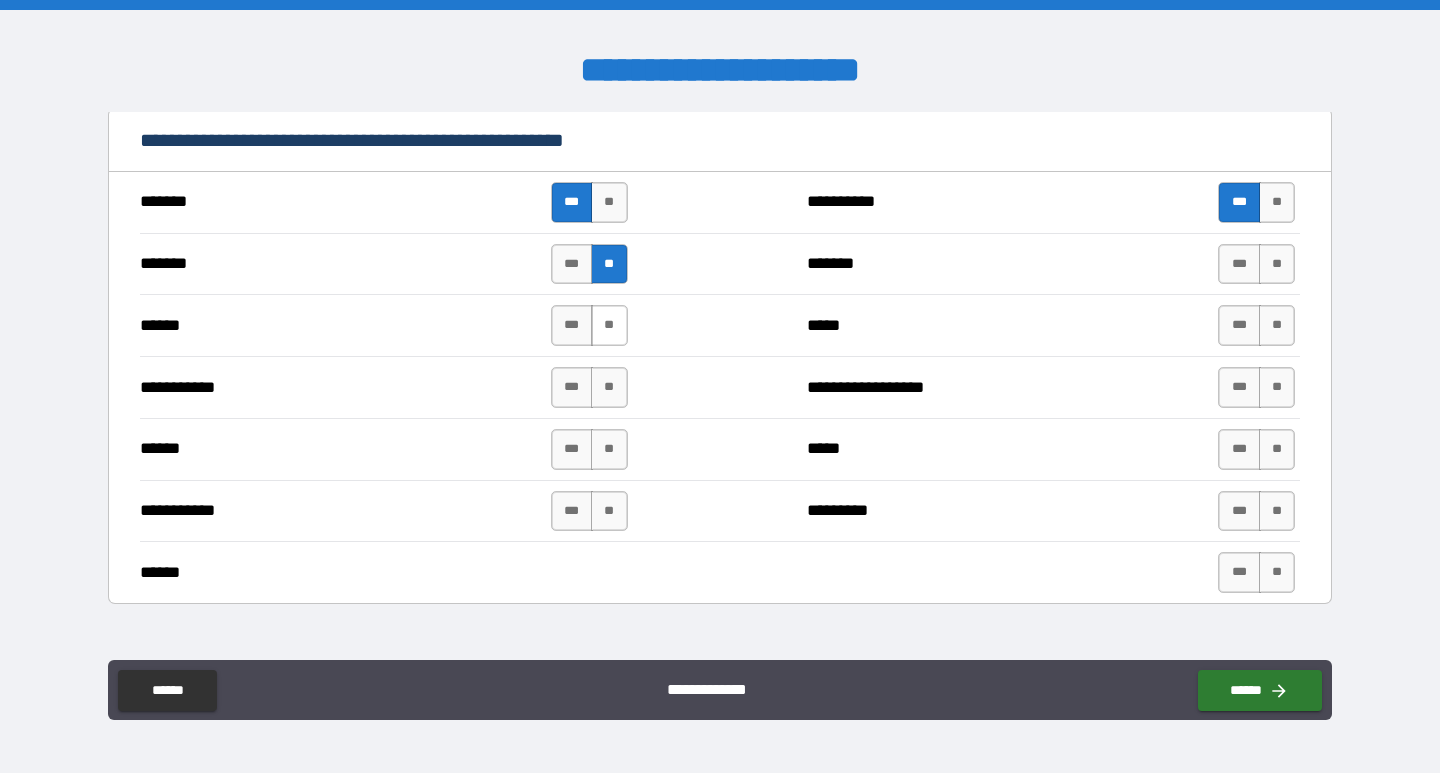 click on "**" at bounding box center (609, 325) 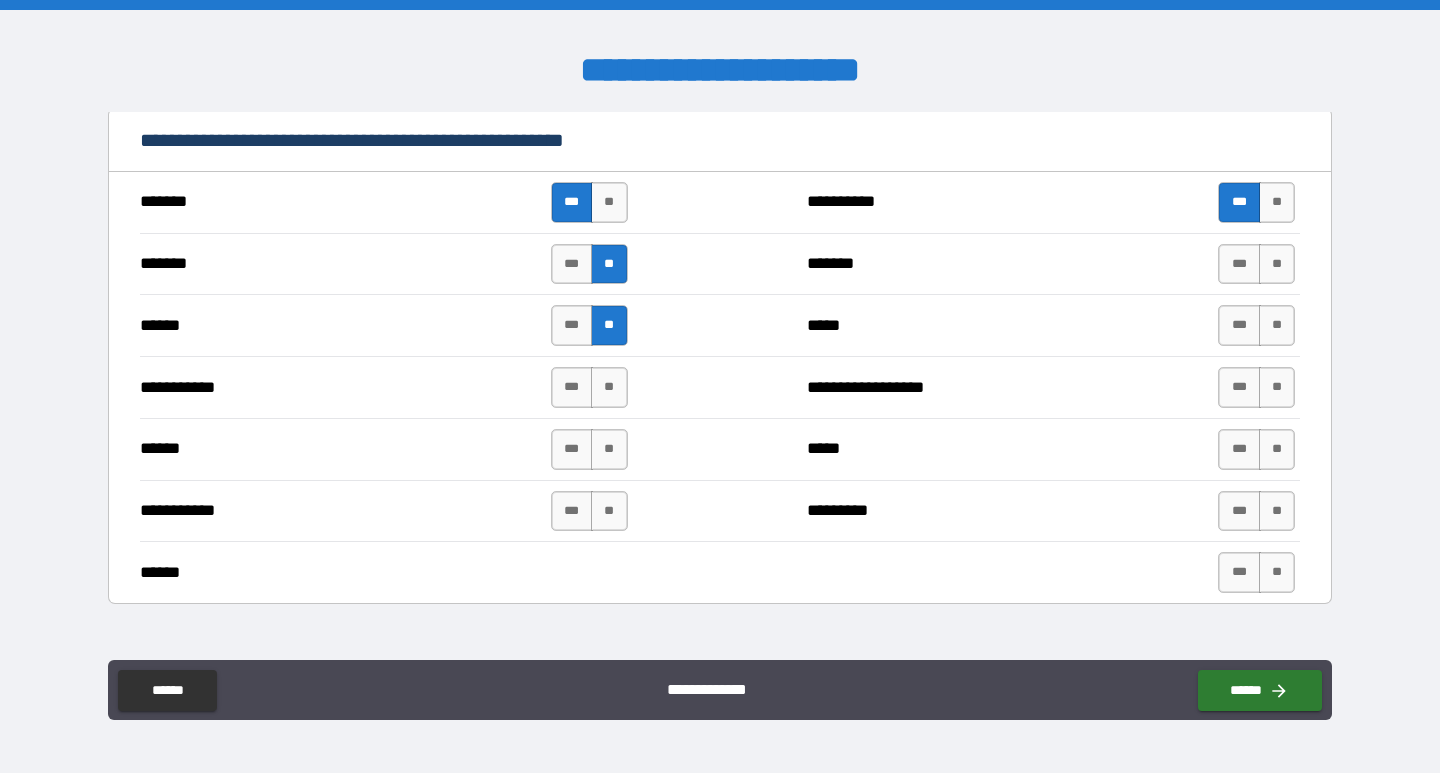 click on "**" at bounding box center [609, 387] 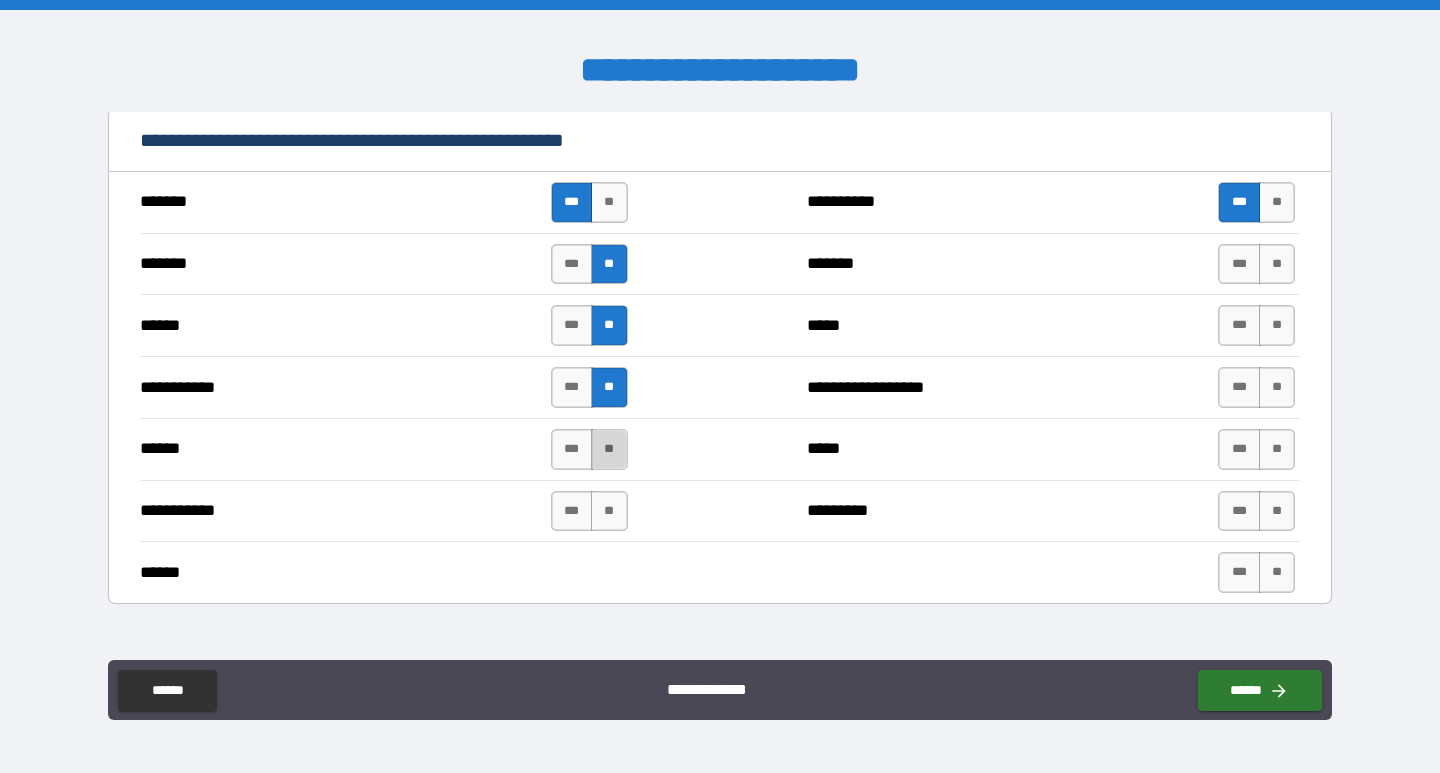 click on "**" at bounding box center [609, 449] 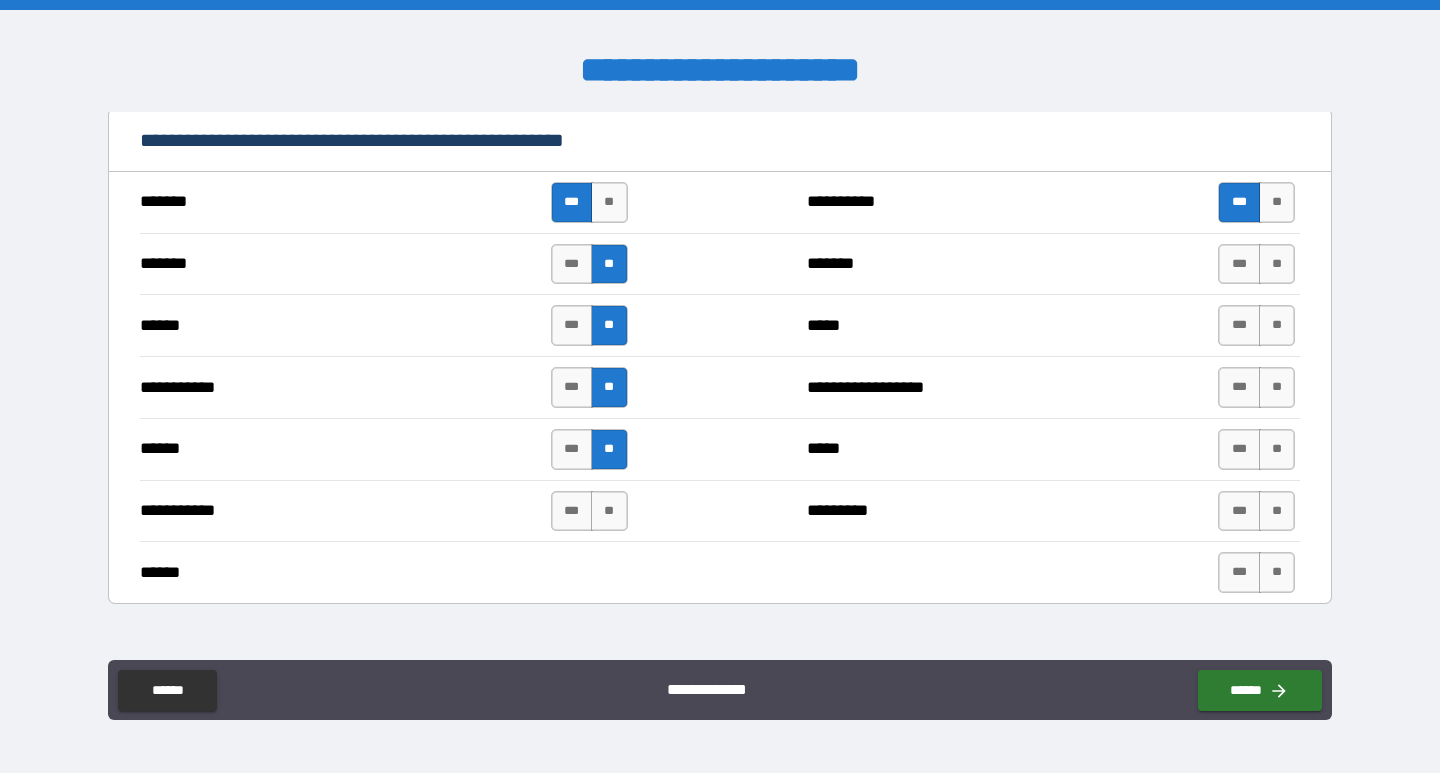 drag, startPoint x: 606, startPoint y: 513, endPoint x: 1300, endPoint y: 383, distance: 706.0708 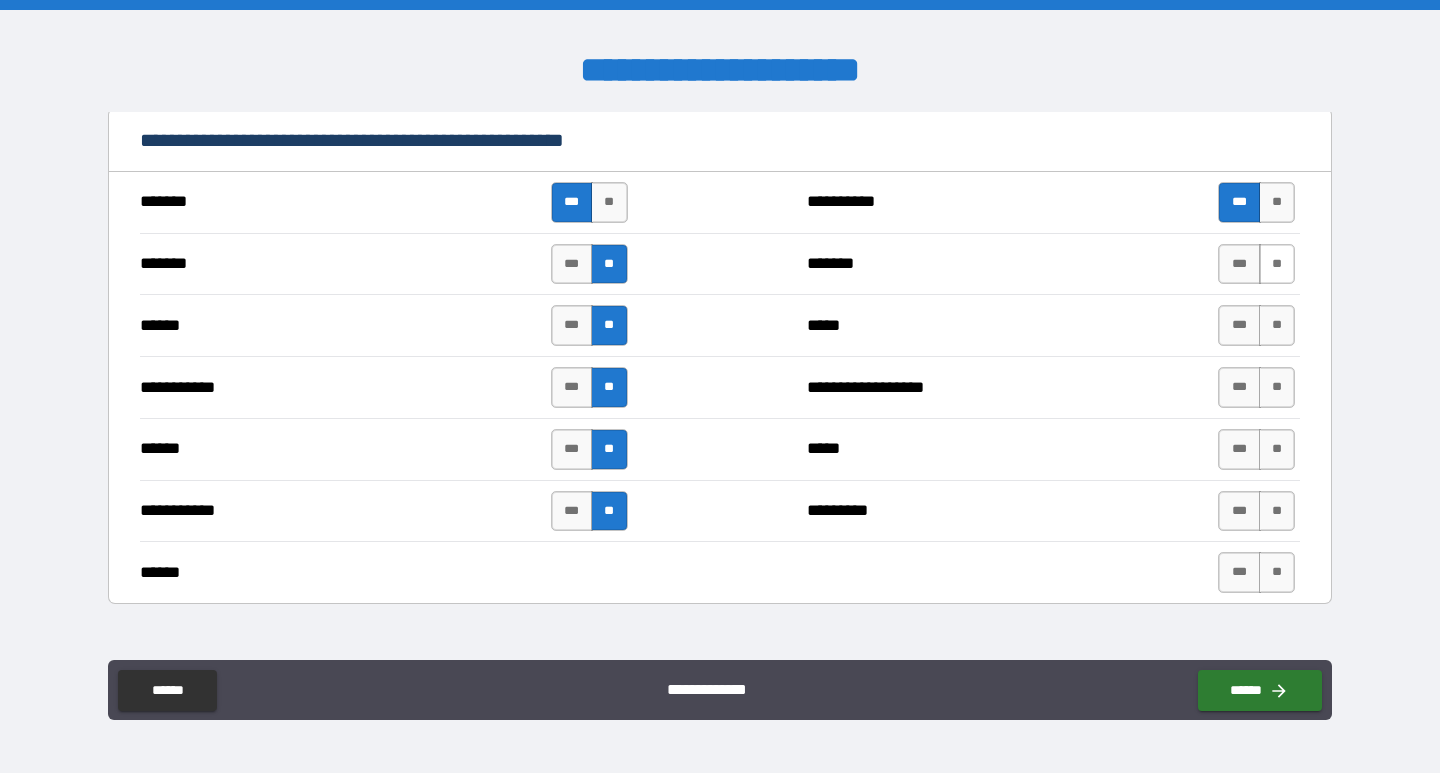 click on "**" at bounding box center [1277, 264] 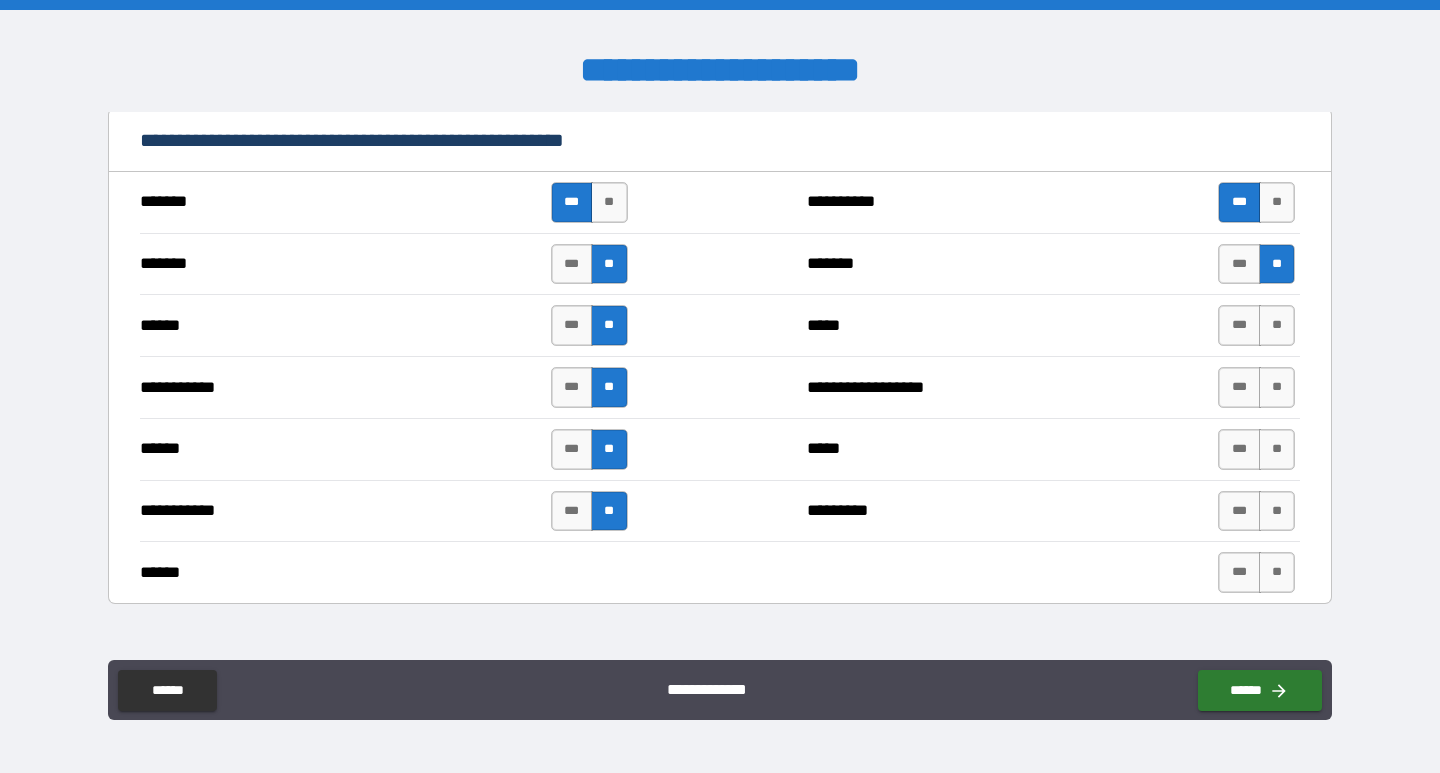 click on "****** *** ** ***** *** **" at bounding box center (720, 325) 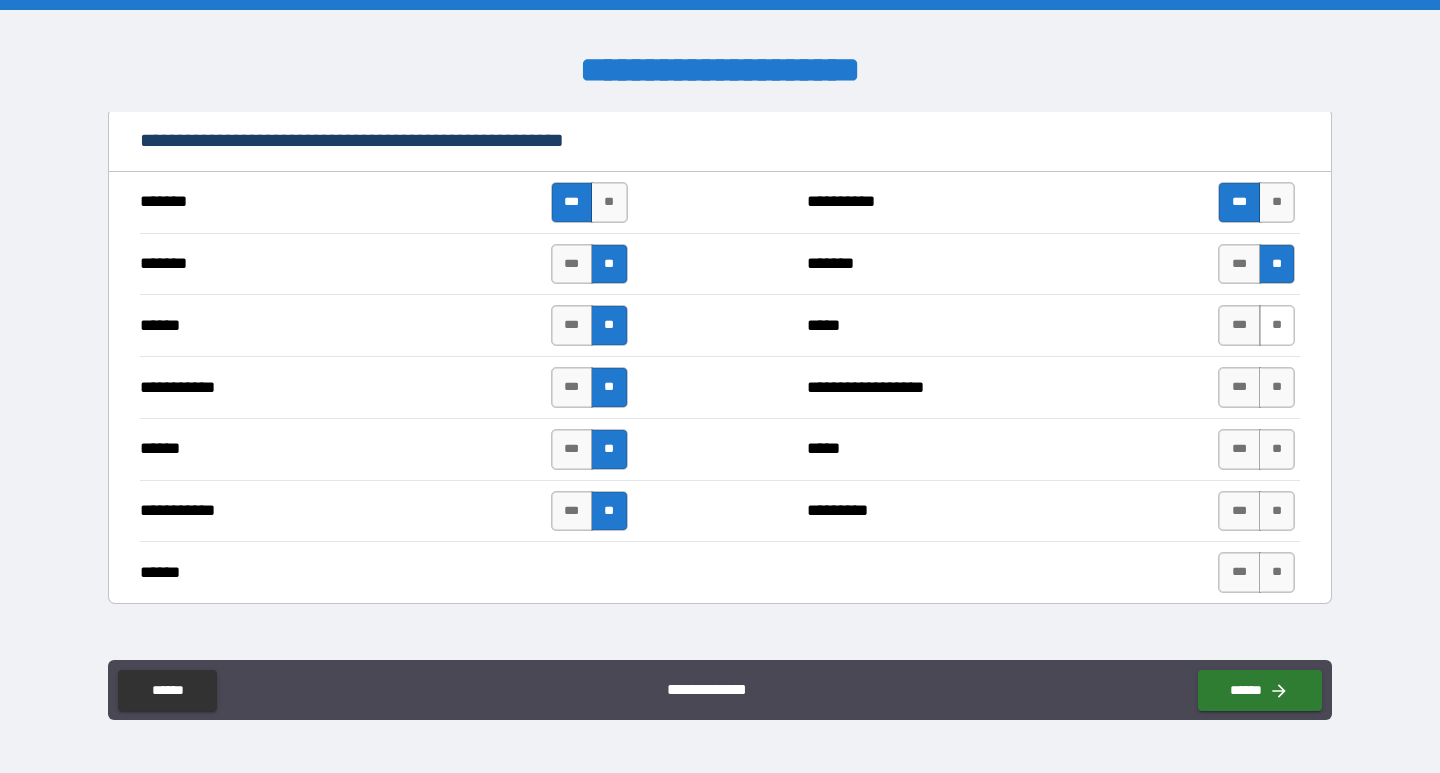 click on "**" at bounding box center [1277, 325] 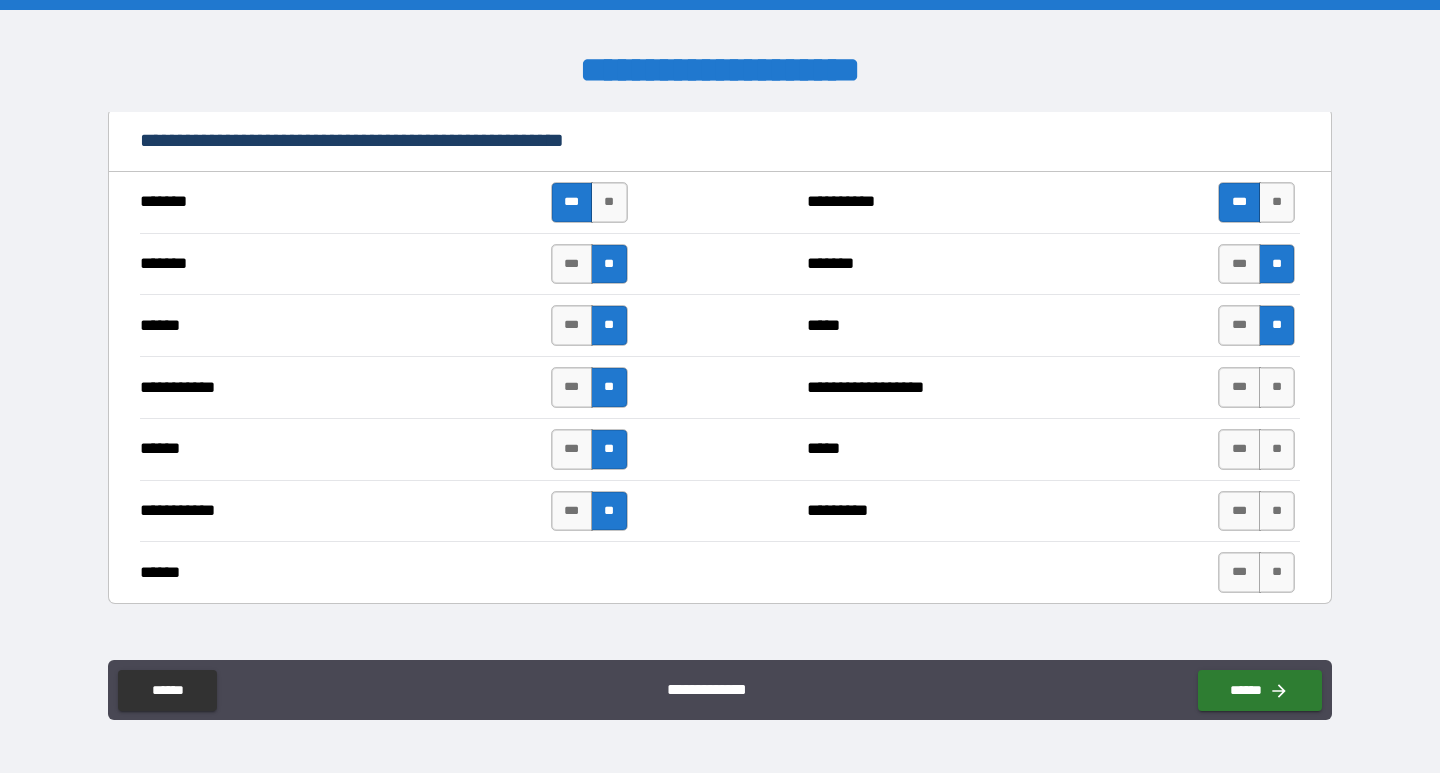 click on "**" at bounding box center (1277, 387) 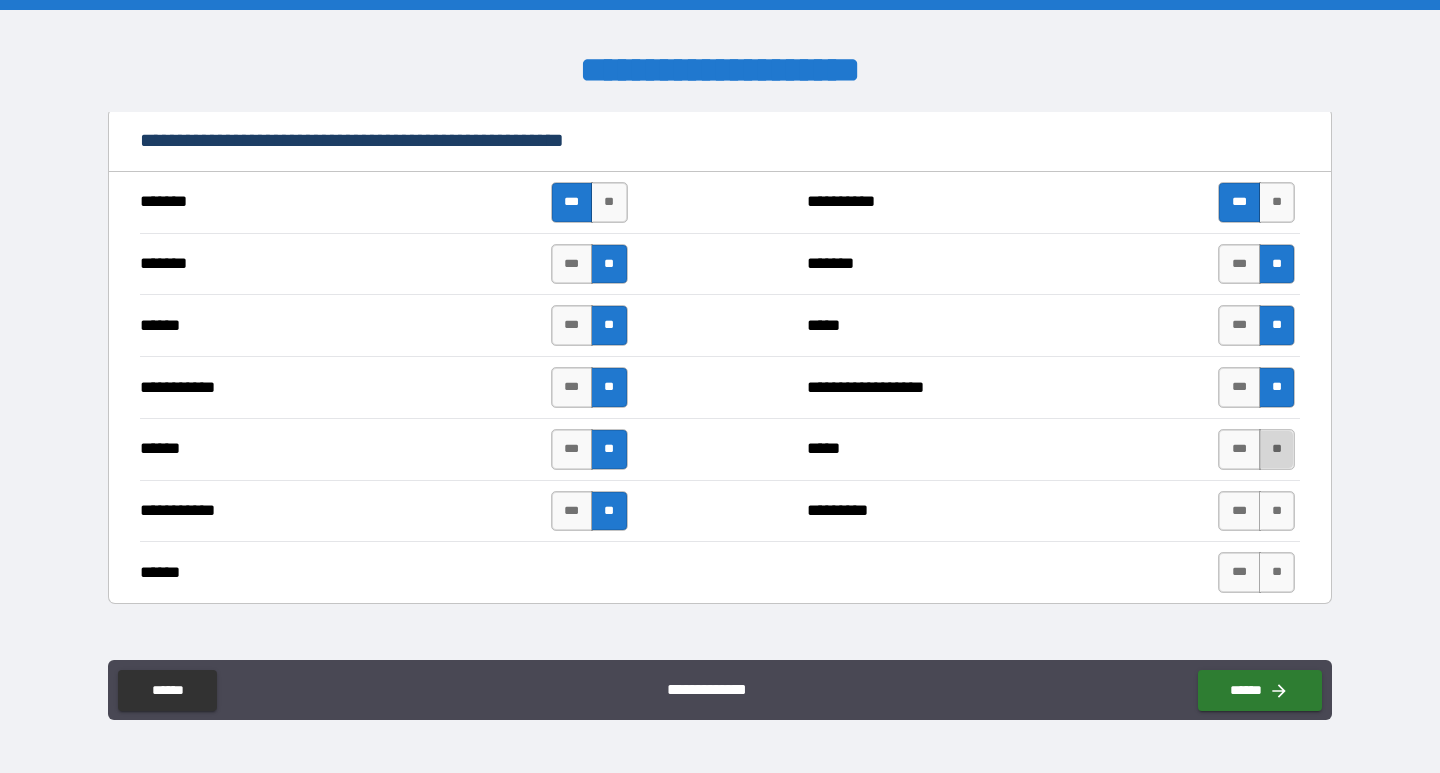 click on "**" at bounding box center [1277, 449] 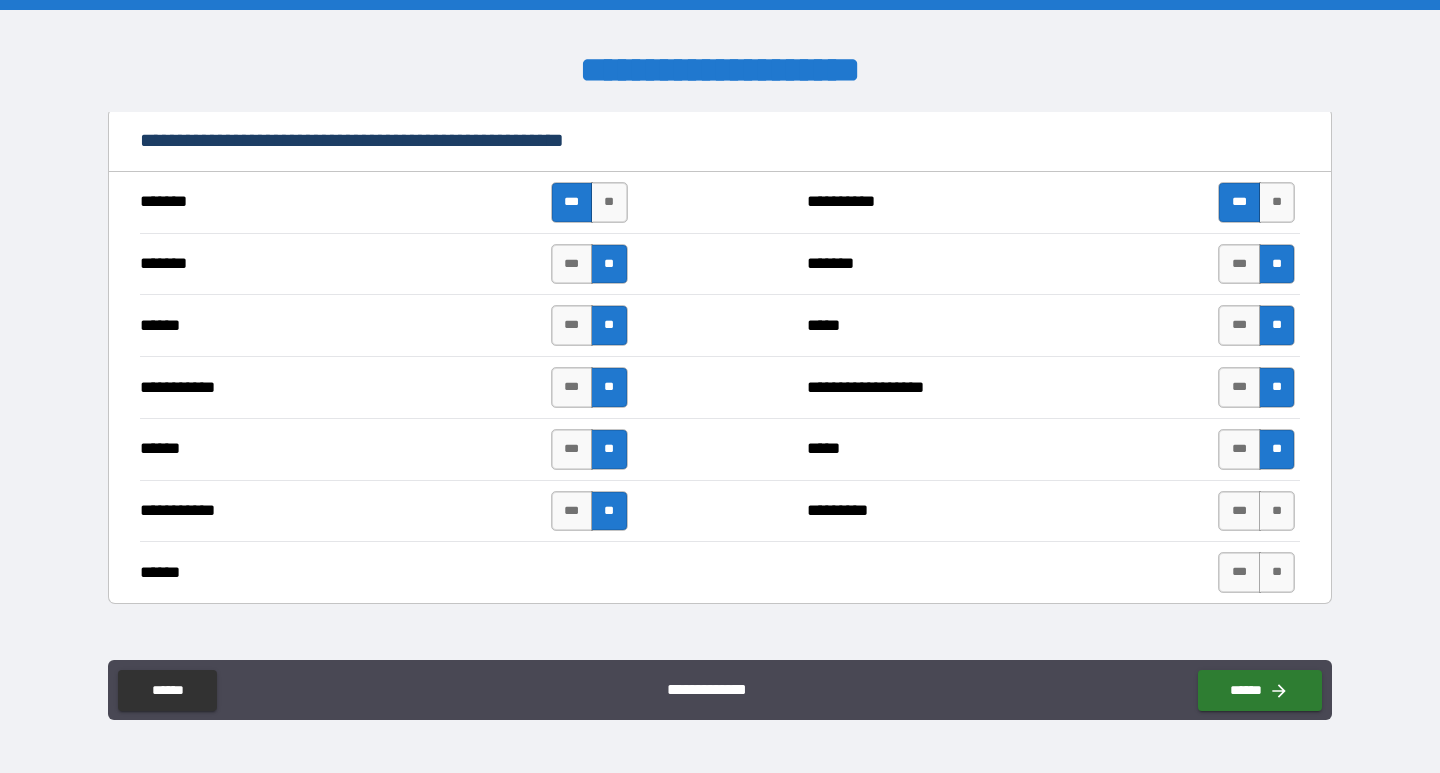drag, startPoint x: 1270, startPoint y: 523, endPoint x: 1270, endPoint y: 541, distance: 18 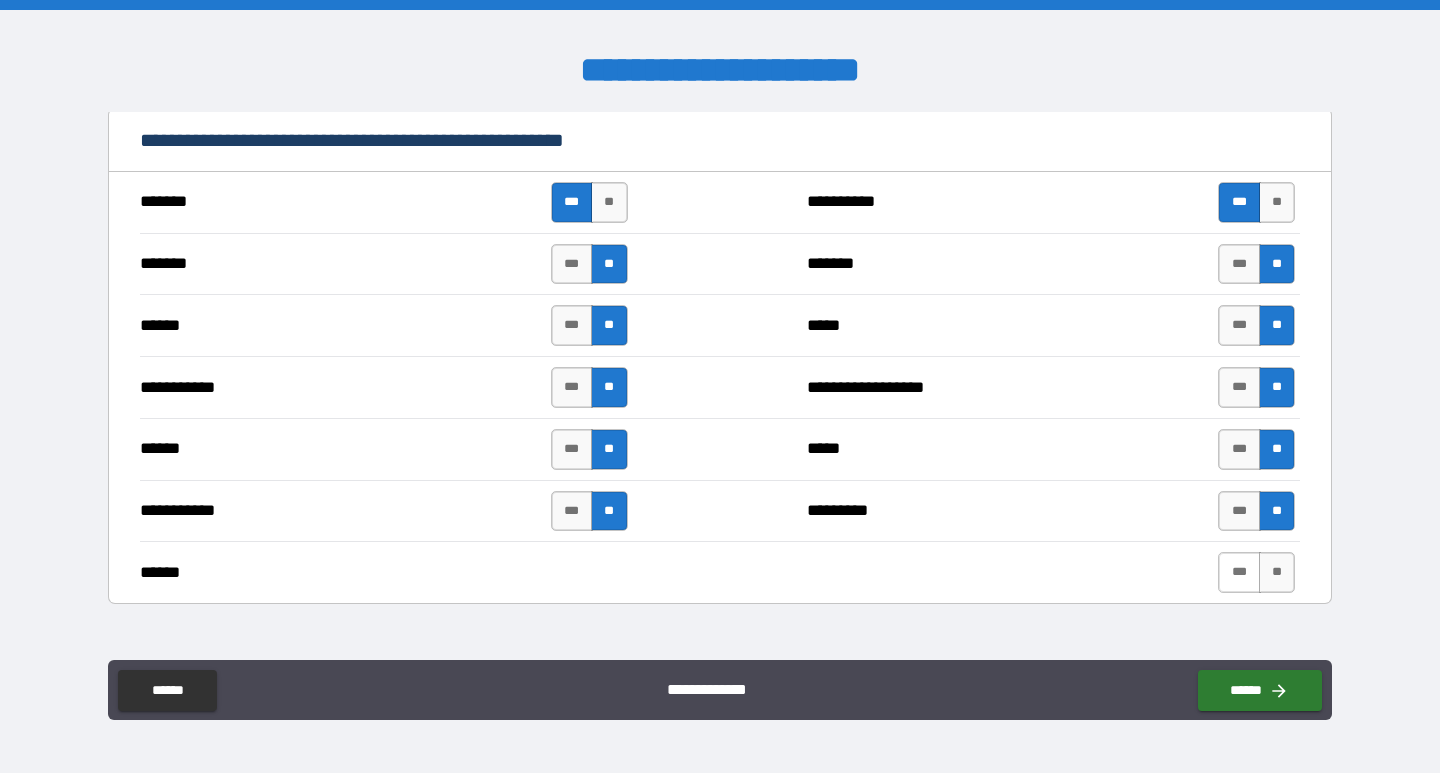 click on "**" at bounding box center [1277, 572] 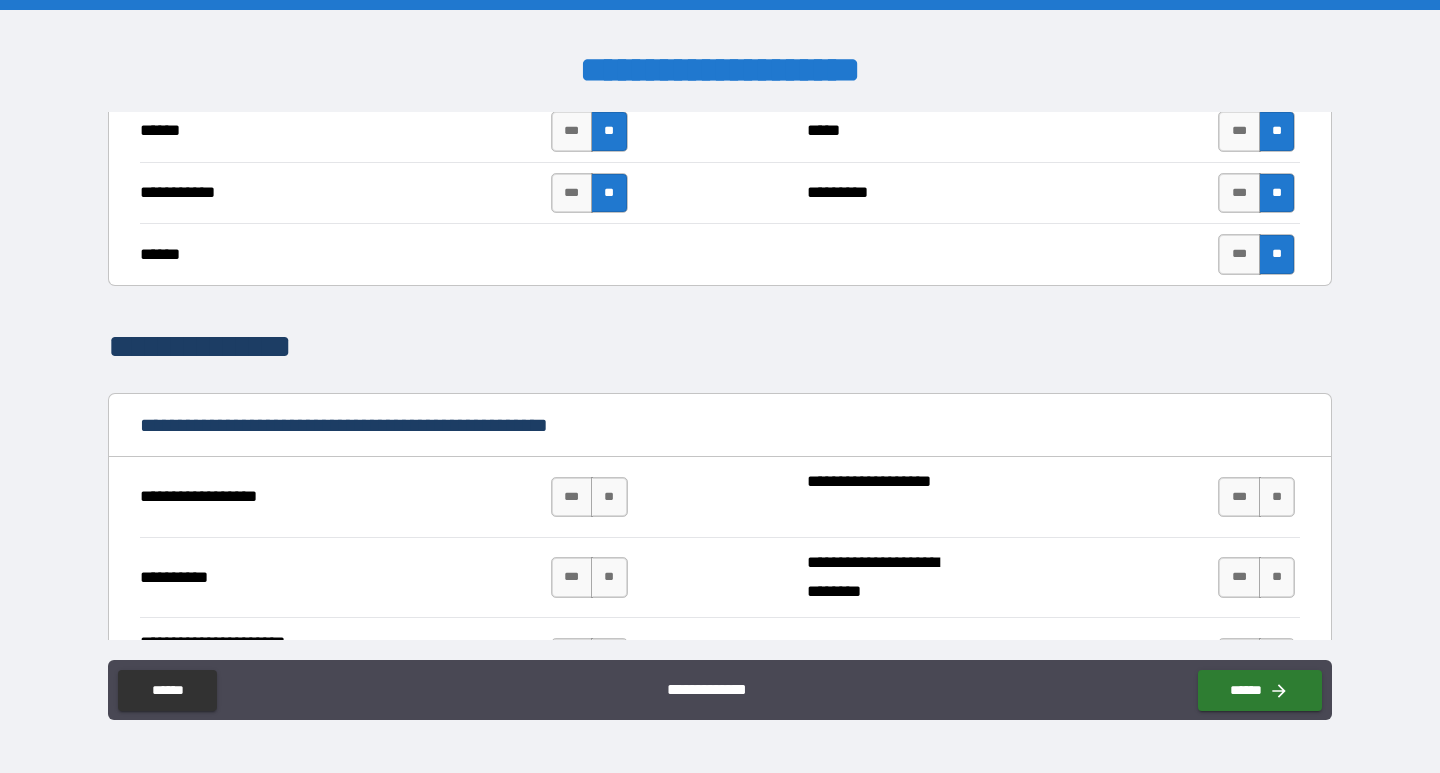 scroll, scrollTop: 2100, scrollLeft: 0, axis: vertical 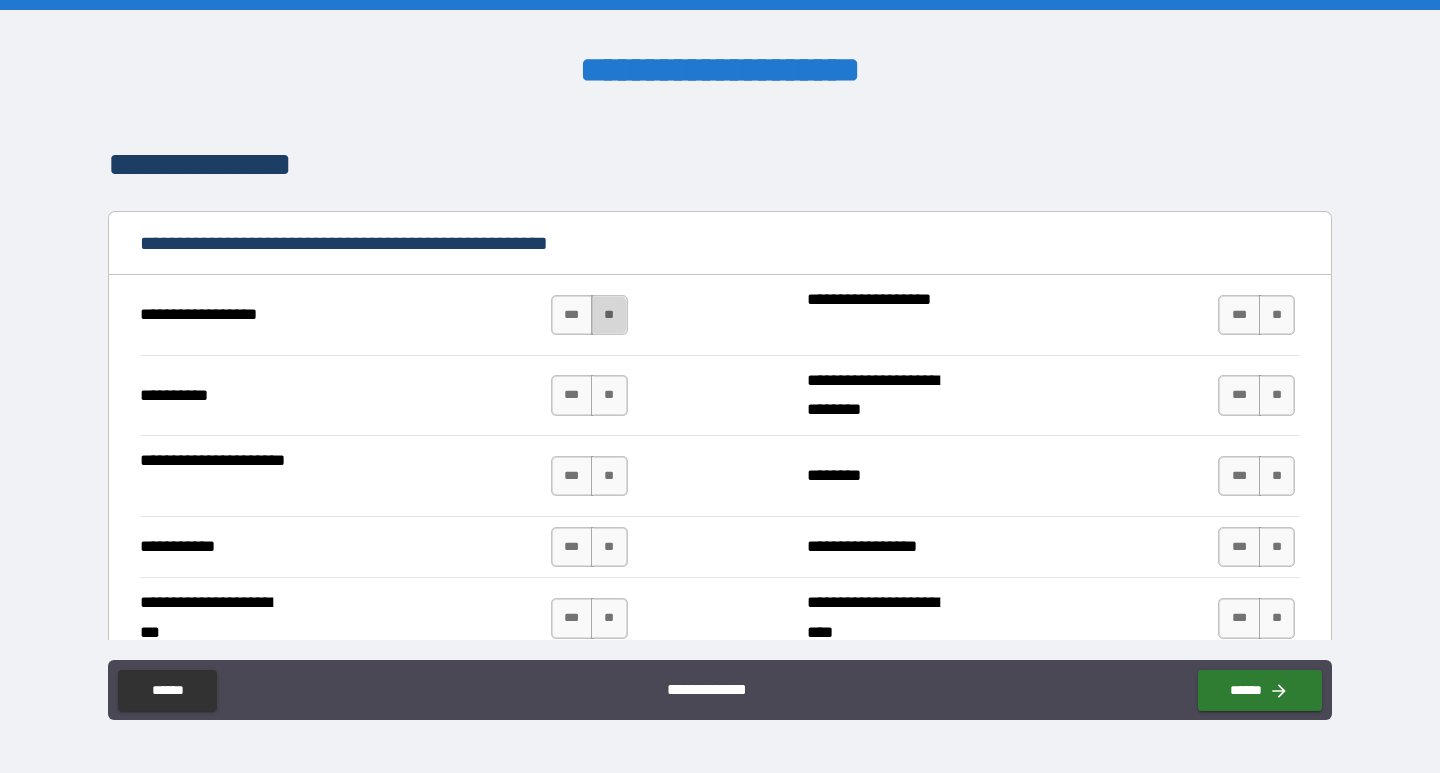 click on "**" at bounding box center [609, 315] 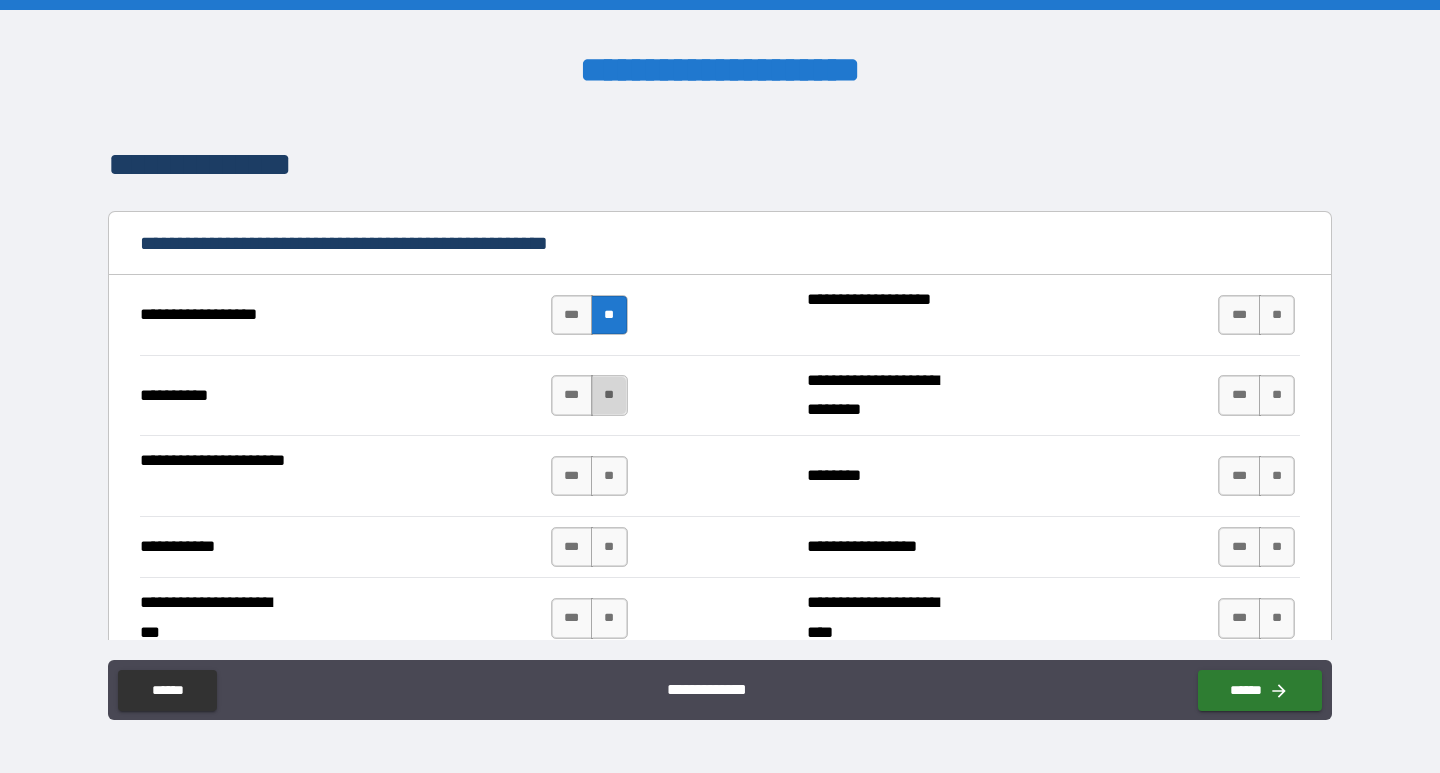 click on "**" at bounding box center [609, 395] 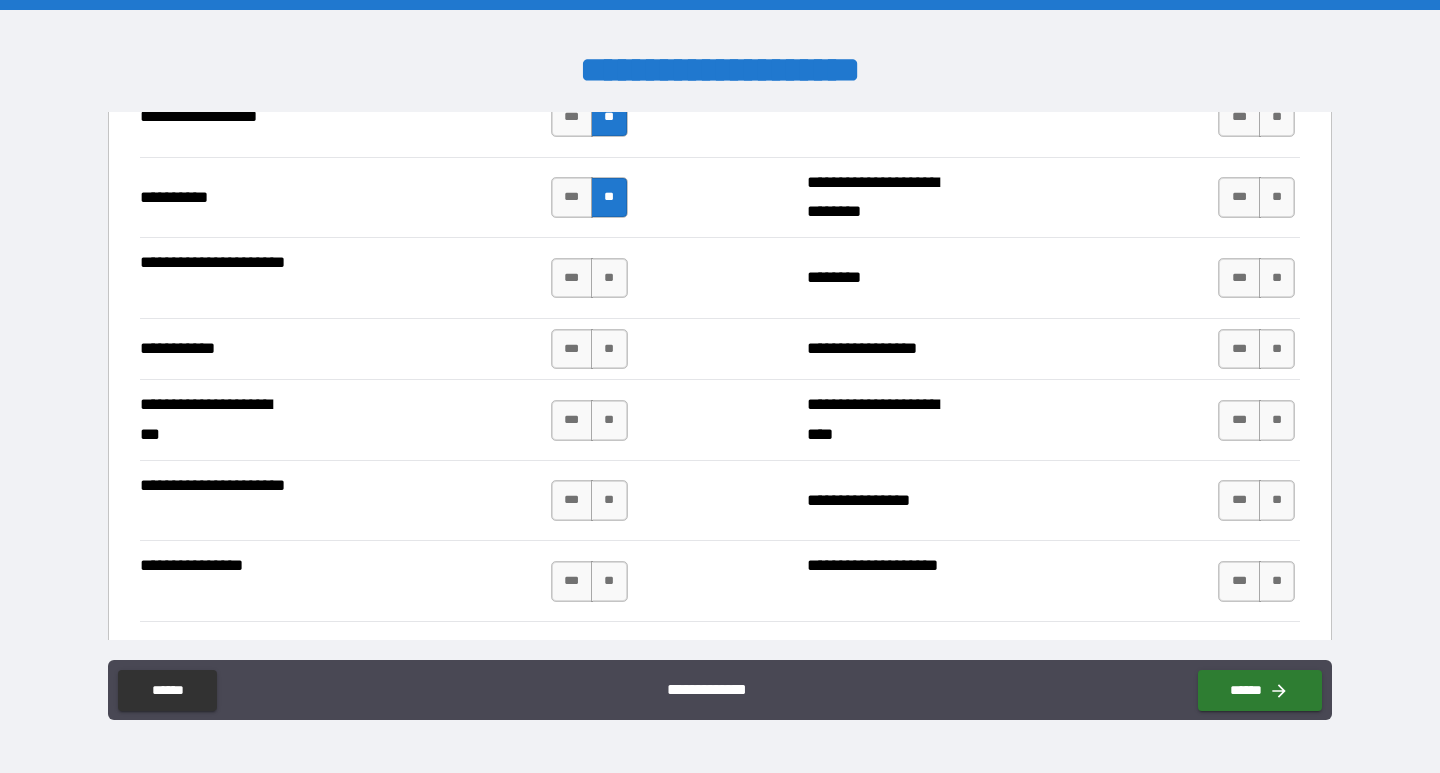 scroll, scrollTop: 2300, scrollLeft: 0, axis: vertical 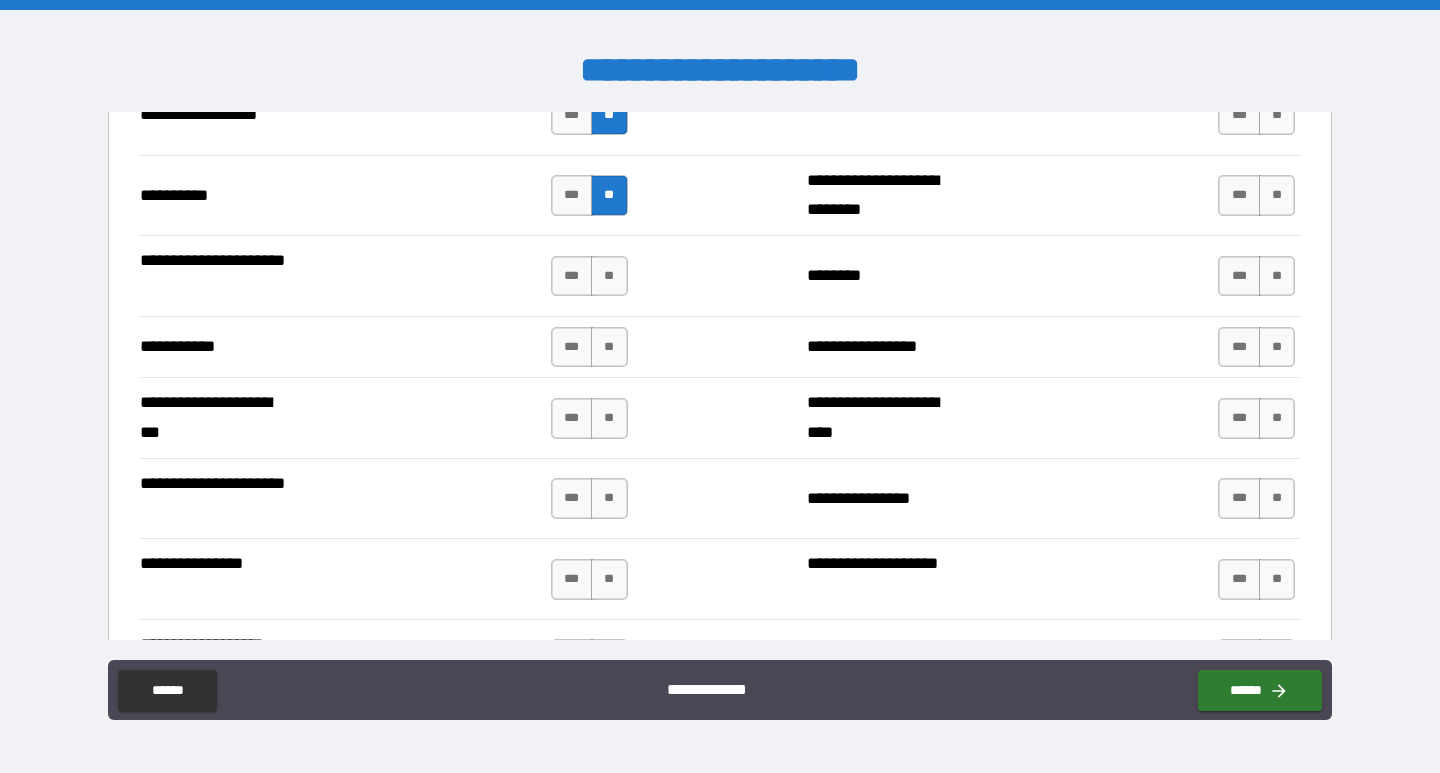 click on "**" at bounding box center (609, 276) 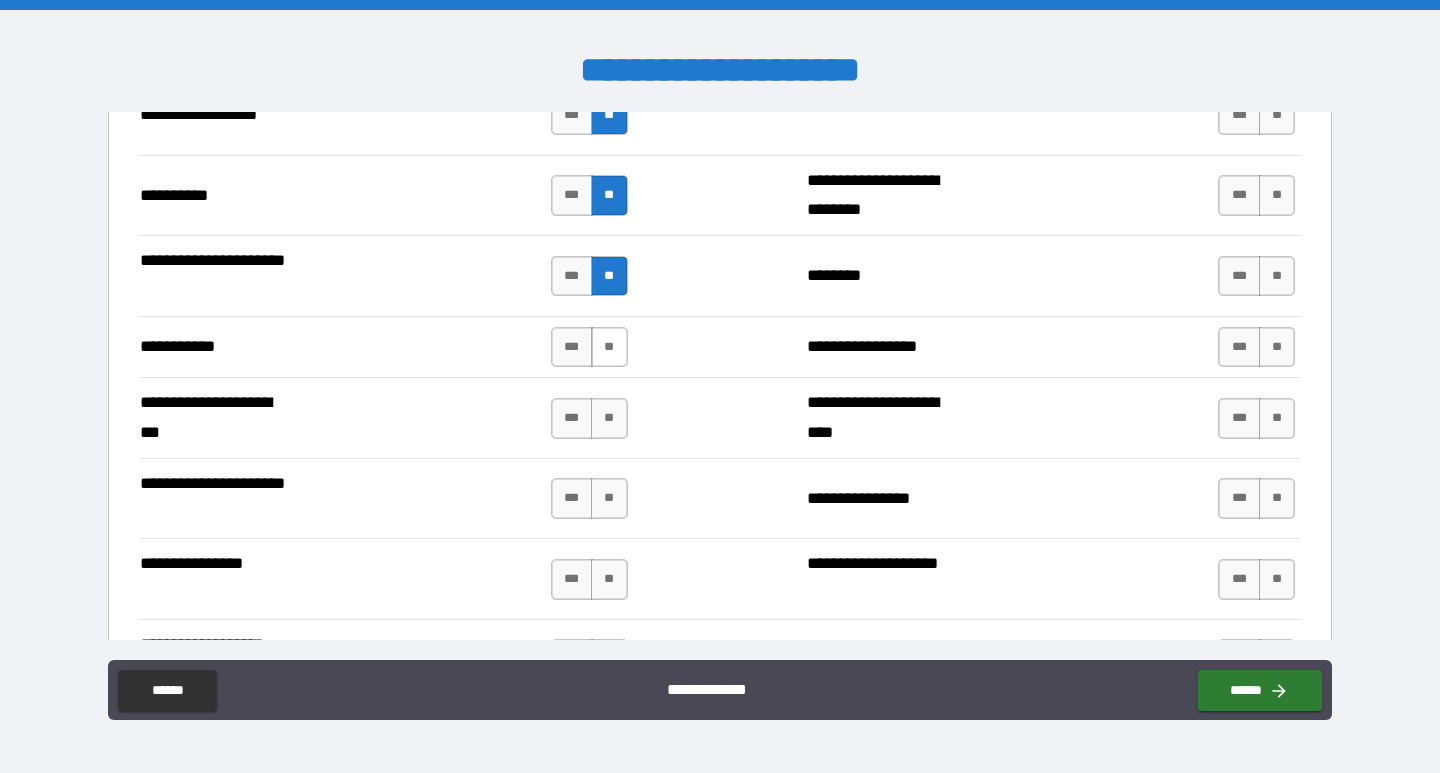 click on "**" at bounding box center (609, 347) 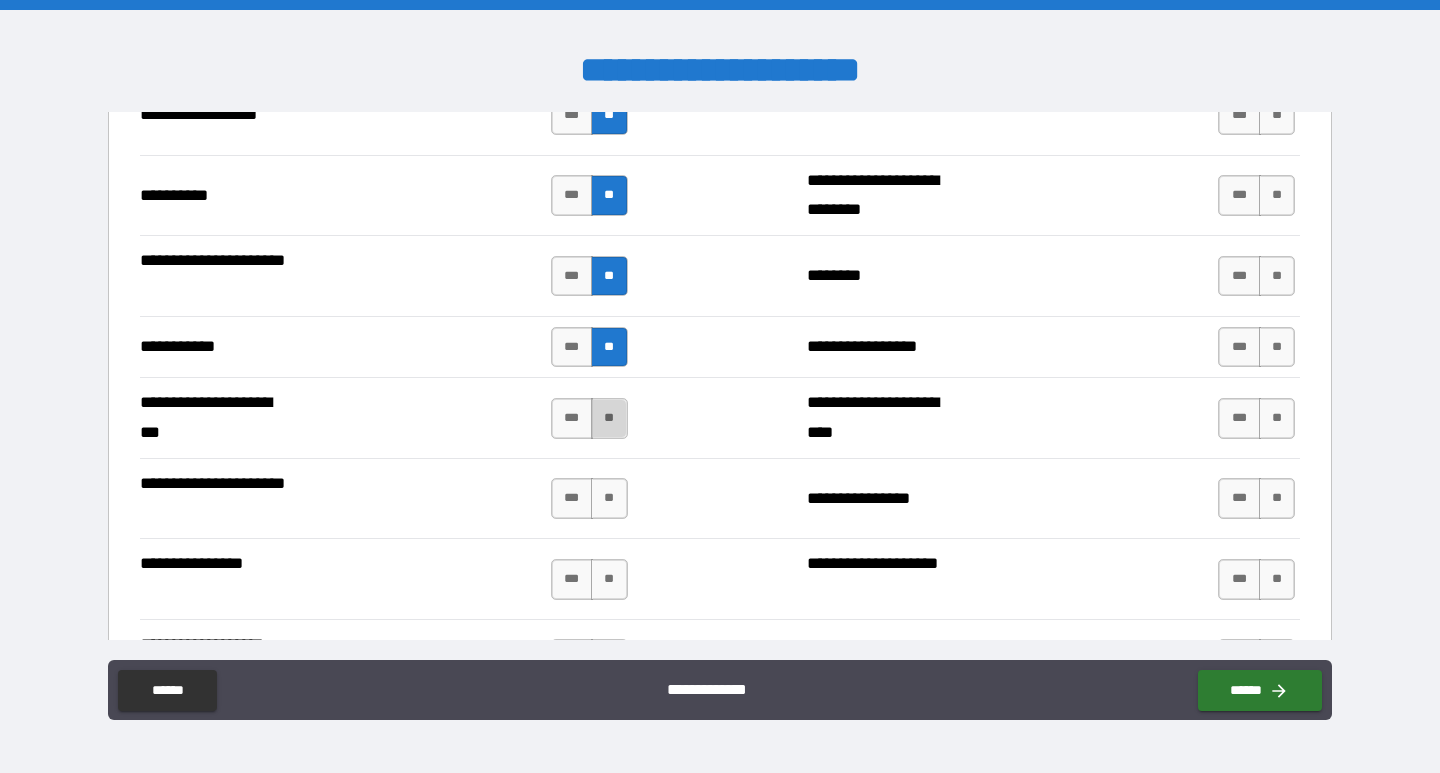 click on "**" at bounding box center (609, 418) 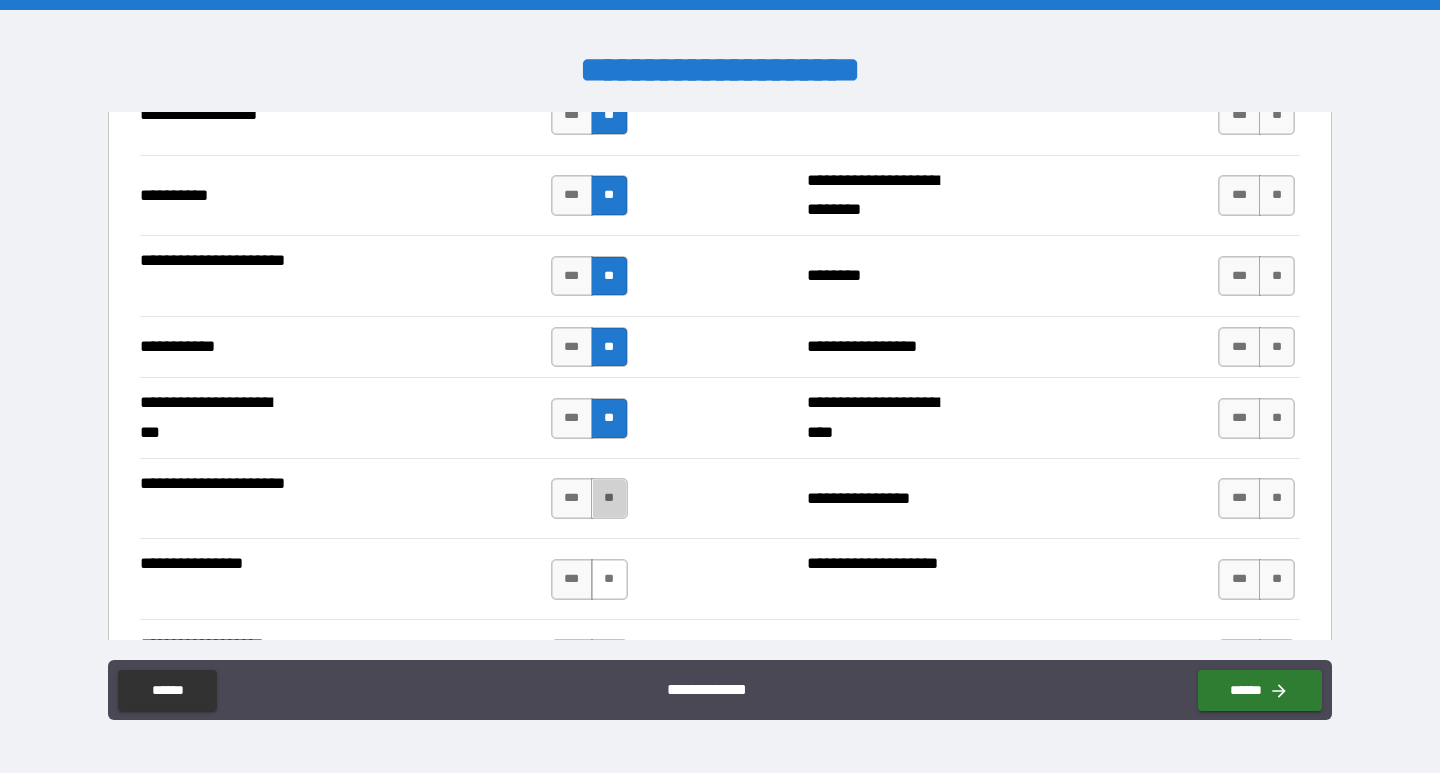drag, startPoint x: 614, startPoint y: 497, endPoint x: 598, endPoint y: 562, distance: 66.94027 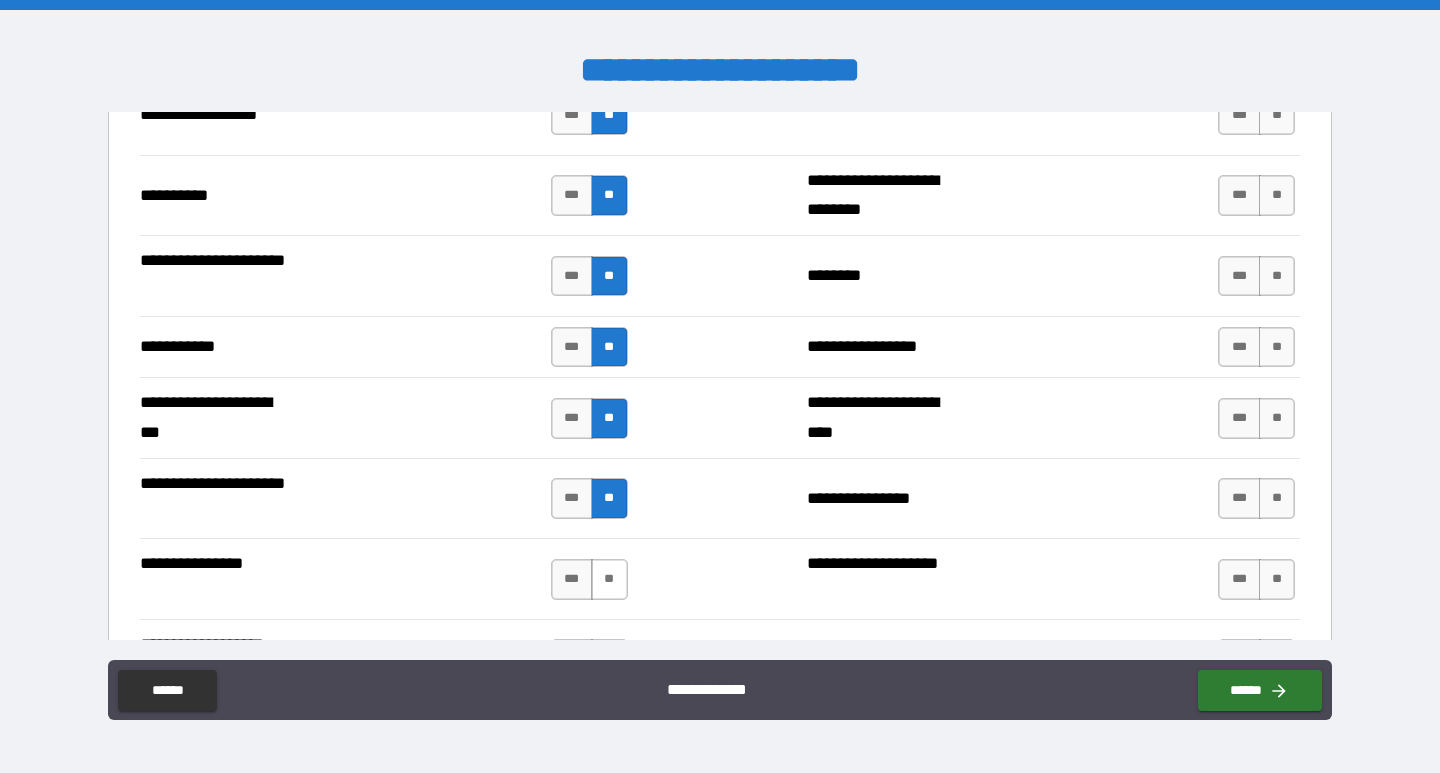 click on "**" at bounding box center [609, 579] 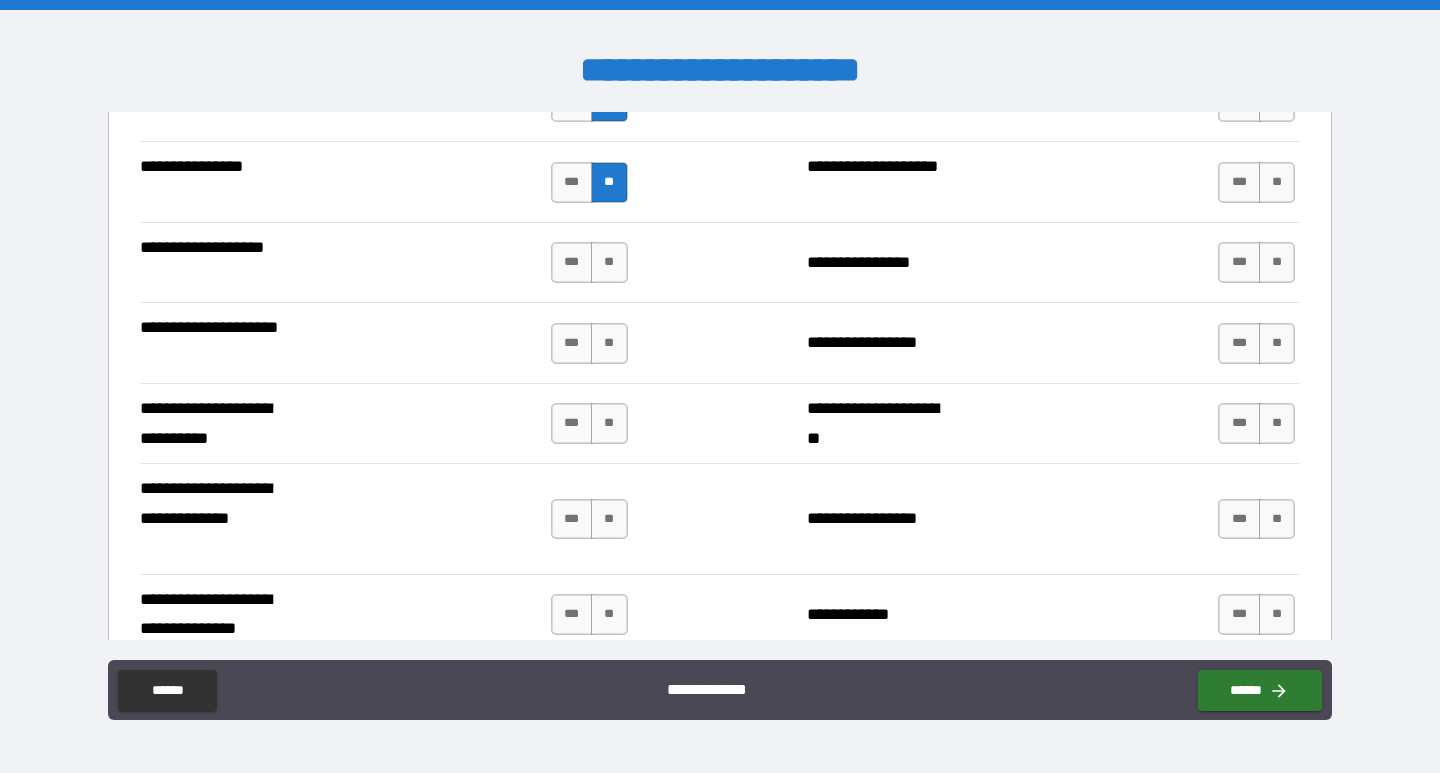 scroll, scrollTop: 2700, scrollLeft: 0, axis: vertical 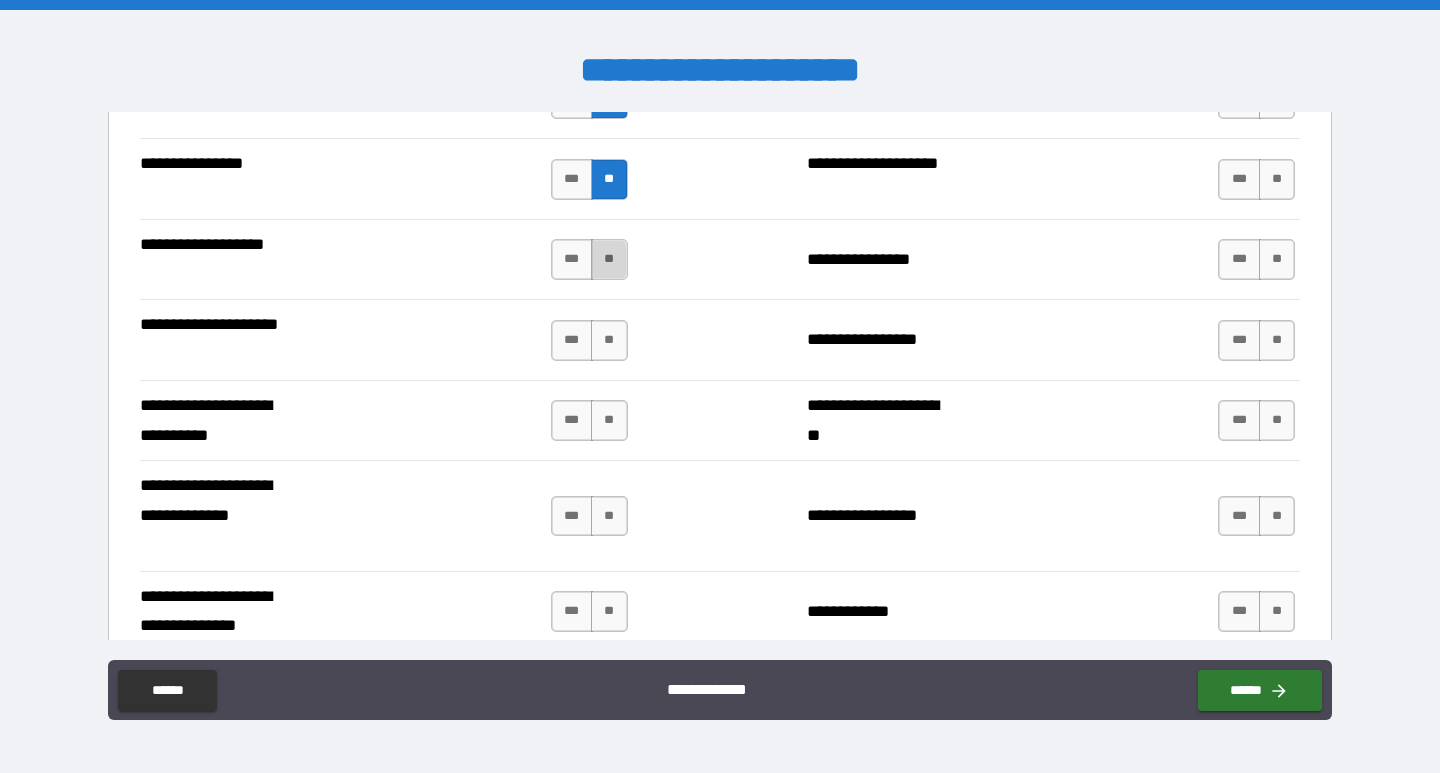 click on "**" at bounding box center (609, 259) 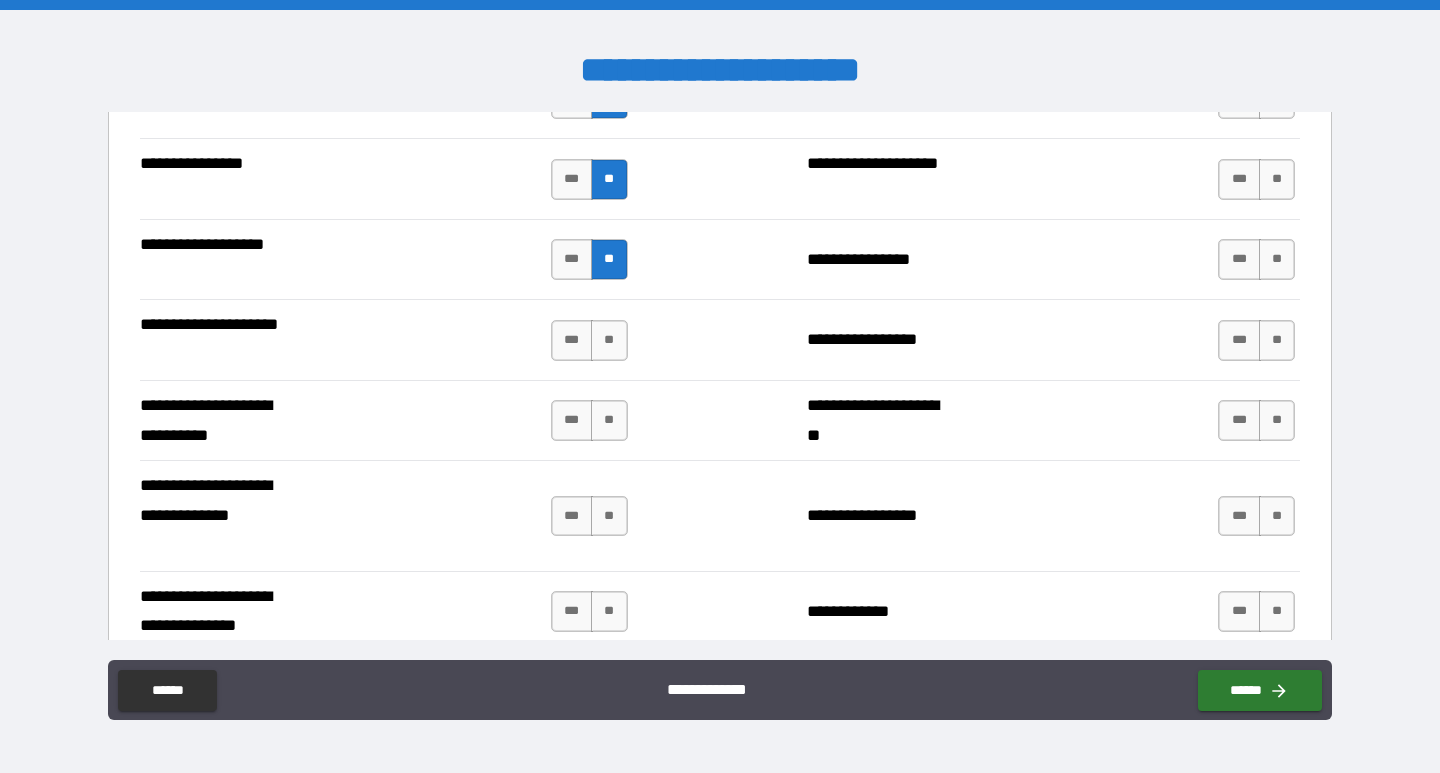 drag, startPoint x: 610, startPoint y: 354, endPoint x: 611, endPoint y: 382, distance: 28.01785 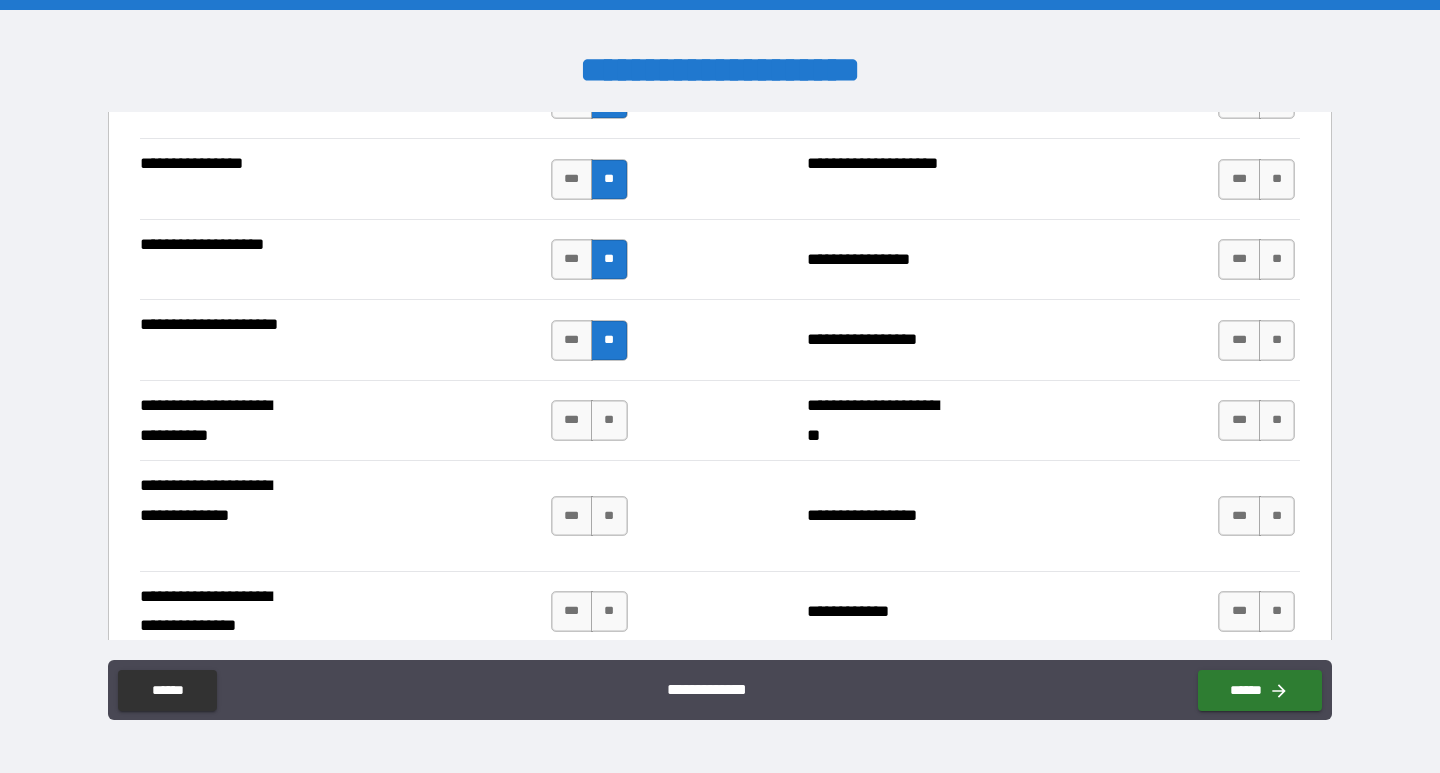 click on "**" at bounding box center [609, 420] 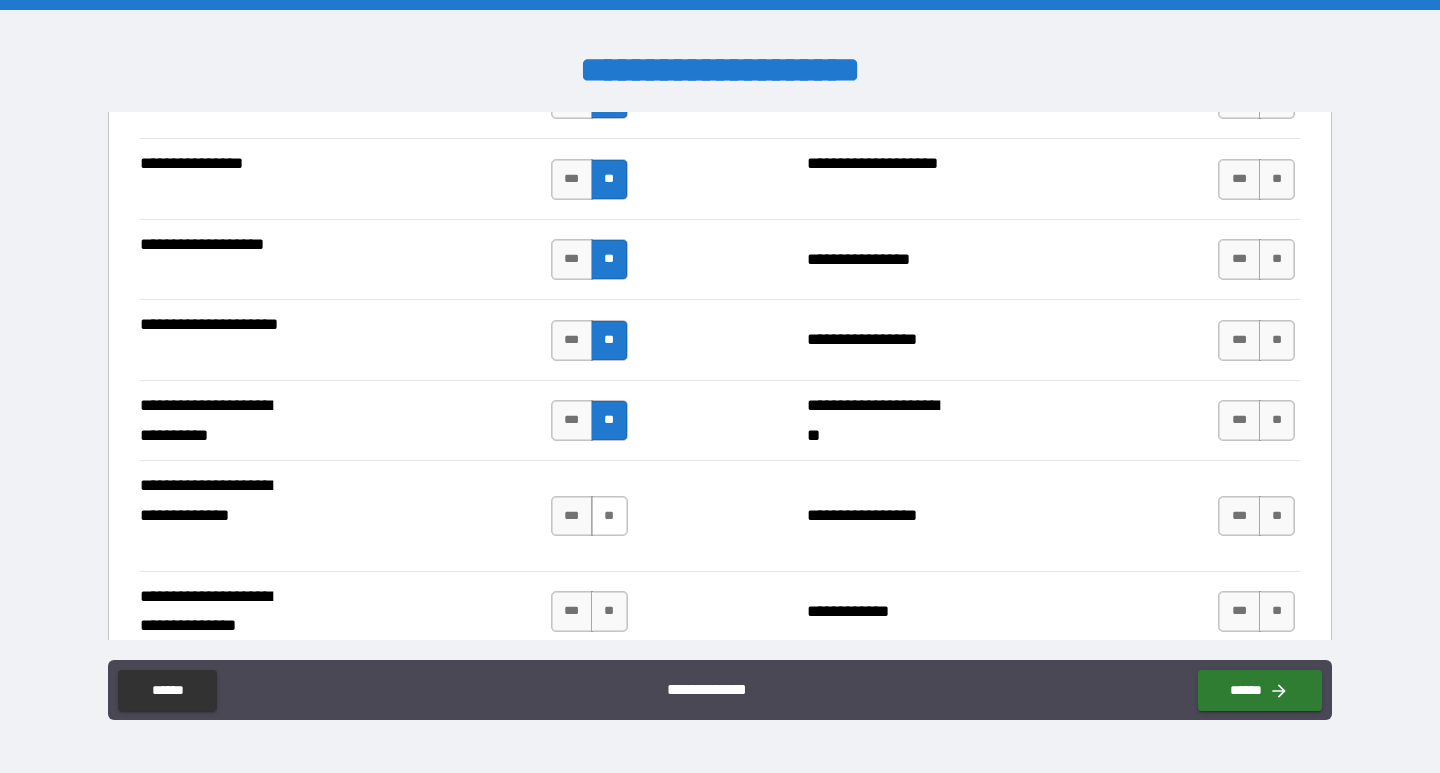 click on "**" at bounding box center [609, 516] 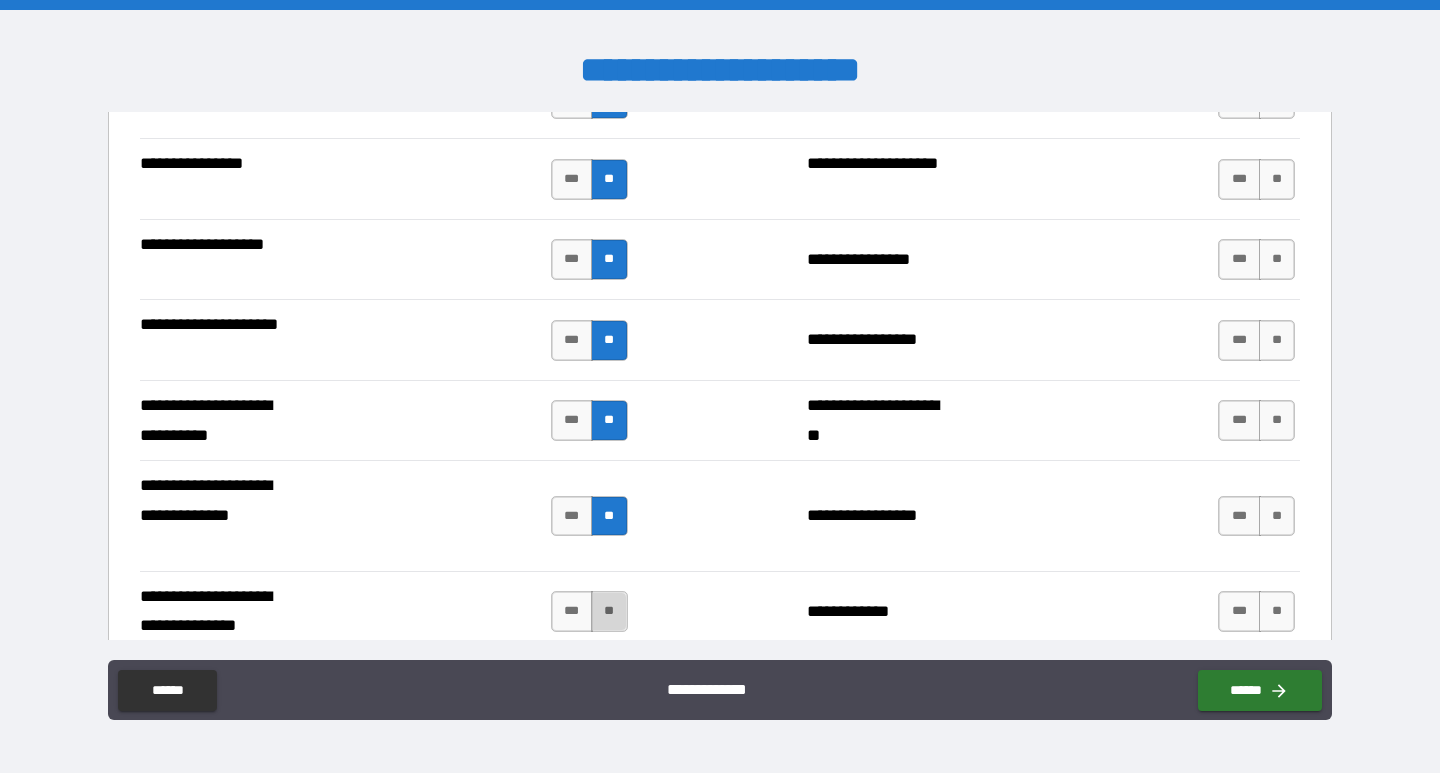 click on "**" at bounding box center (609, 611) 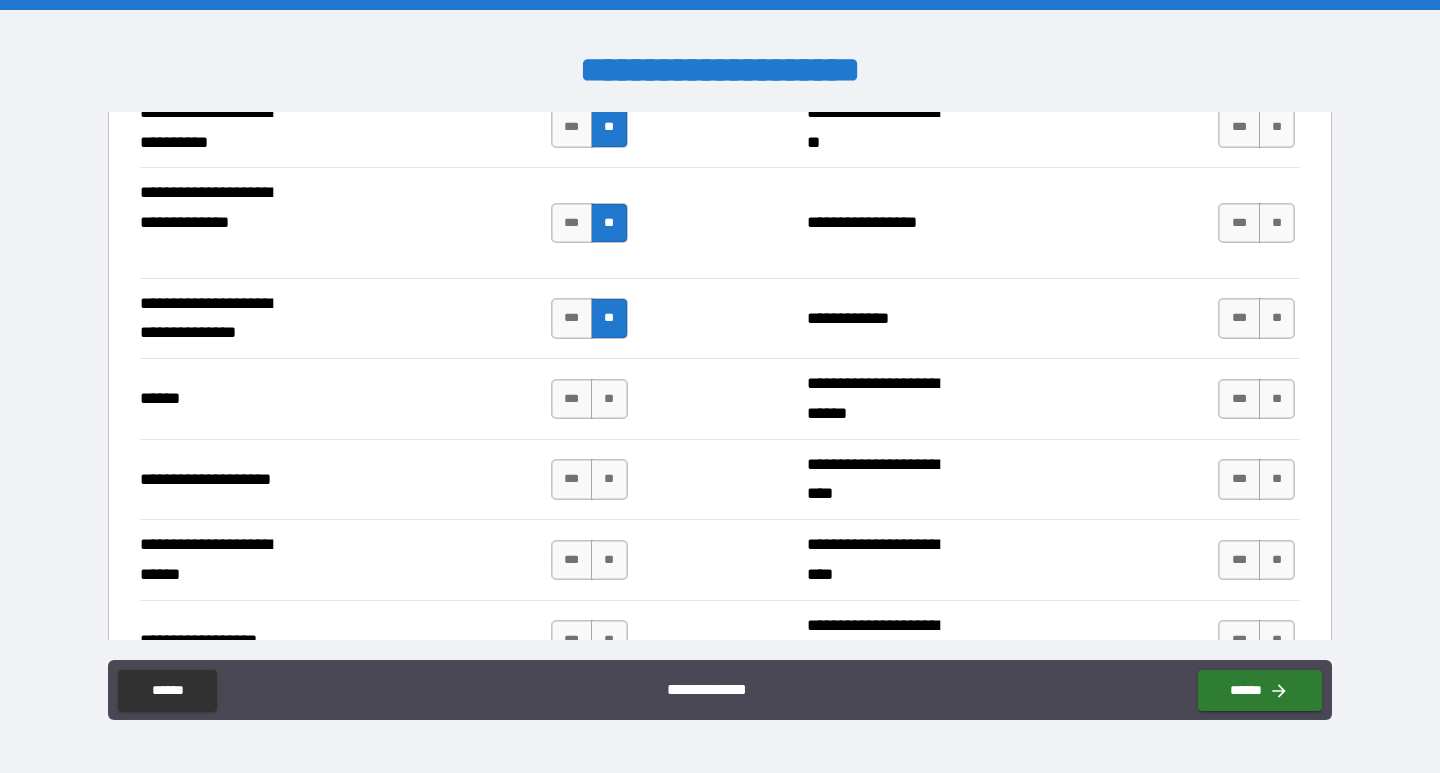 scroll, scrollTop: 3000, scrollLeft: 0, axis: vertical 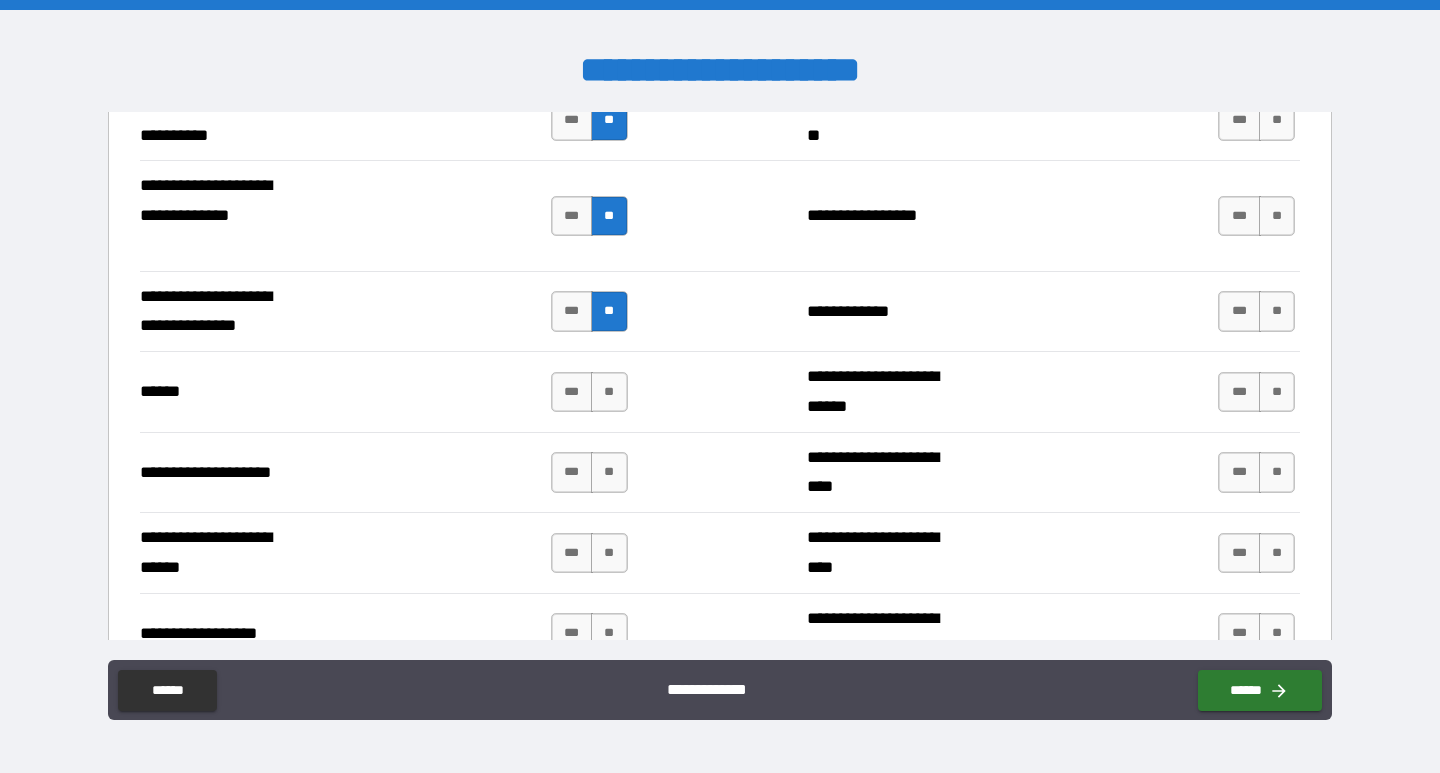 drag, startPoint x: 562, startPoint y: 395, endPoint x: 626, endPoint y: 440, distance: 78.23682 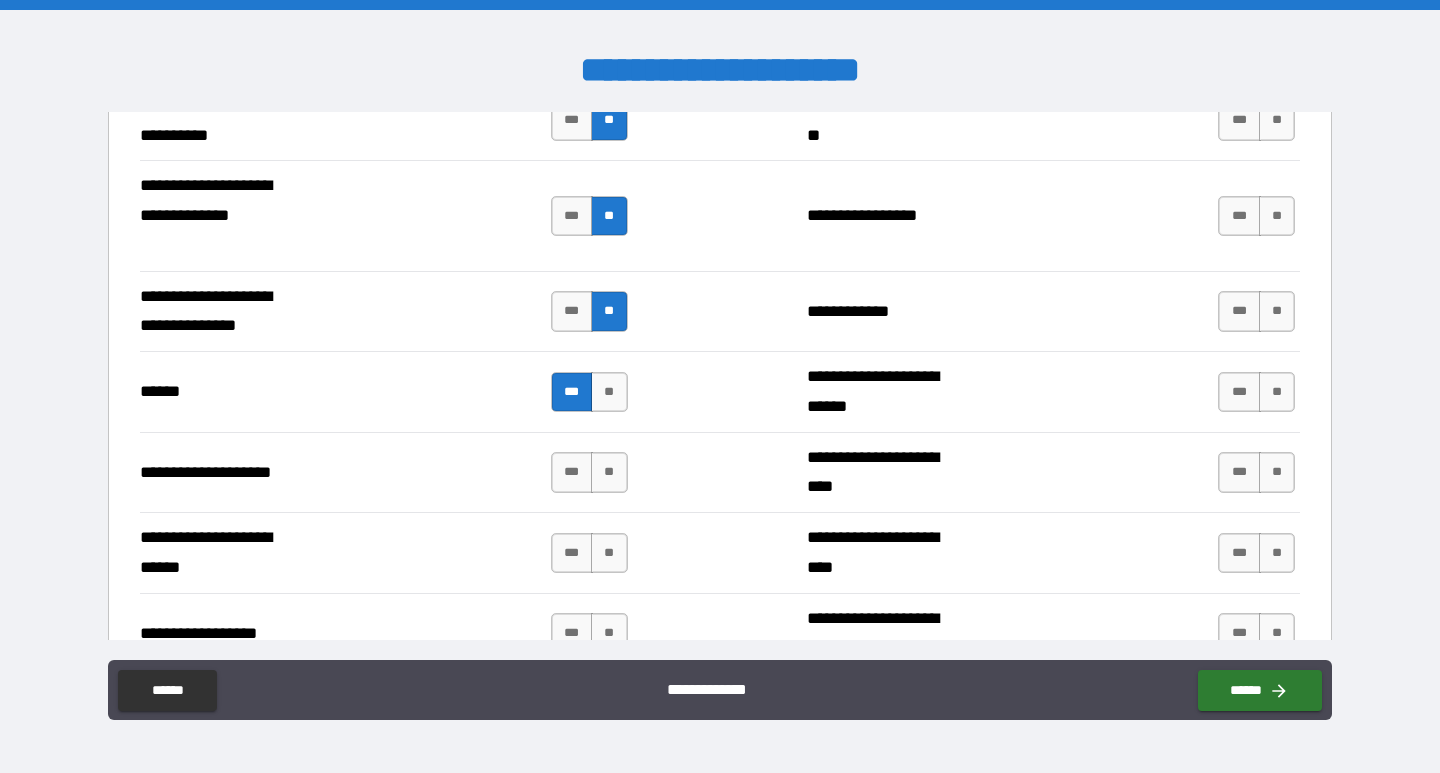 drag, startPoint x: 605, startPoint y: 478, endPoint x: 607, endPoint y: 524, distance: 46.043457 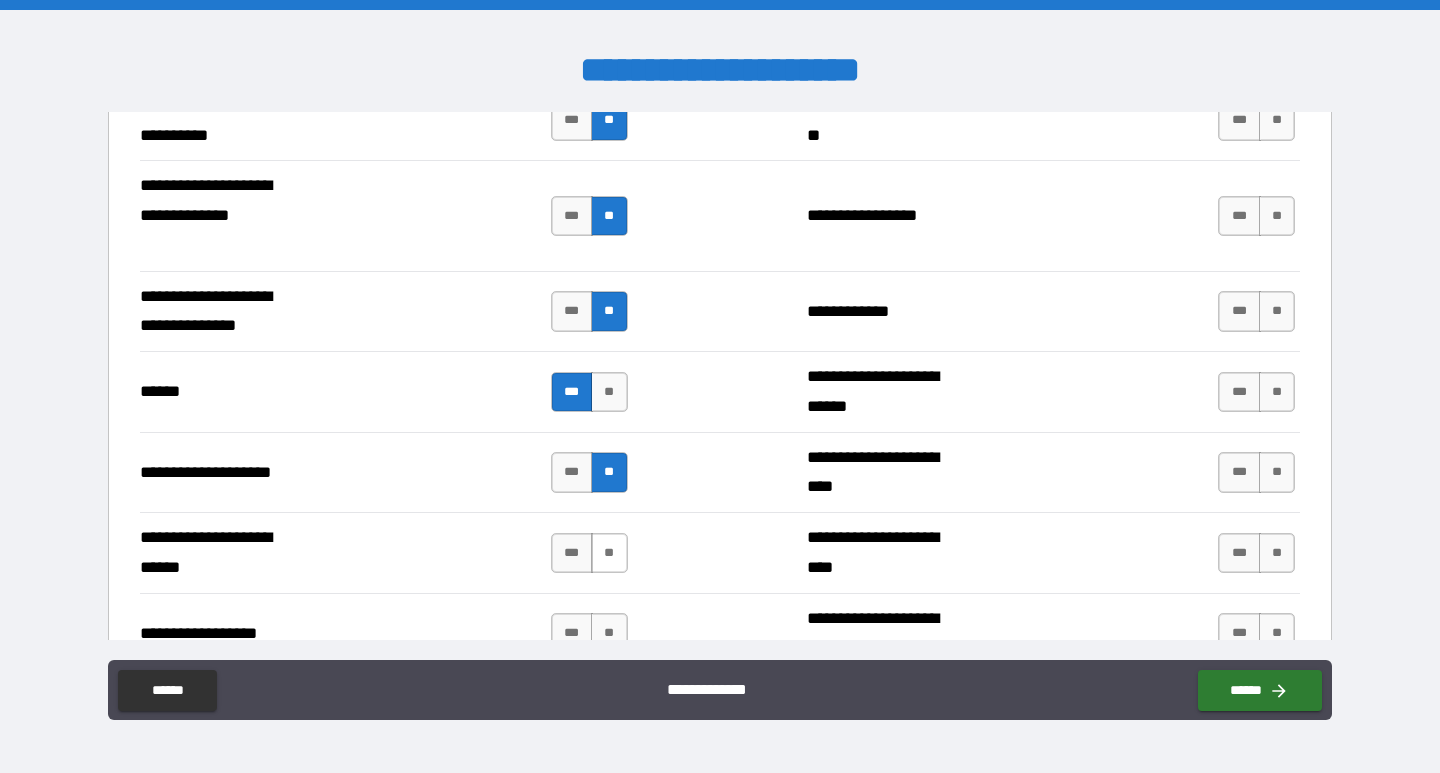 click on "**" at bounding box center [609, 553] 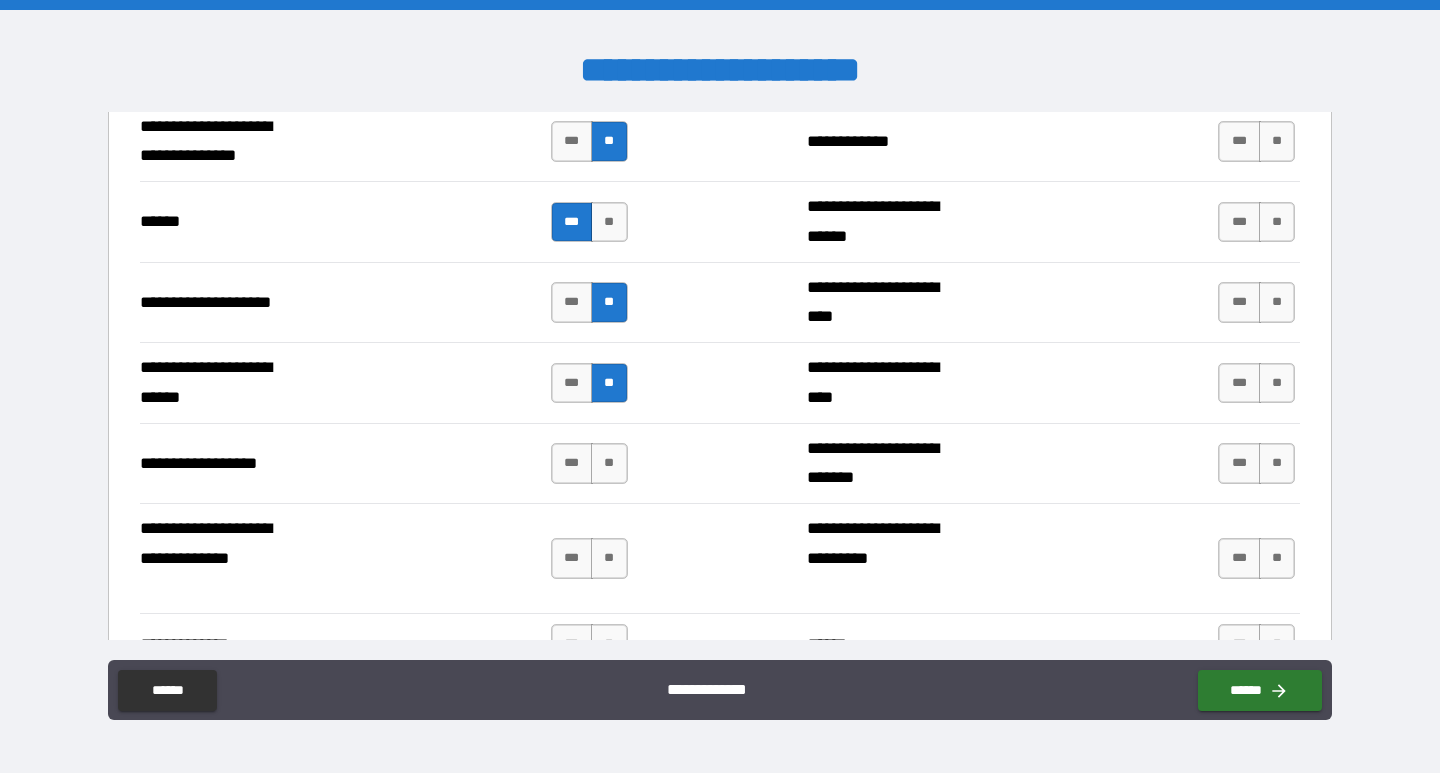scroll, scrollTop: 3300, scrollLeft: 0, axis: vertical 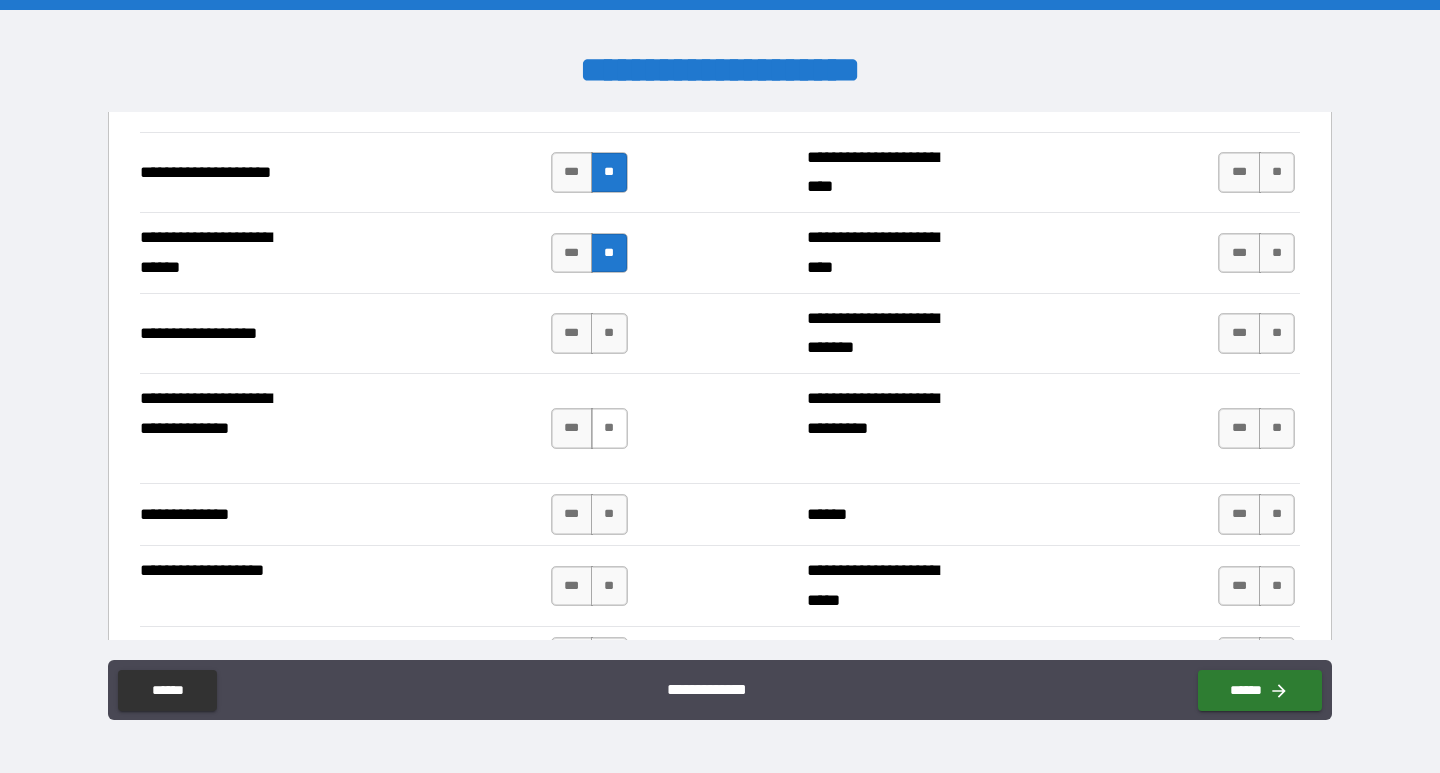 click on "**" at bounding box center [609, 333] 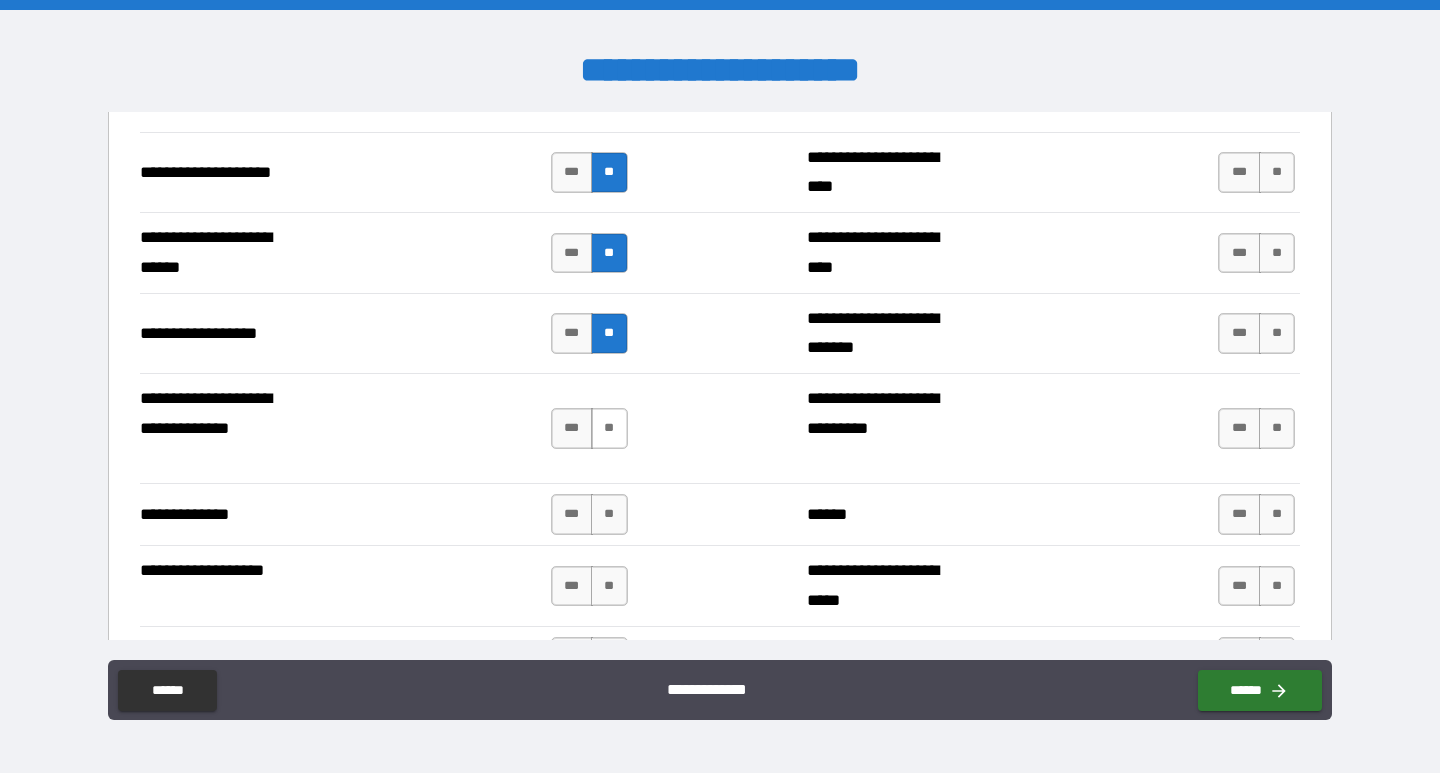 click on "**" at bounding box center [609, 428] 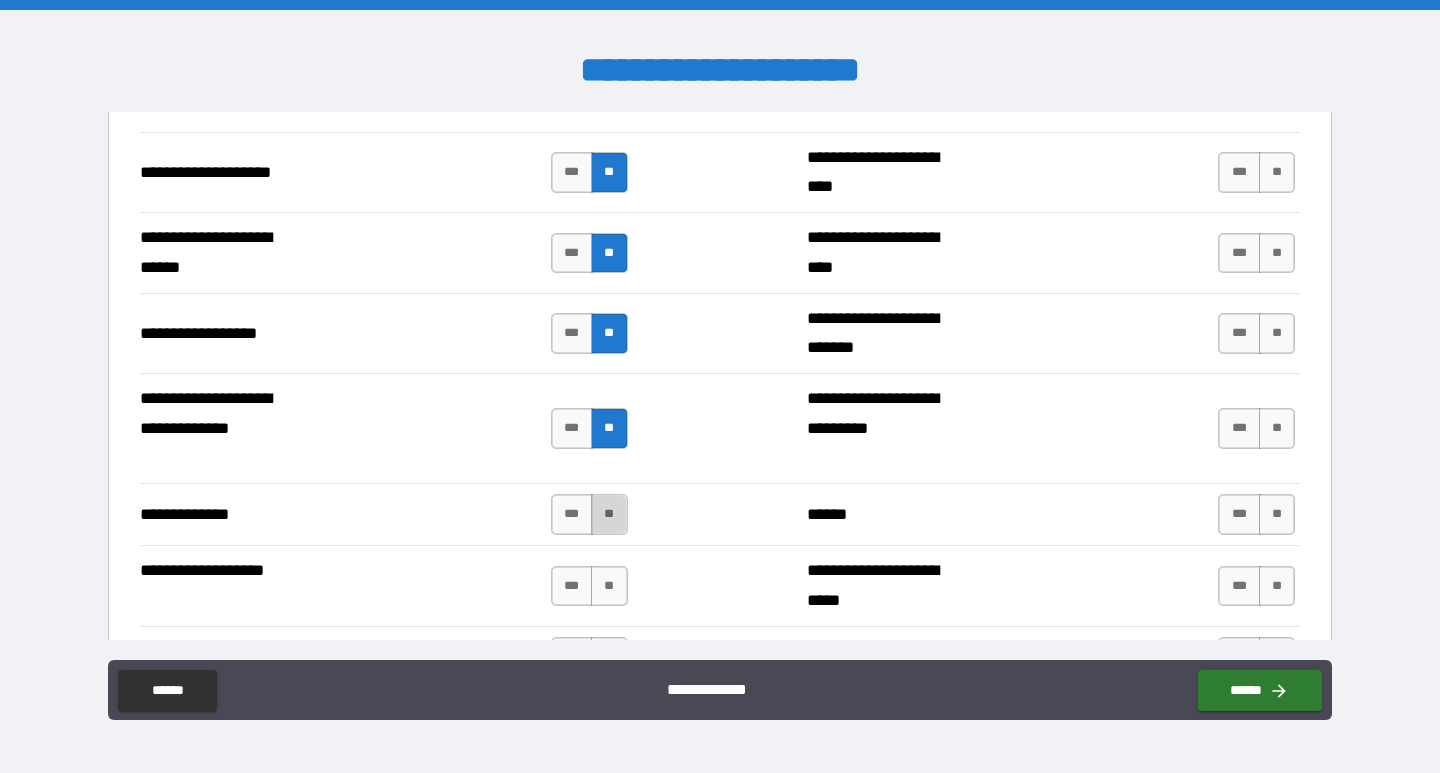 drag, startPoint x: 603, startPoint y: 531, endPoint x: 621, endPoint y: 583, distance: 55.027267 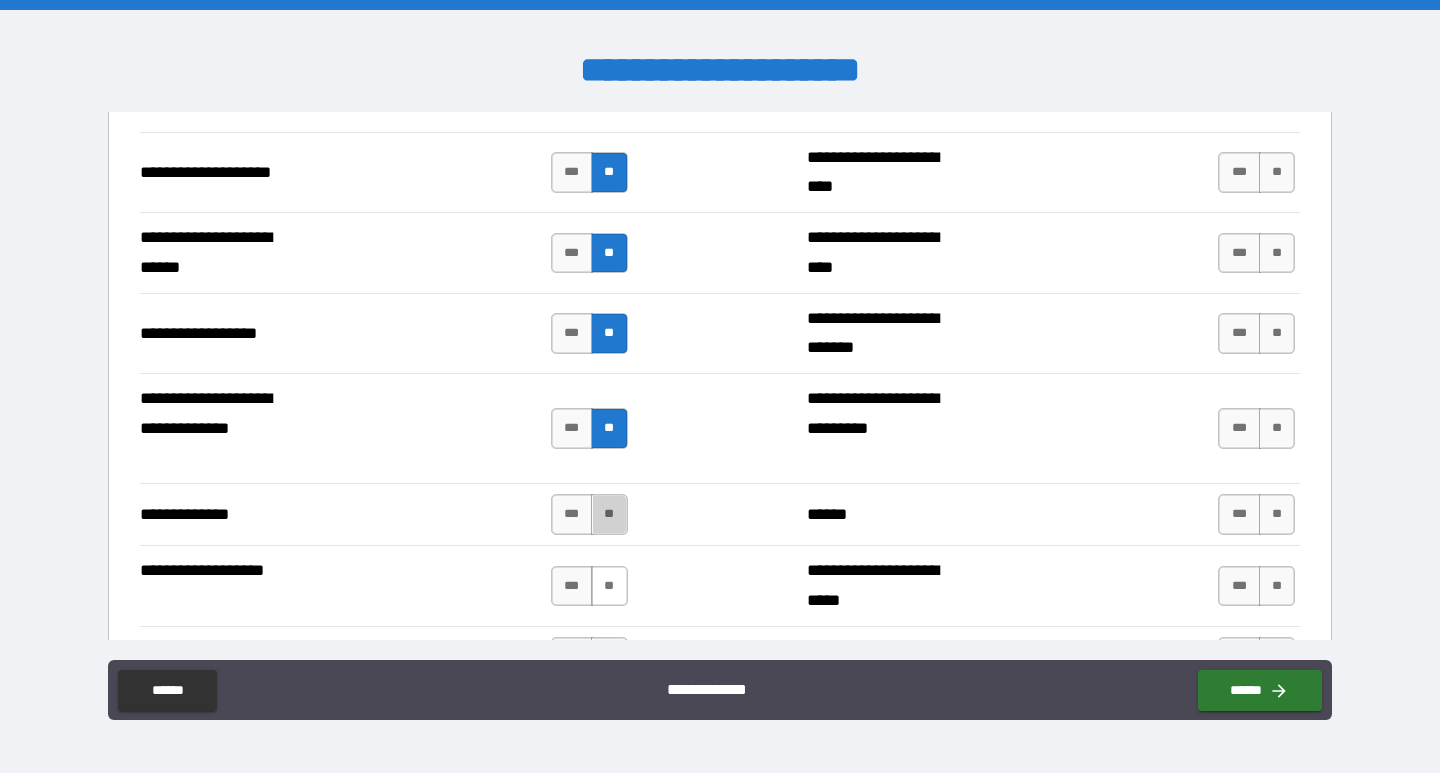 click on "**" at bounding box center (609, 514) 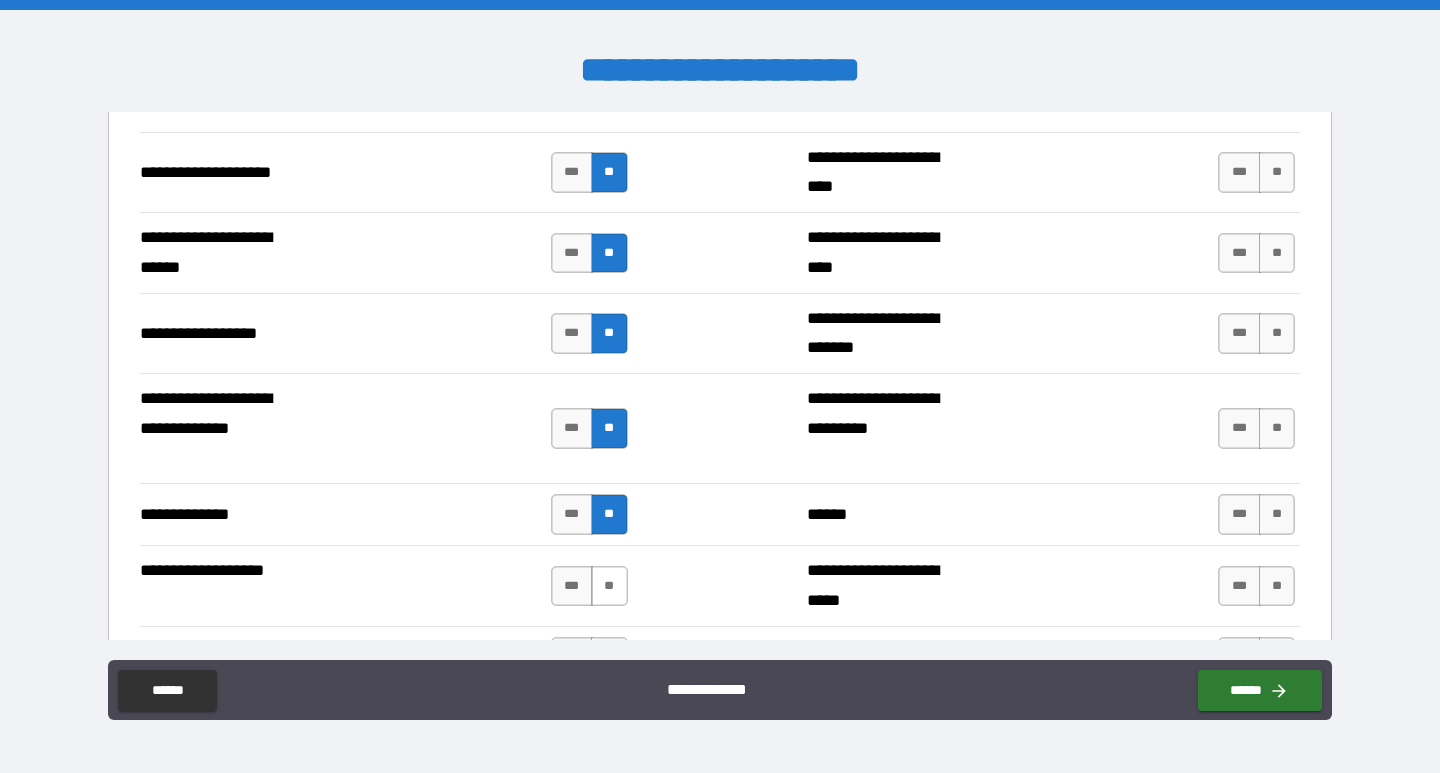 drag, startPoint x: 609, startPoint y: 581, endPoint x: 657, endPoint y: 543, distance: 61.220913 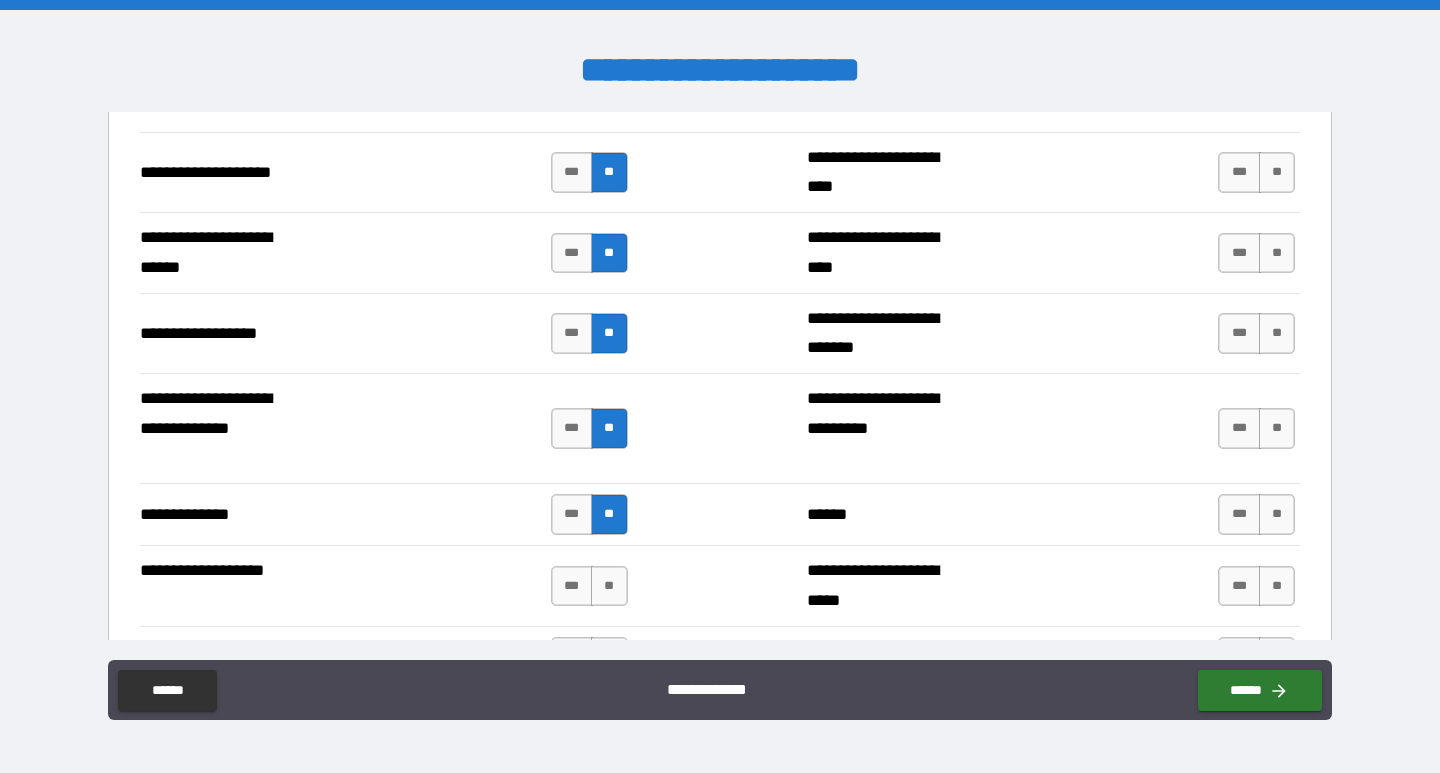 click on "**" at bounding box center [609, 586] 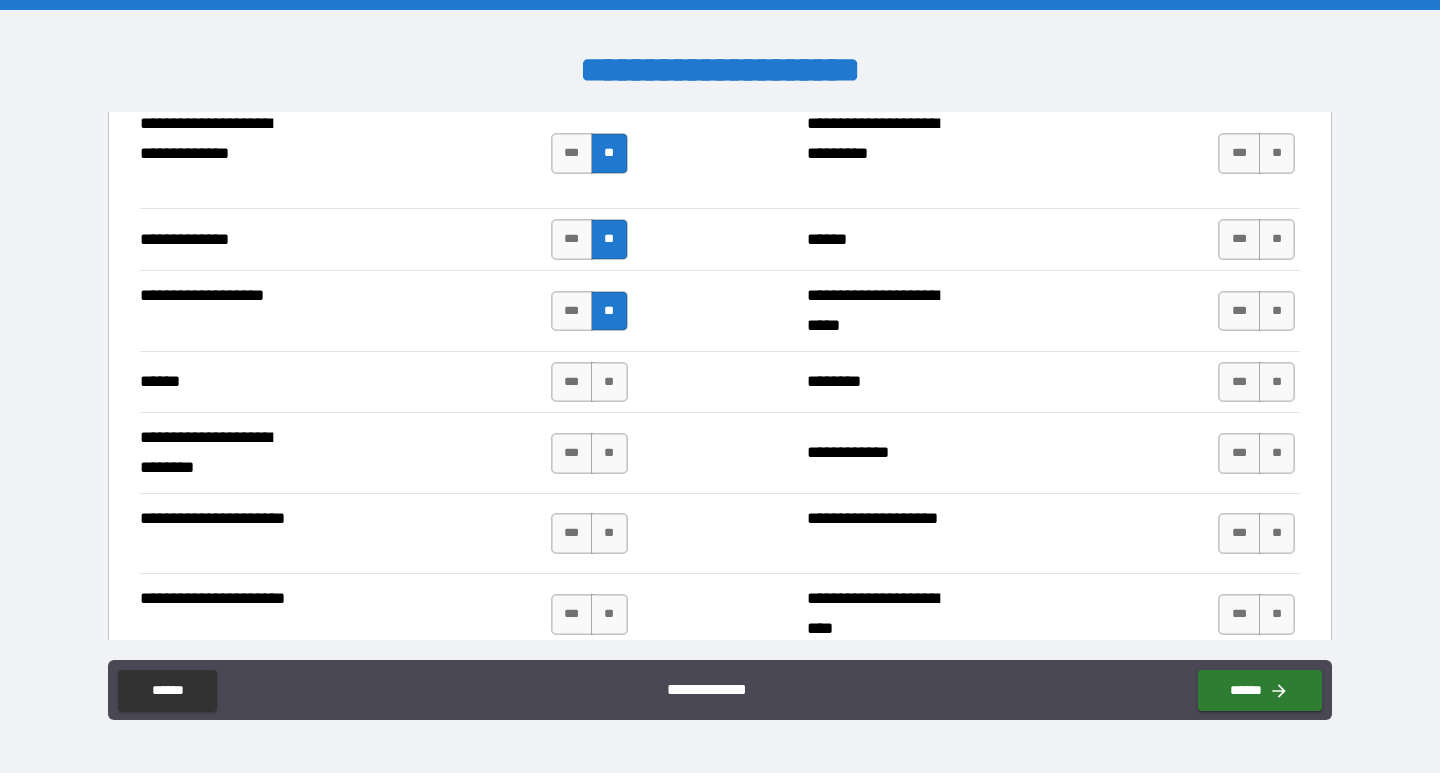 scroll, scrollTop: 3600, scrollLeft: 0, axis: vertical 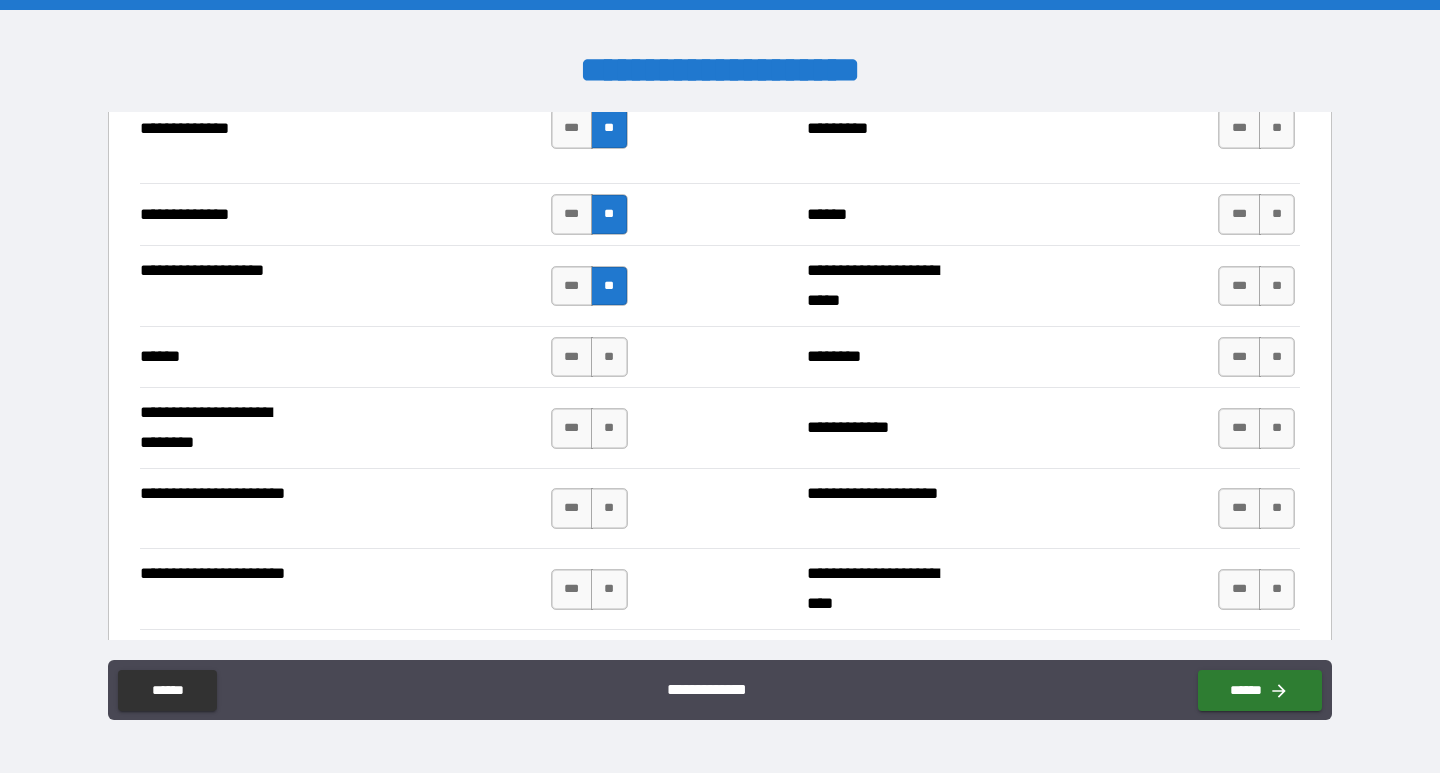 click on "**" at bounding box center (609, 357) 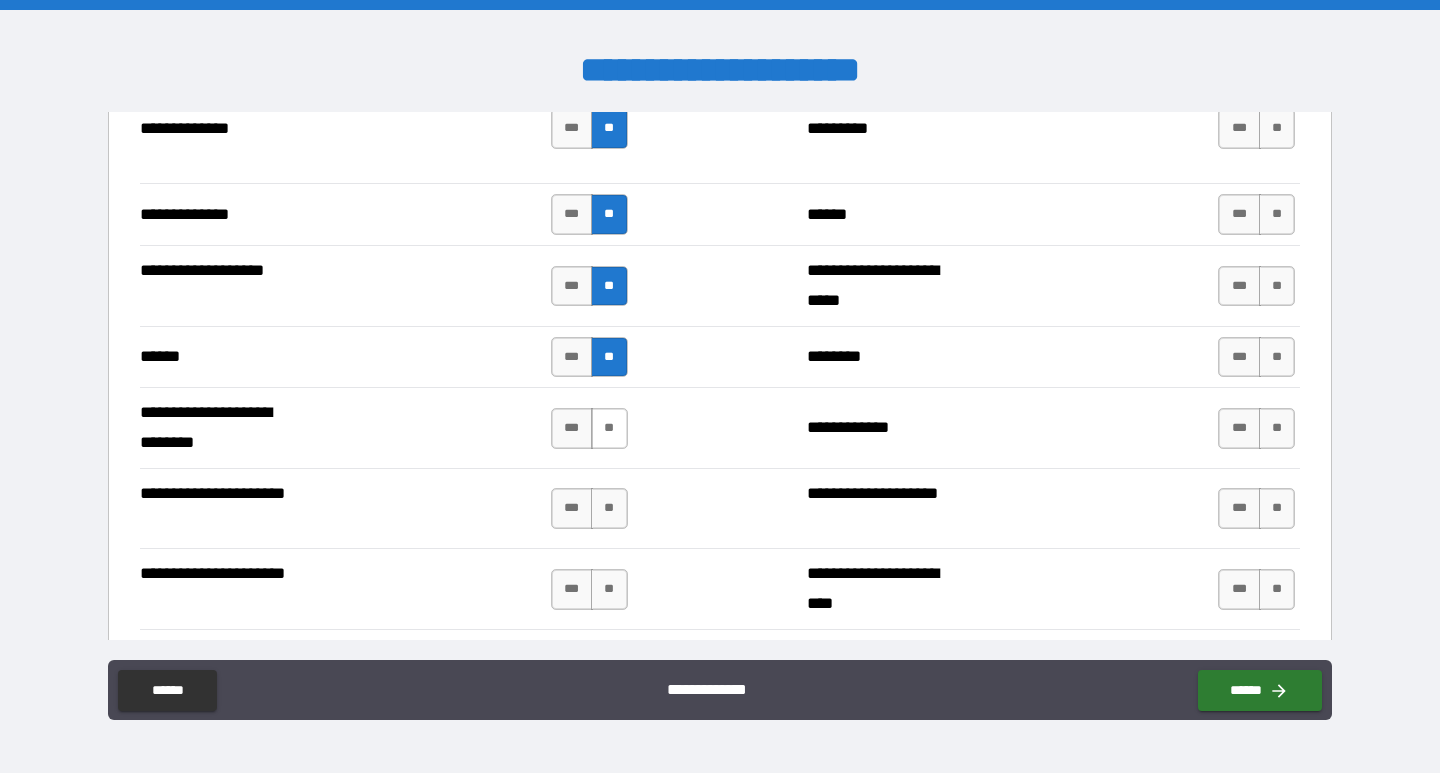 click on "**" at bounding box center (609, 428) 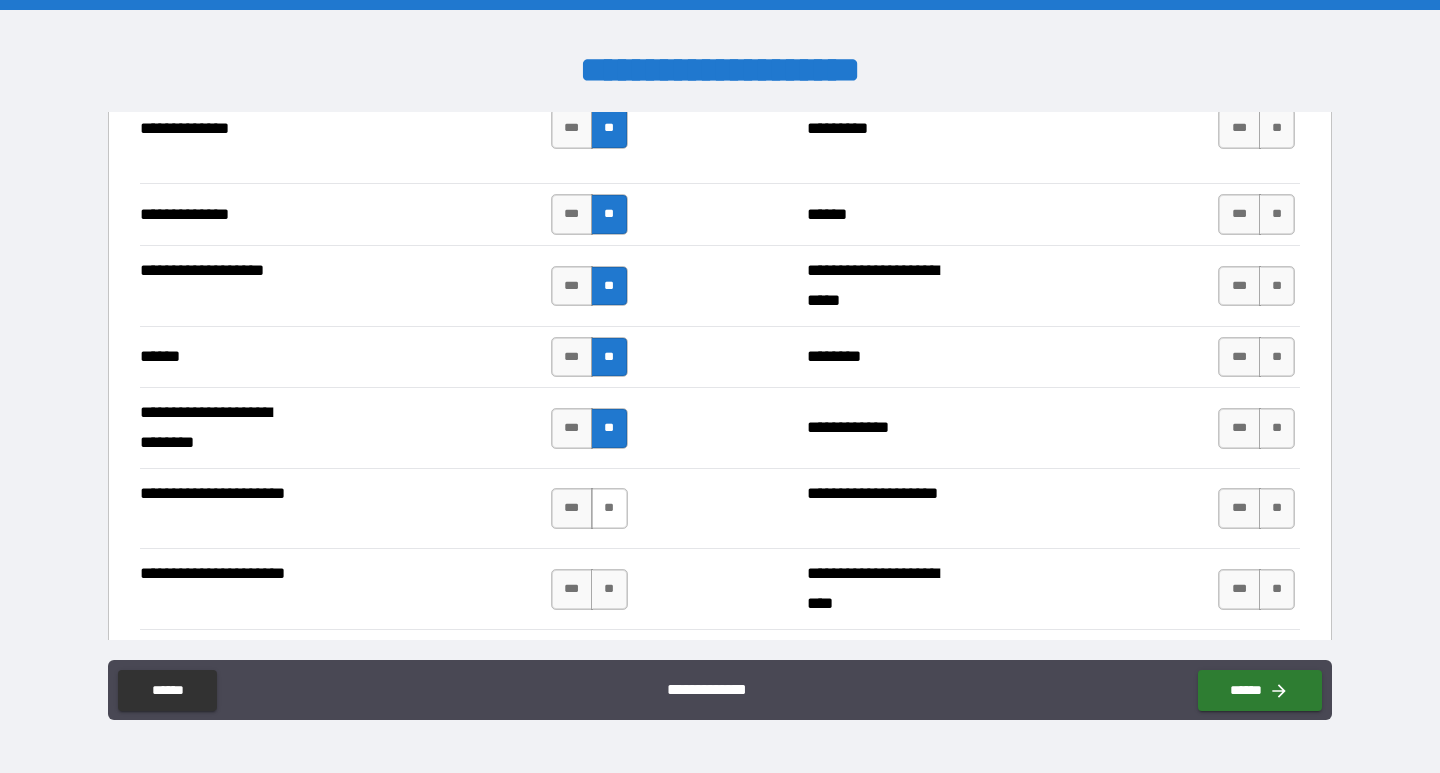 click on "**" at bounding box center [609, 508] 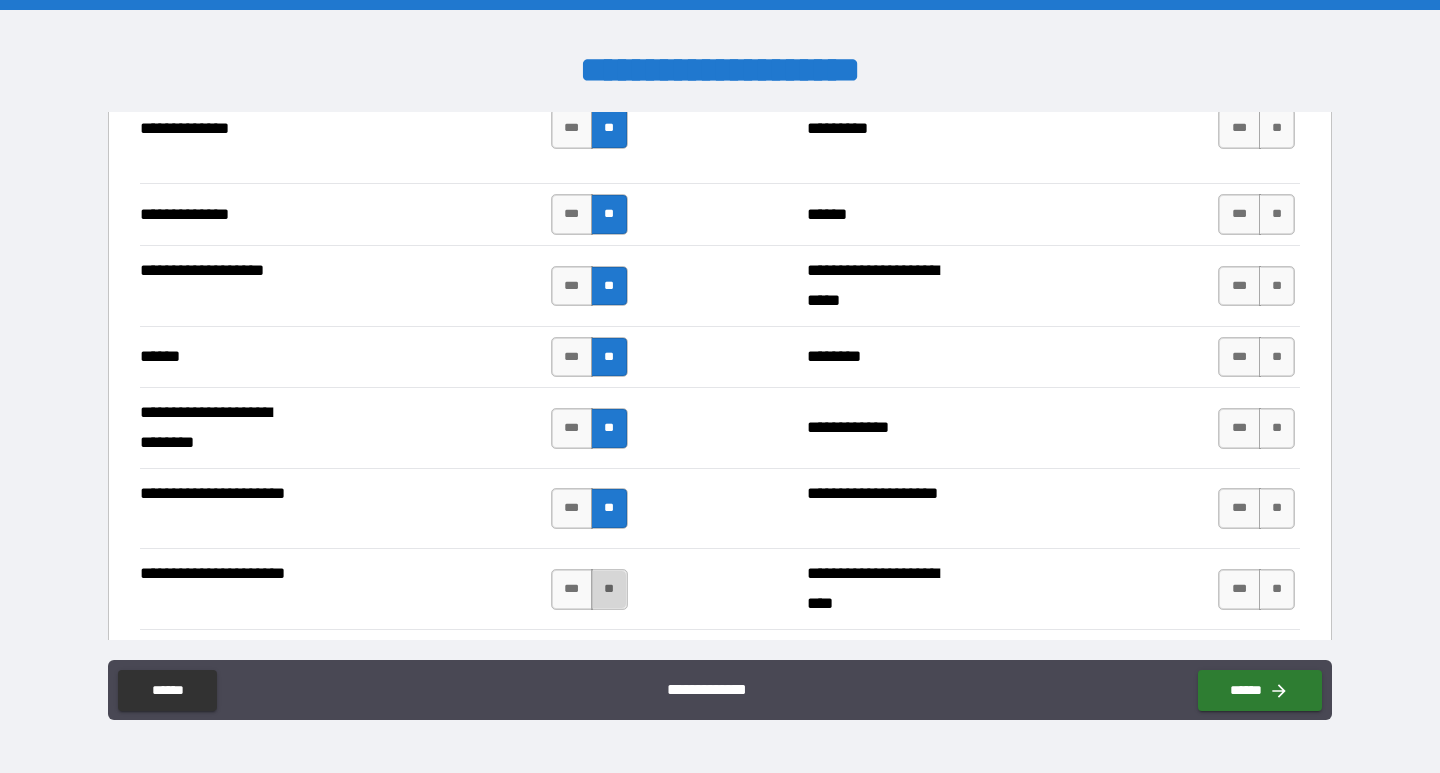 click on "**" at bounding box center [609, 589] 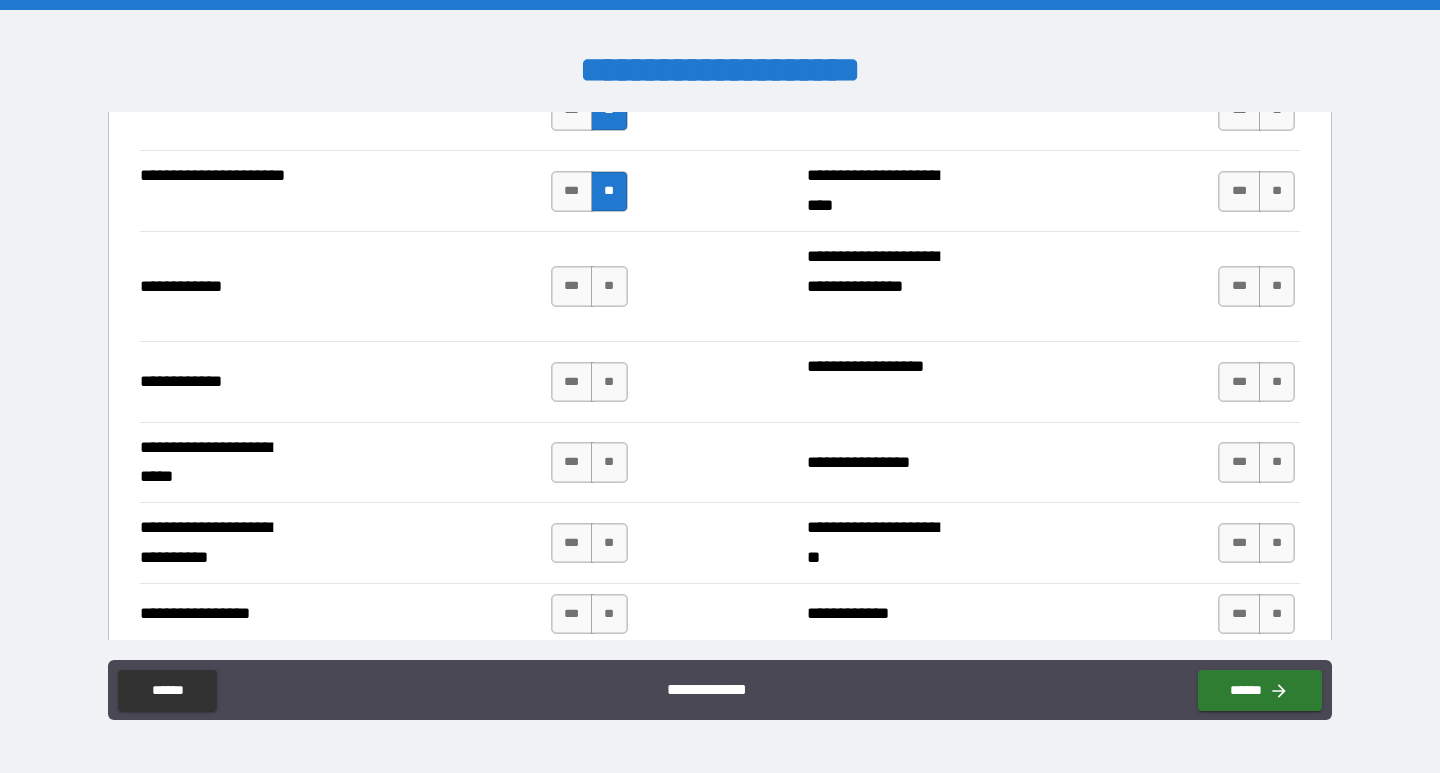scroll, scrollTop: 4000, scrollLeft: 0, axis: vertical 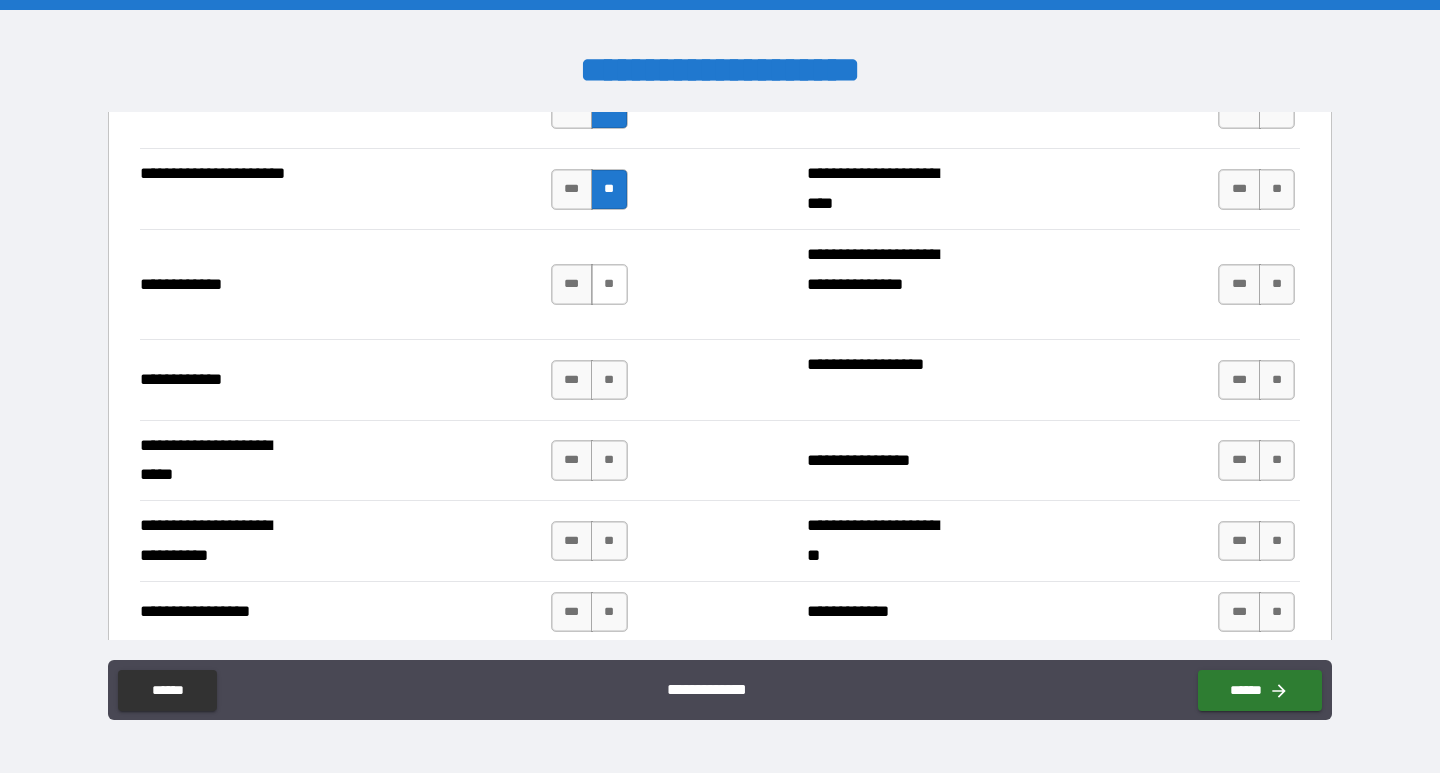 drag, startPoint x: 602, startPoint y: 292, endPoint x: 623, endPoint y: 346, distance: 57.939625 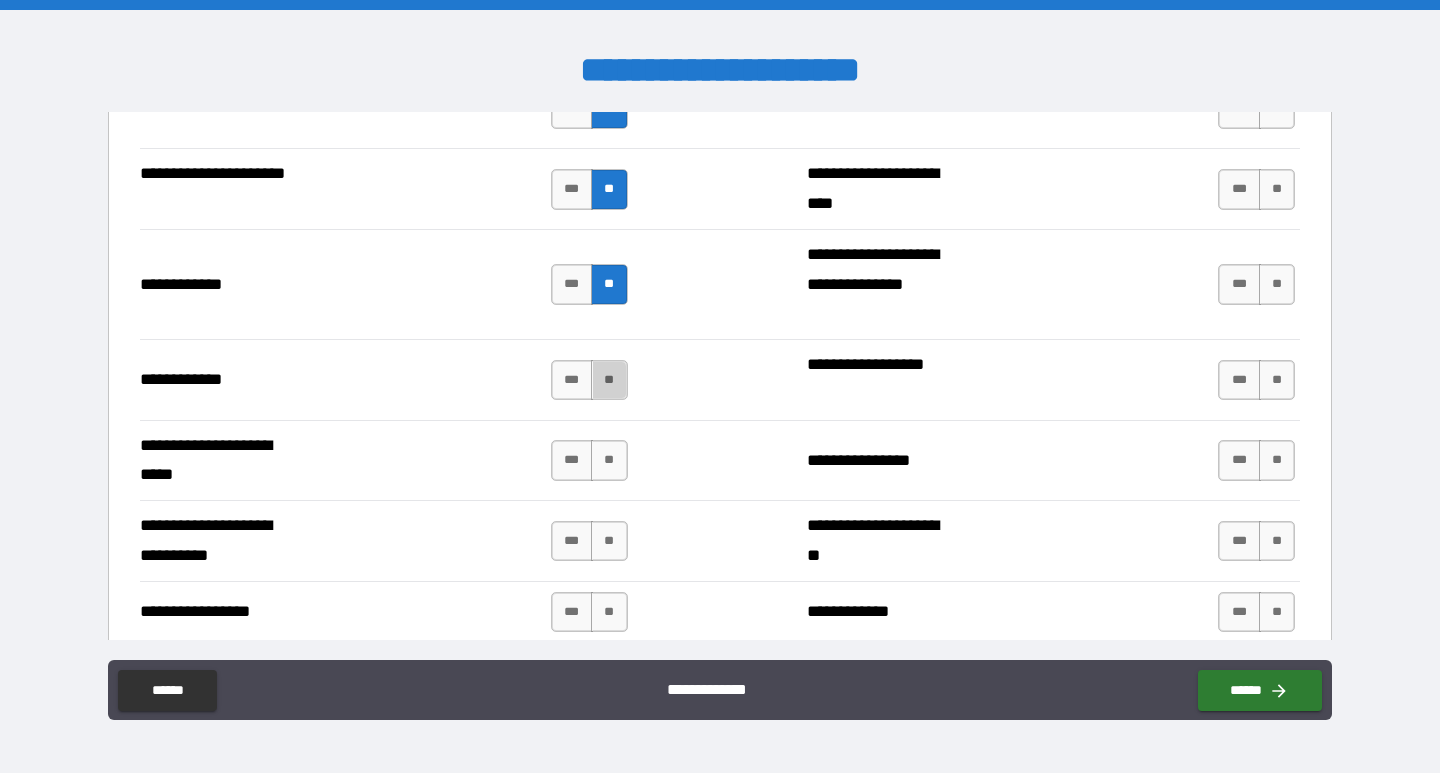 drag, startPoint x: 604, startPoint y: 381, endPoint x: 575, endPoint y: 486, distance: 108.93117 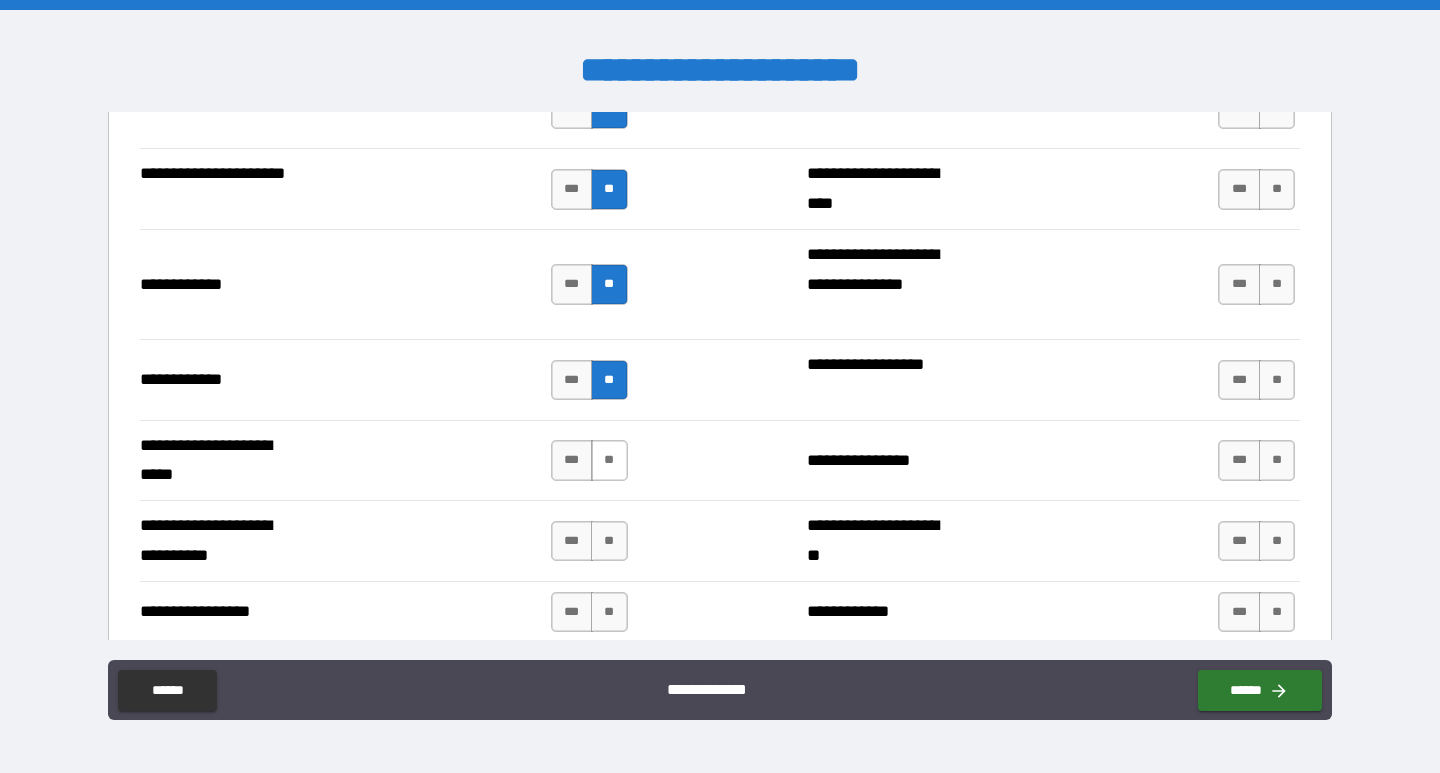 click on "**" at bounding box center (609, 460) 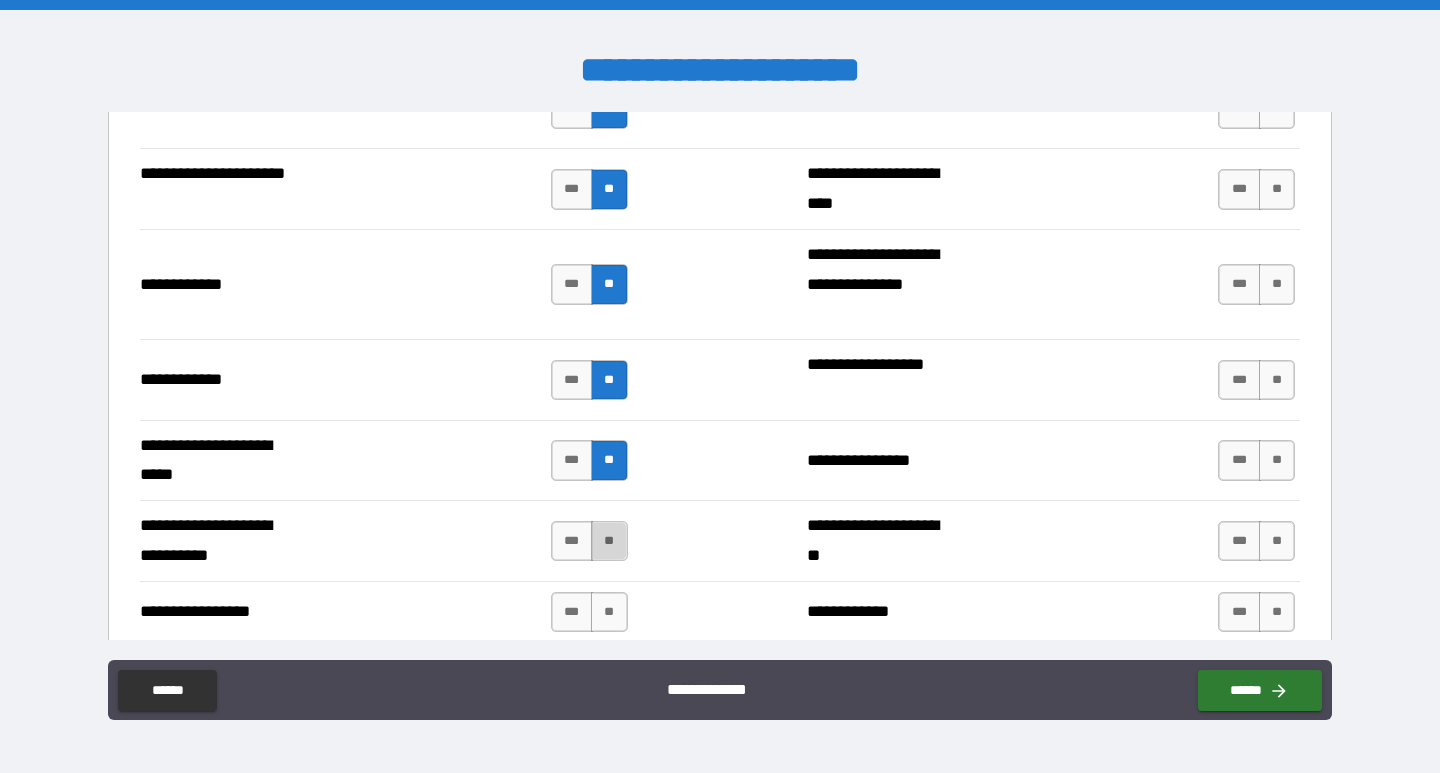 click on "**" at bounding box center [609, 541] 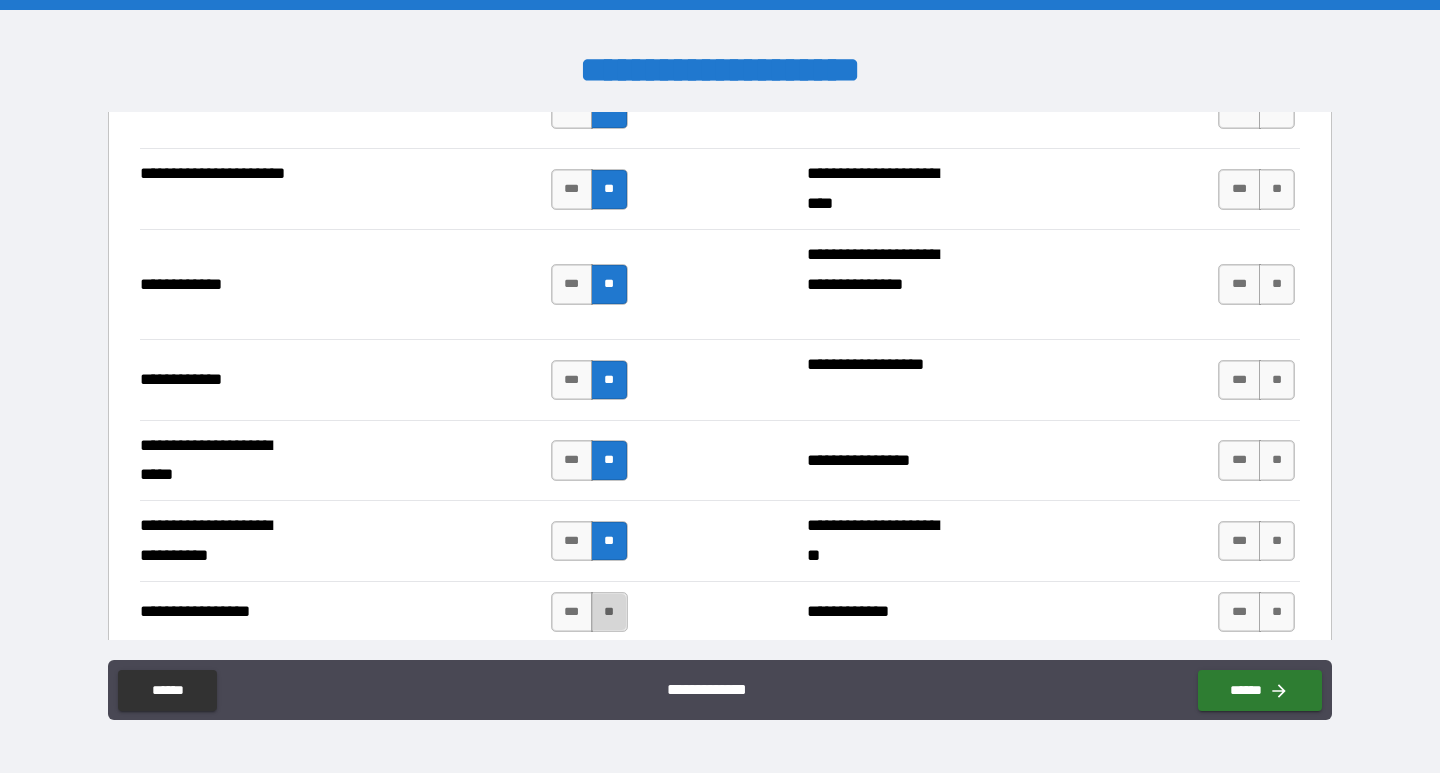 click on "**" at bounding box center [609, 612] 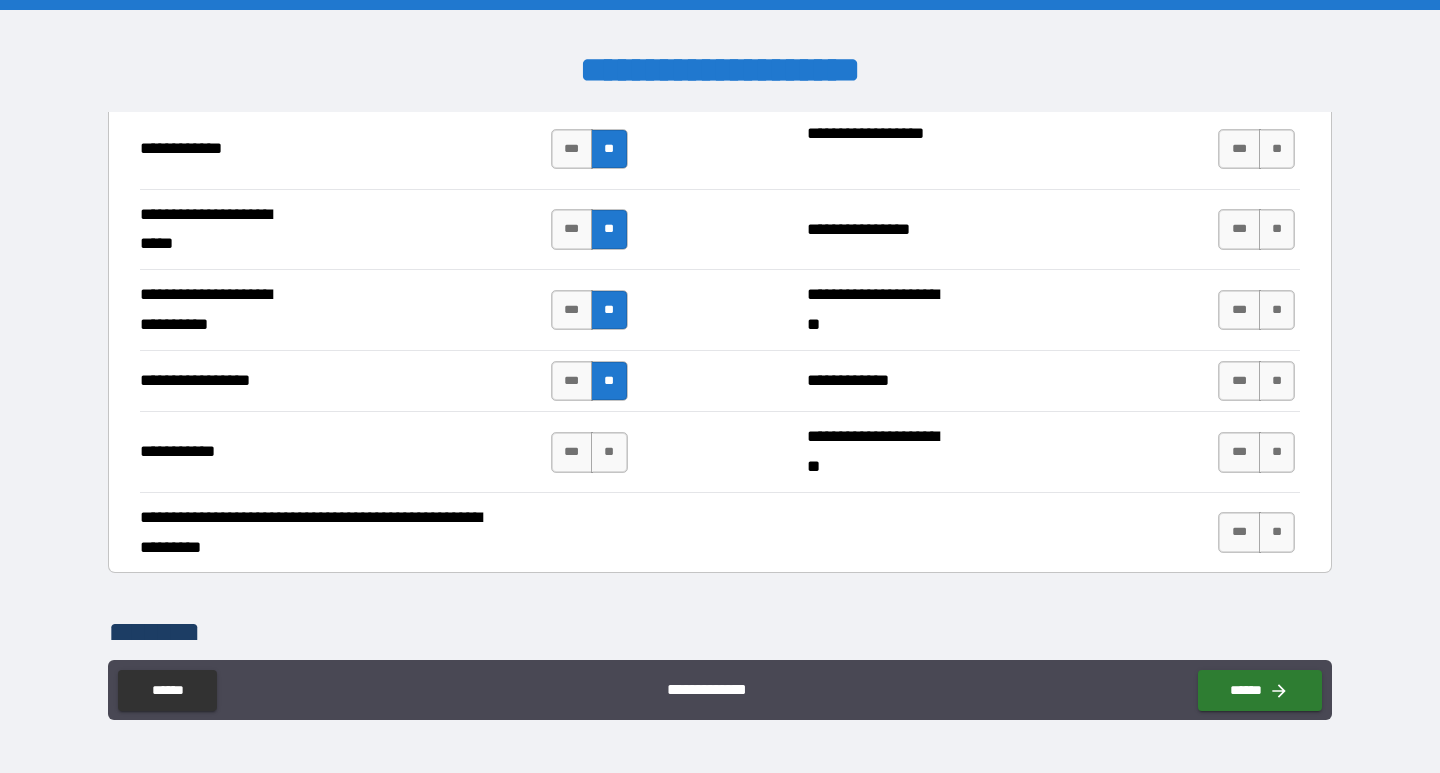 scroll, scrollTop: 4300, scrollLeft: 0, axis: vertical 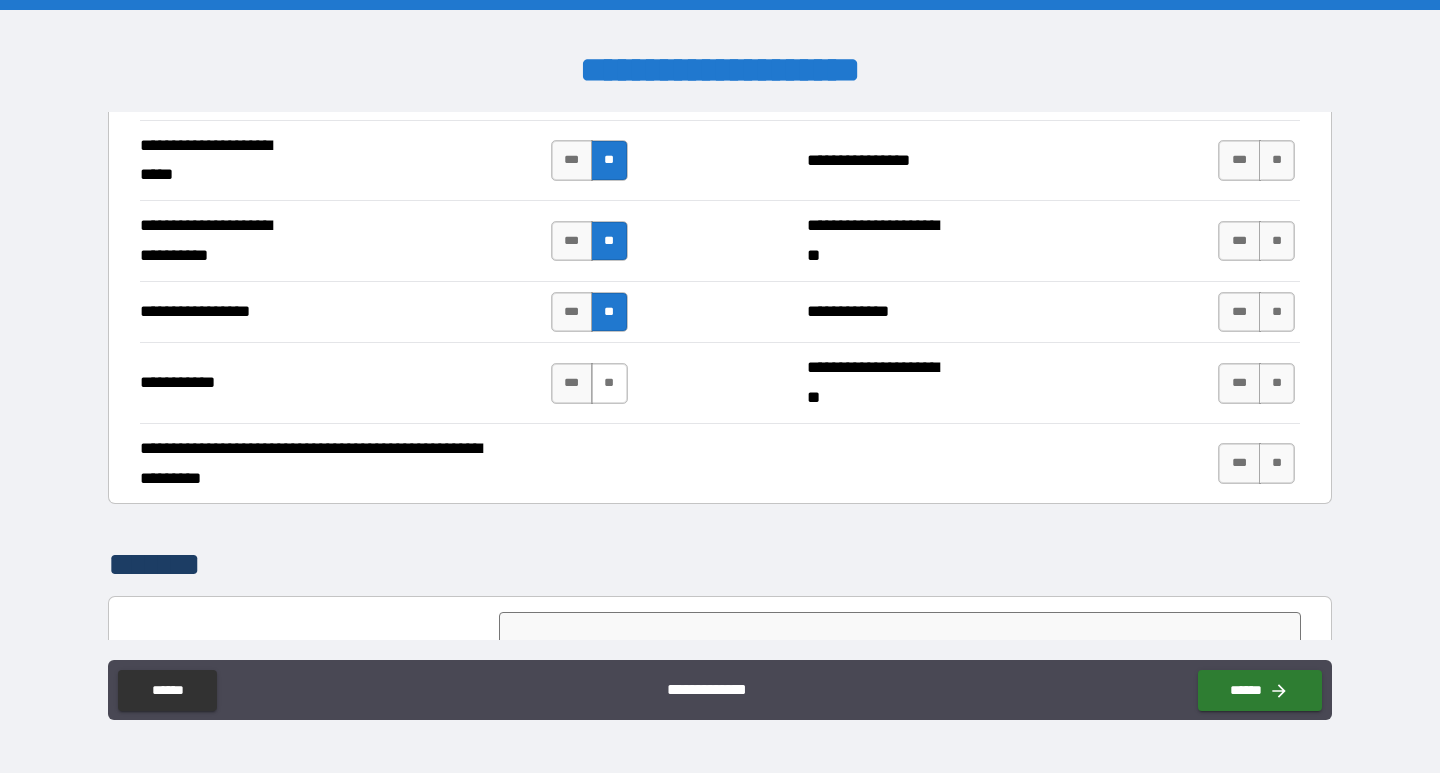 click on "**" at bounding box center (609, 383) 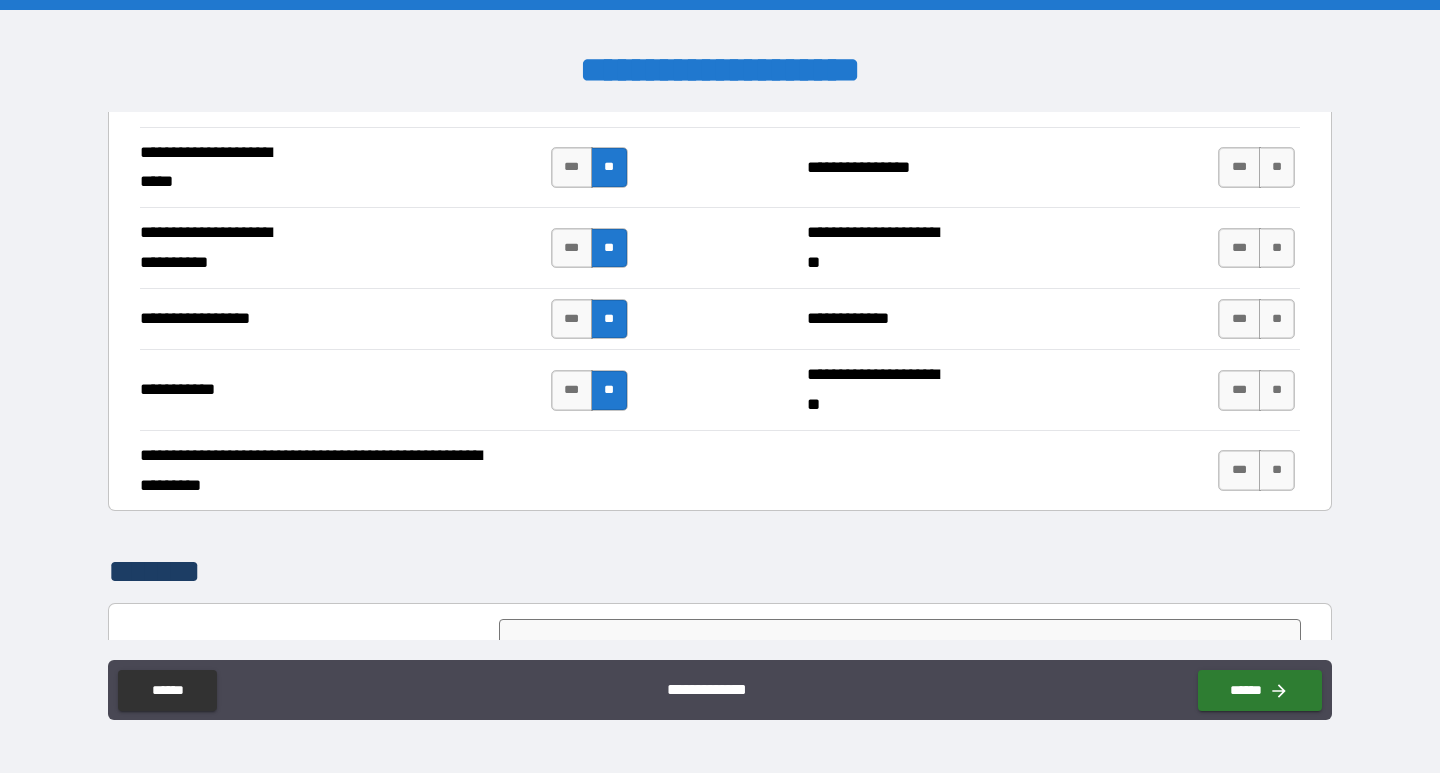 scroll, scrollTop: 4300, scrollLeft: 0, axis: vertical 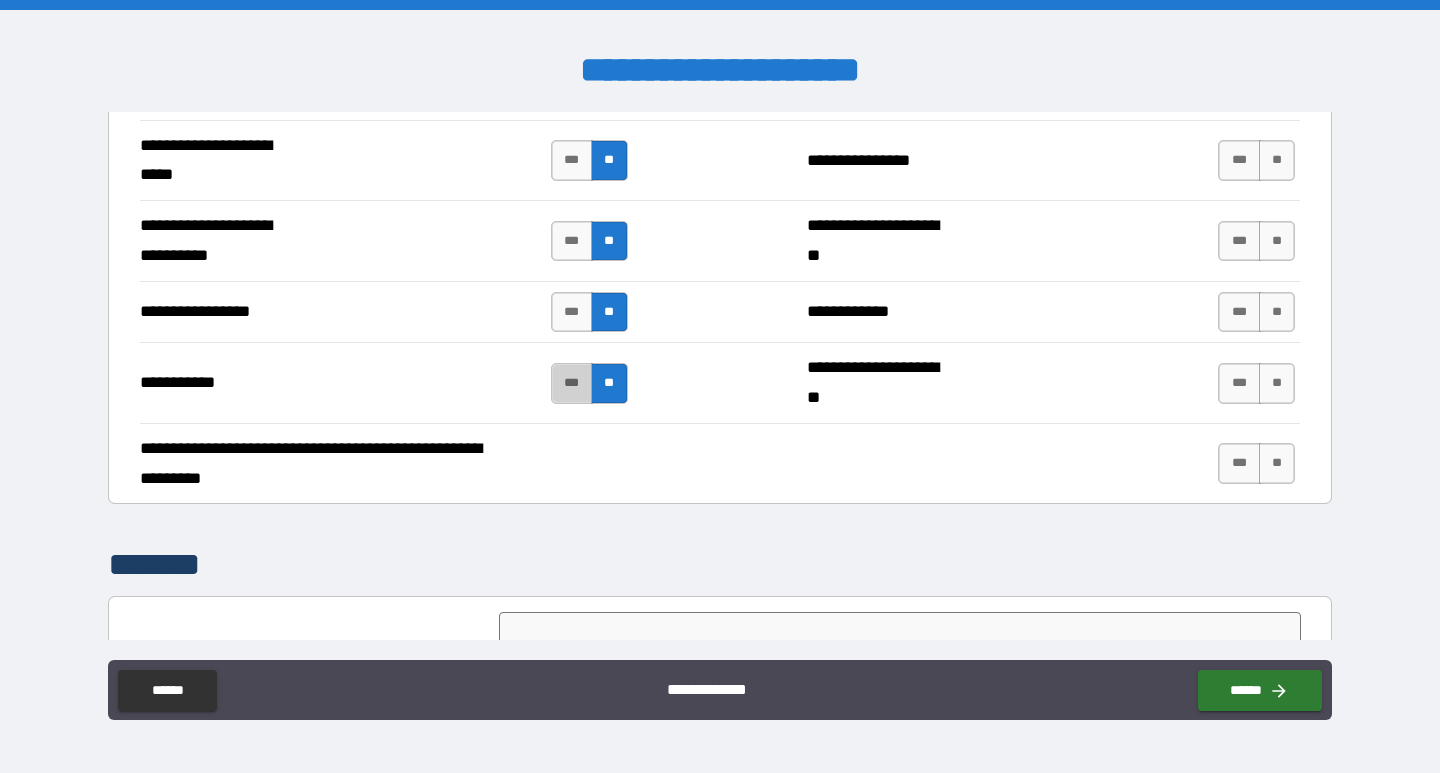 drag, startPoint x: 565, startPoint y: 384, endPoint x: 837, endPoint y: 401, distance: 272.53073 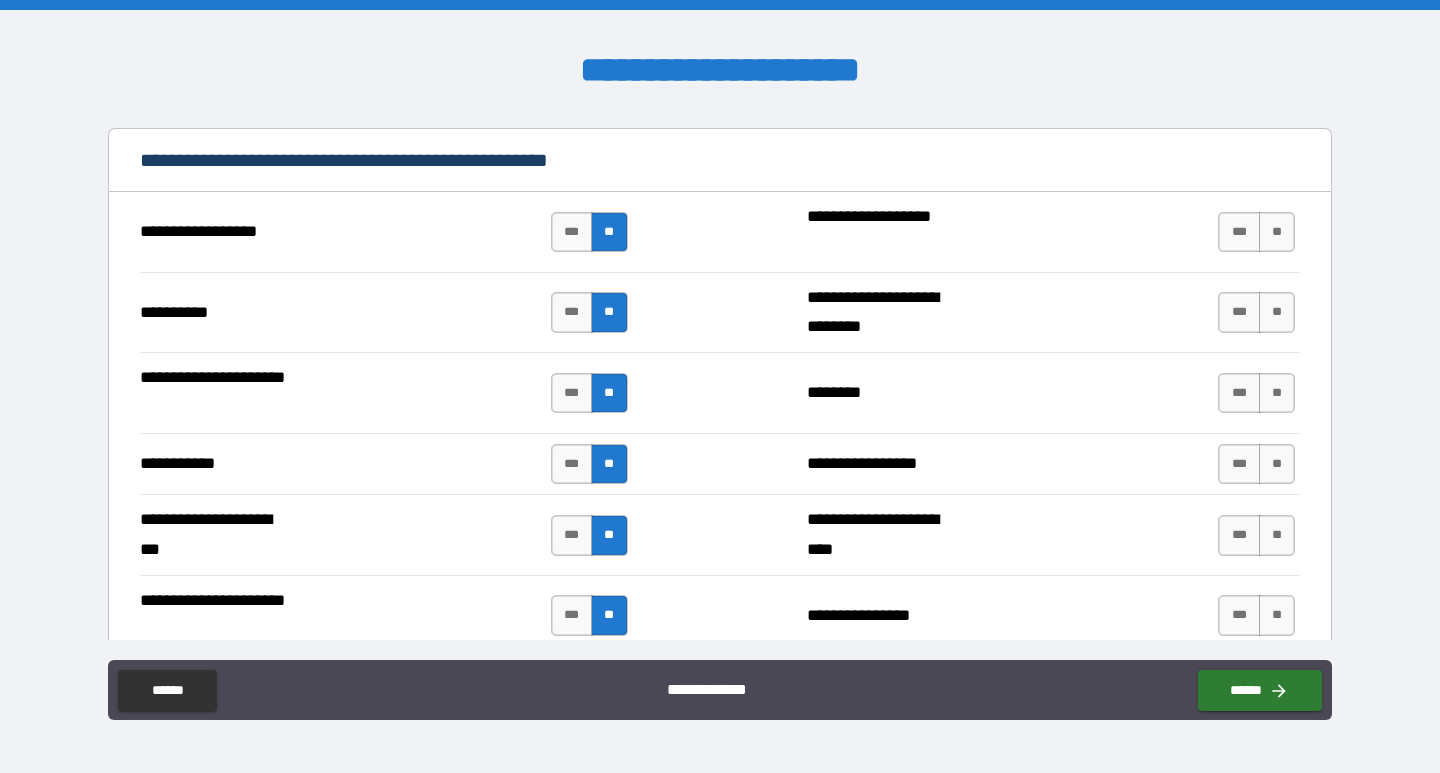 scroll, scrollTop: 2200, scrollLeft: 0, axis: vertical 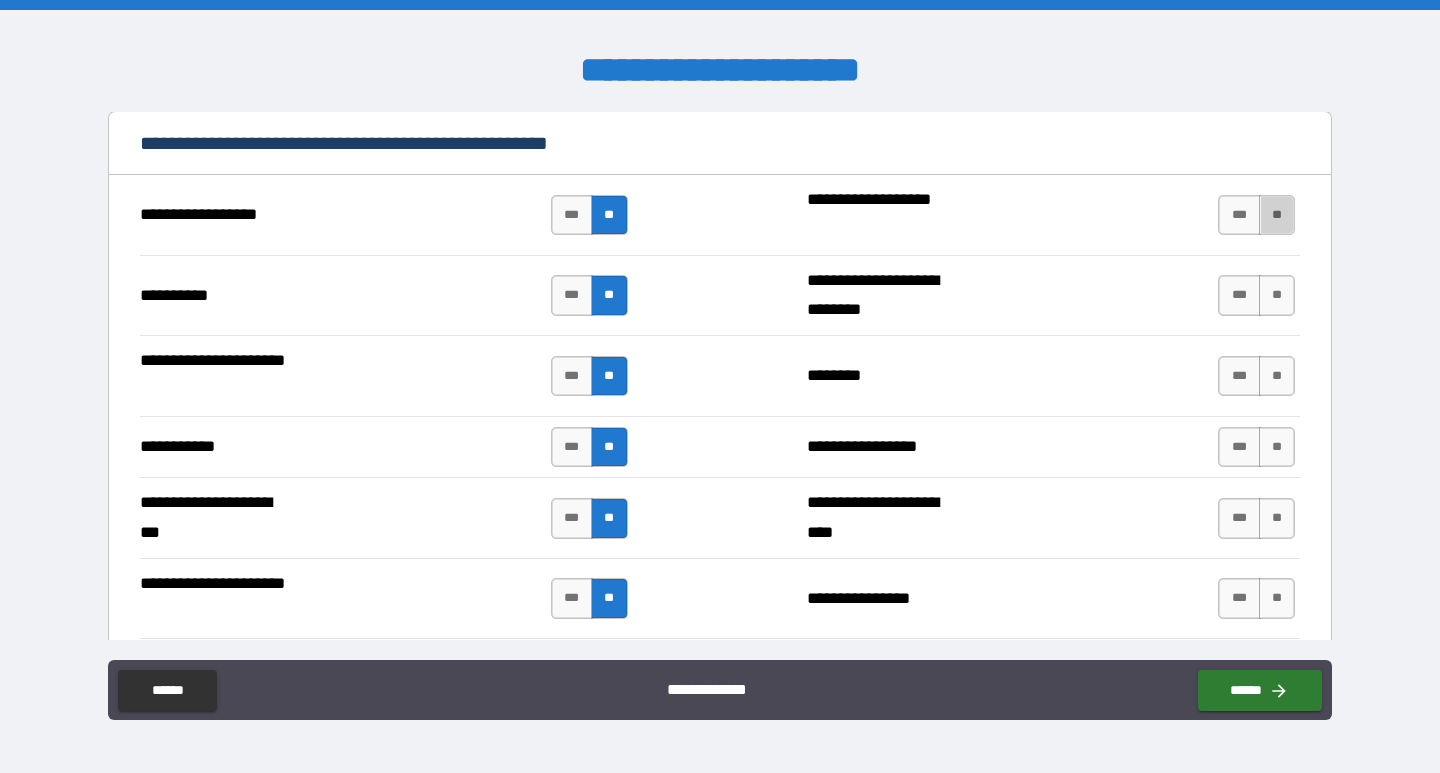 drag, startPoint x: 1268, startPoint y: 206, endPoint x: 1273, endPoint y: 265, distance: 59.211487 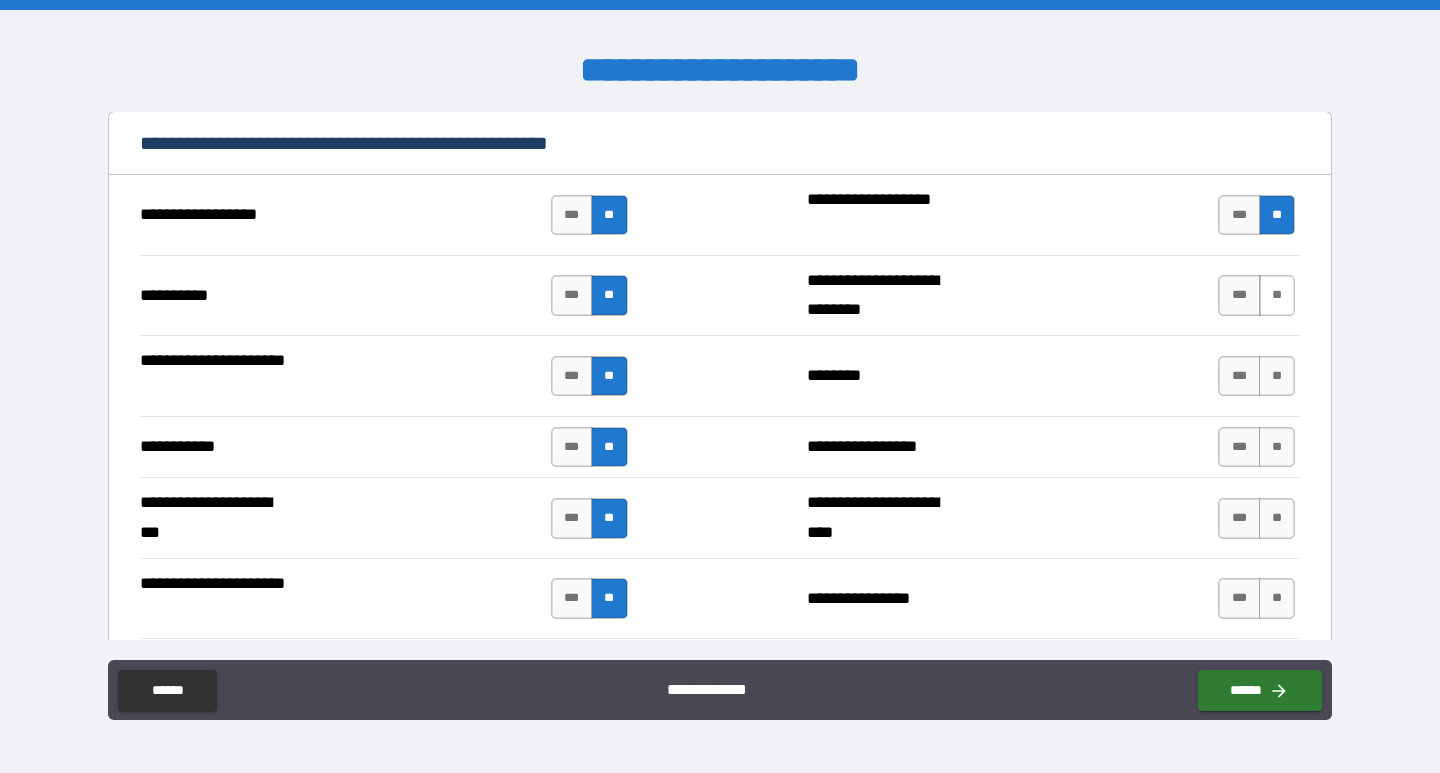 click on "**" at bounding box center (1277, 295) 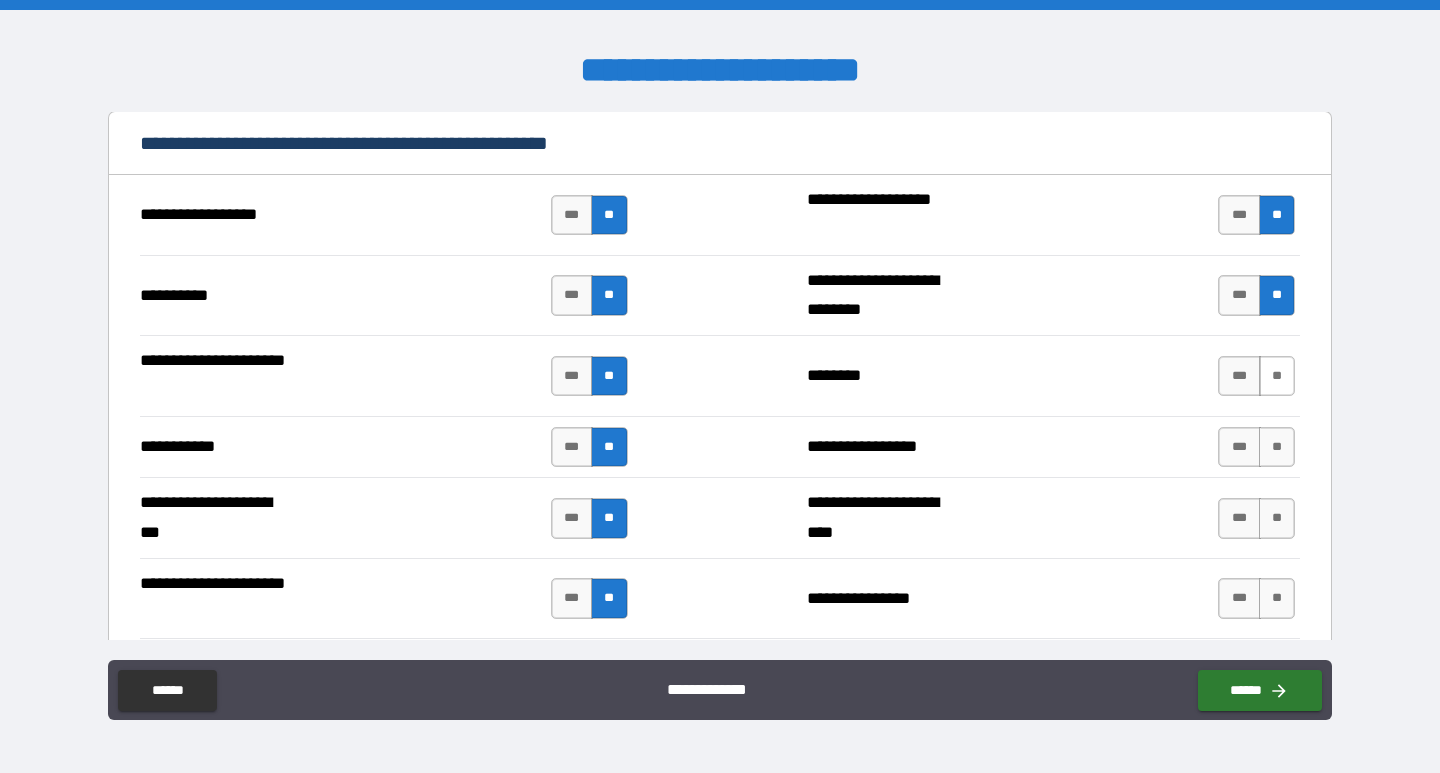 click on "**" at bounding box center [1277, 376] 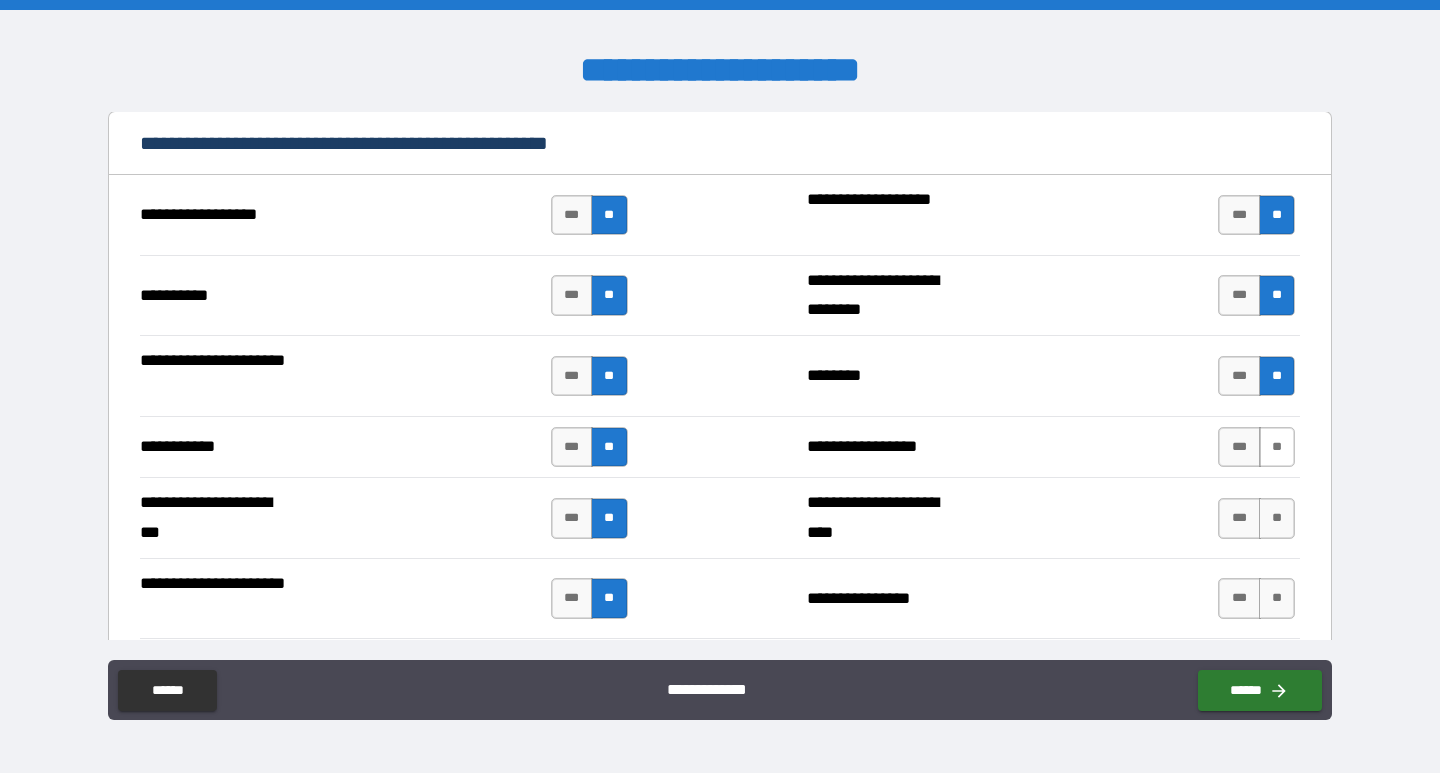 click on "**" at bounding box center [1277, 447] 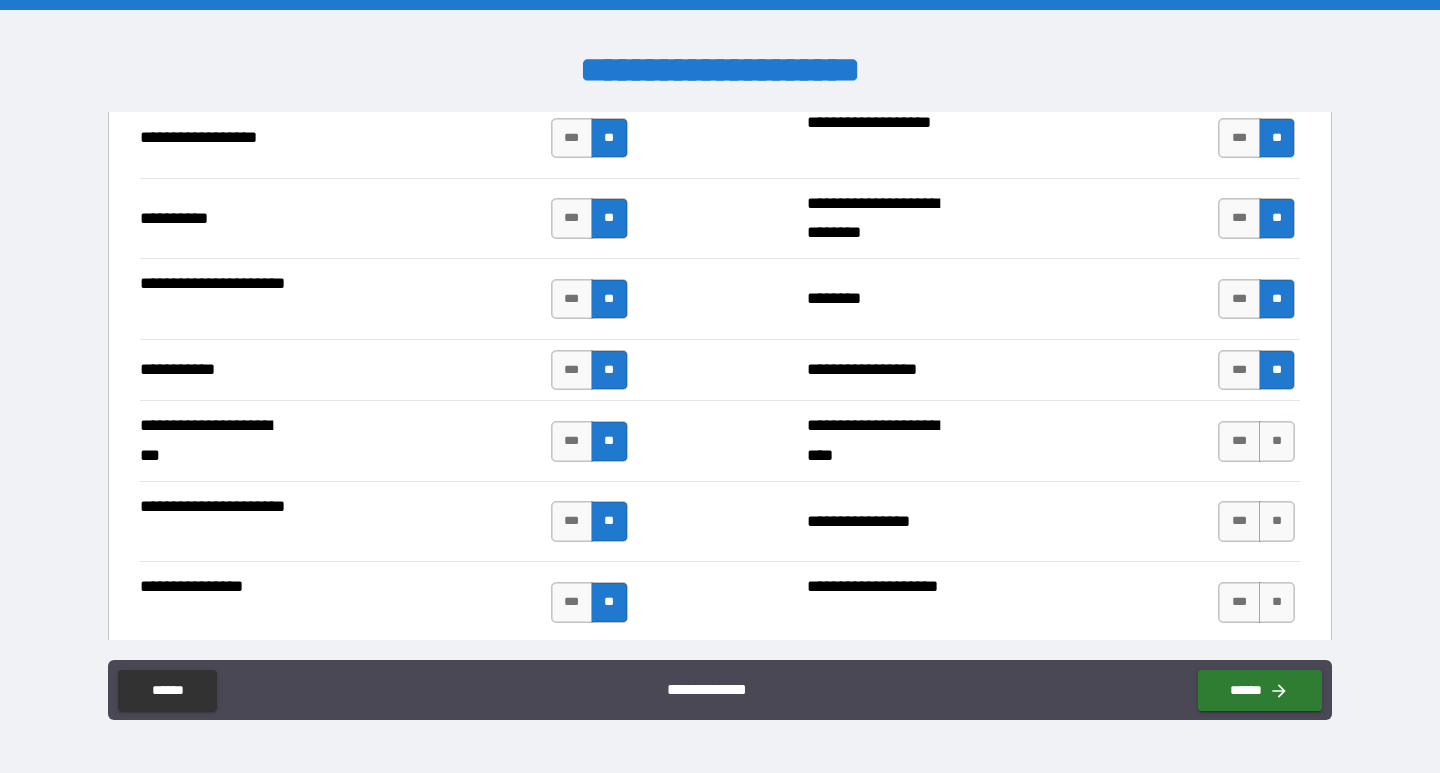 scroll, scrollTop: 2400, scrollLeft: 0, axis: vertical 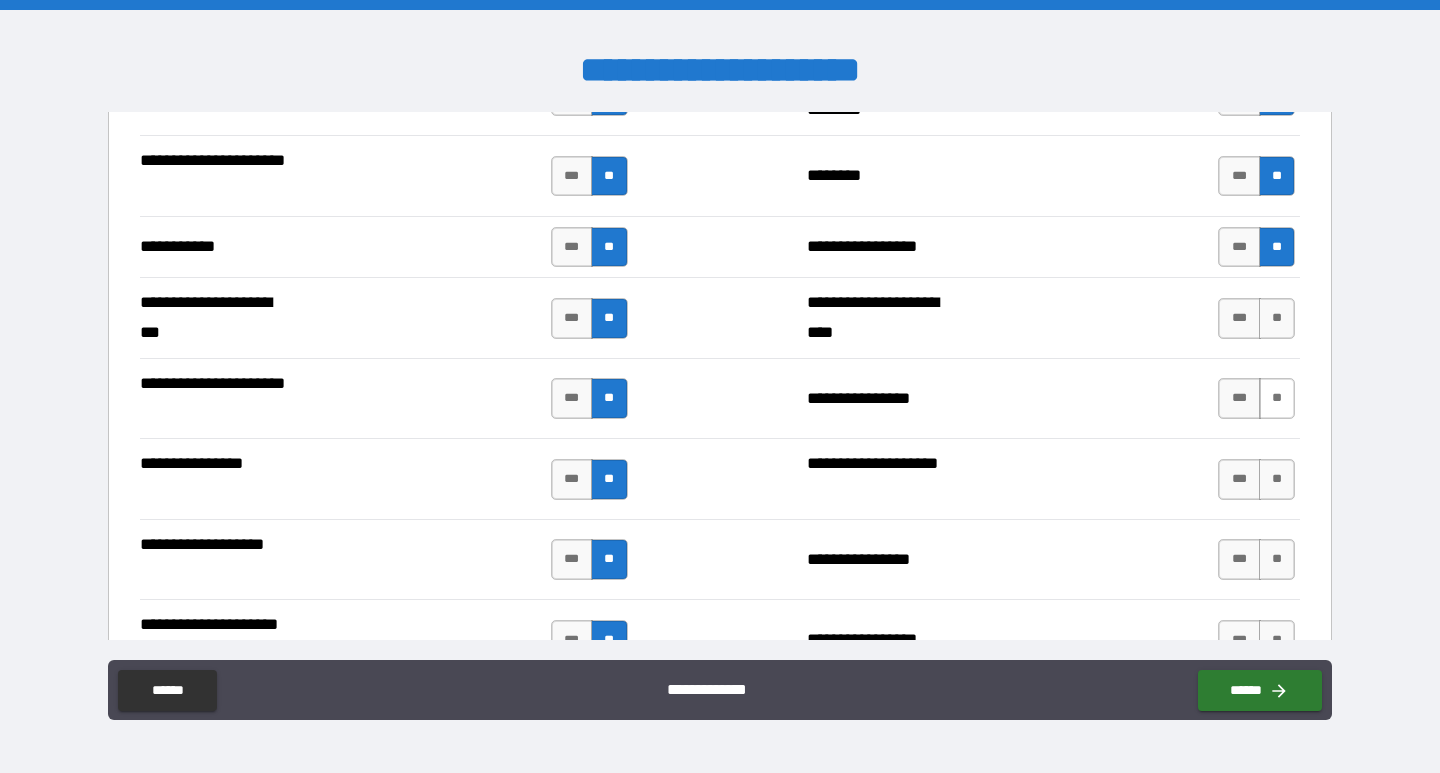 click on "**" at bounding box center (1277, 318) 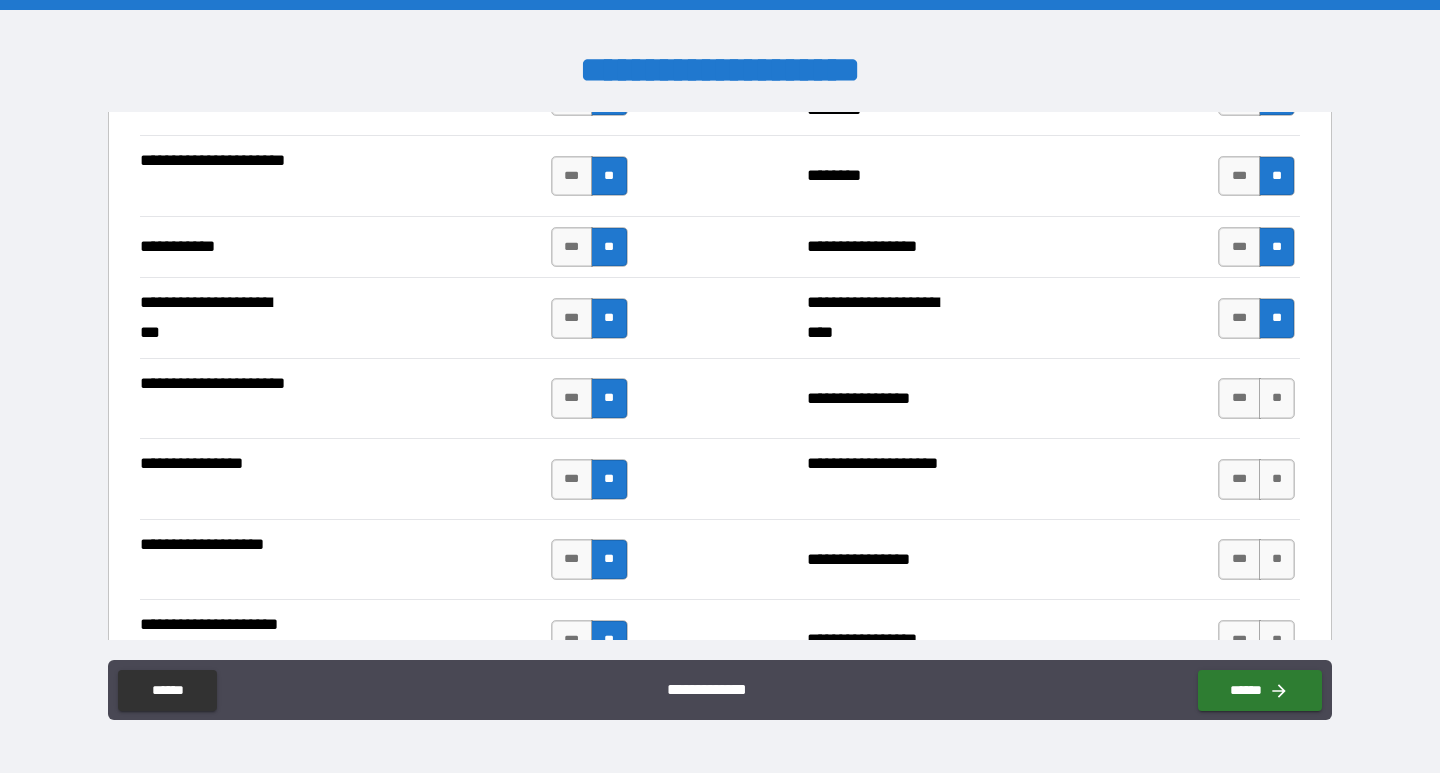 click on "**" at bounding box center (1277, 398) 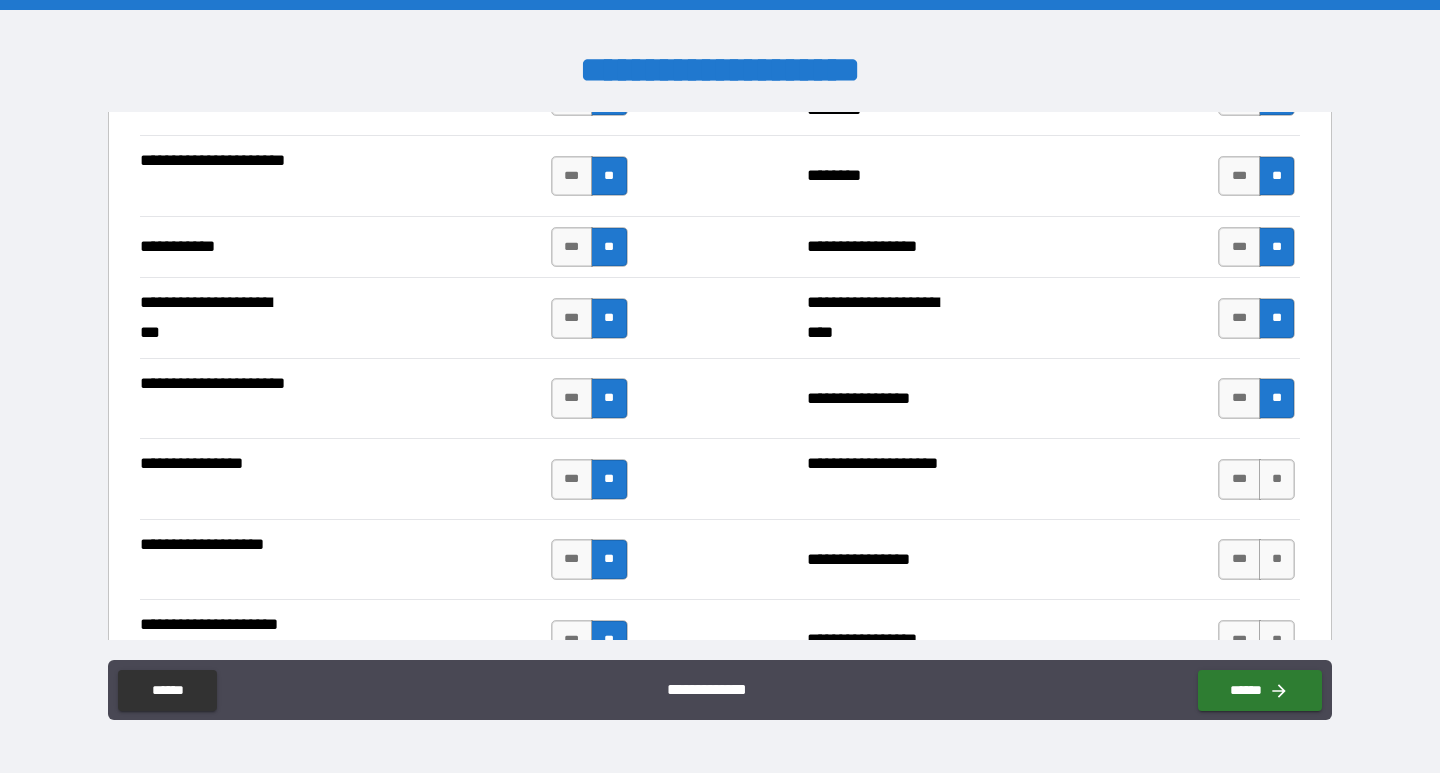 click on "*** **" at bounding box center [1259, 479] 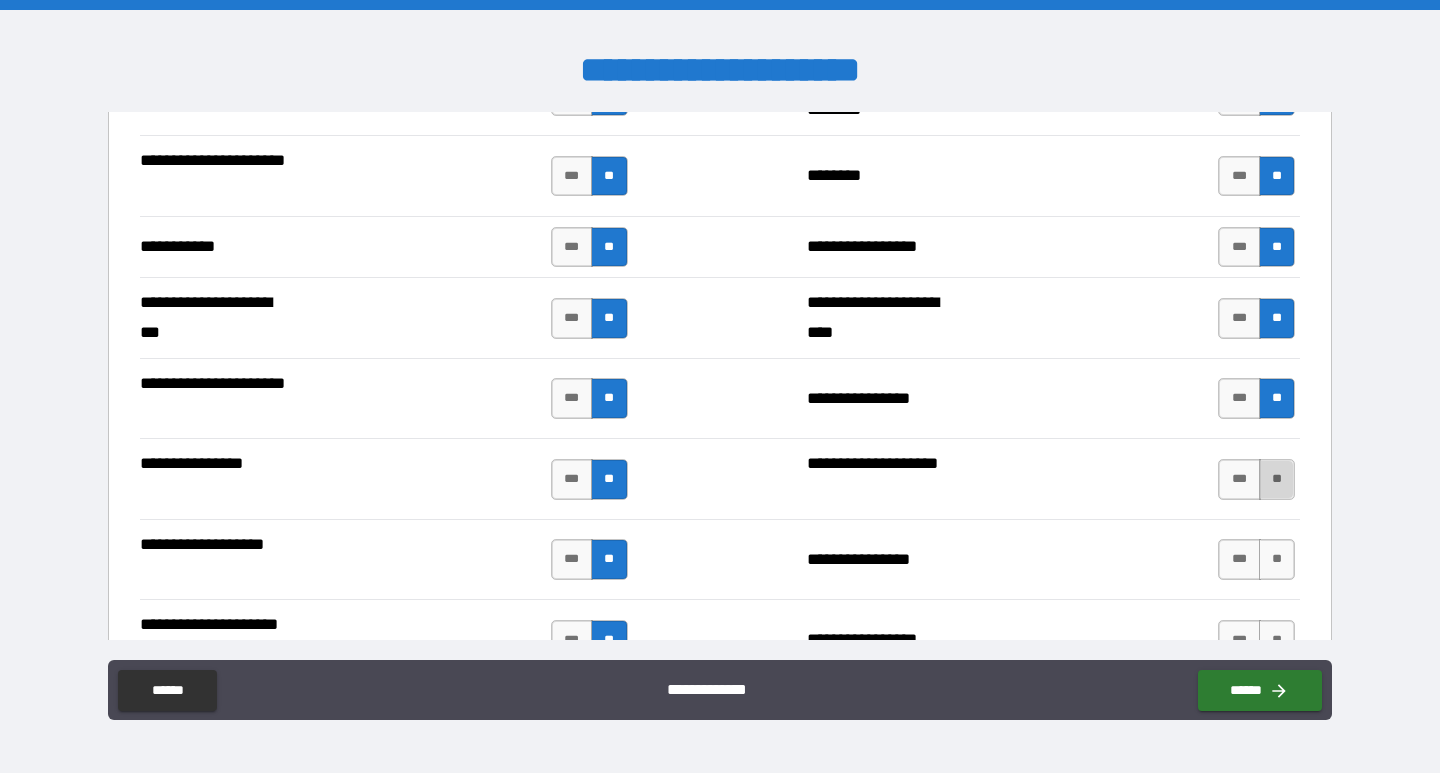 click on "**" at bounding box center (1277, 479) 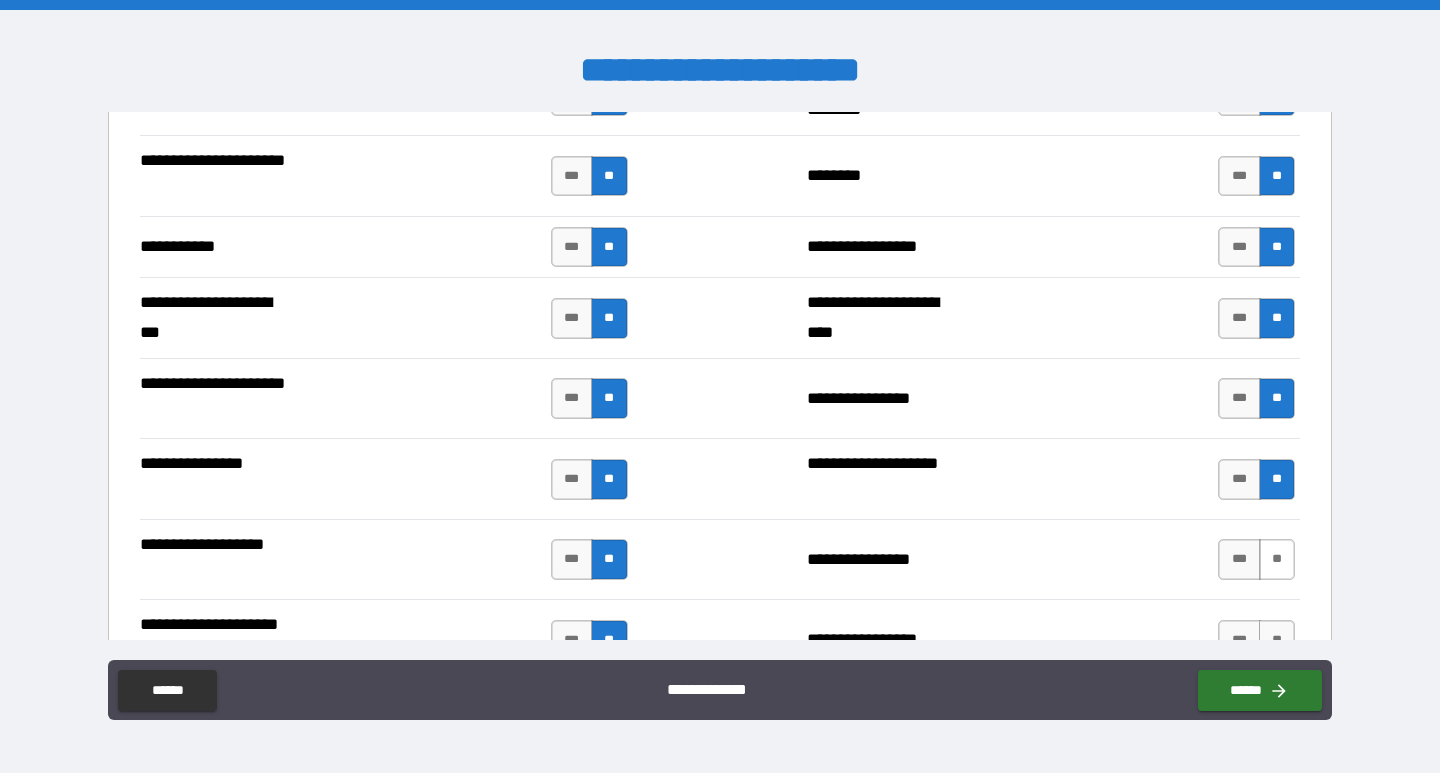 click on "**" at bounding box center (1277, 559) 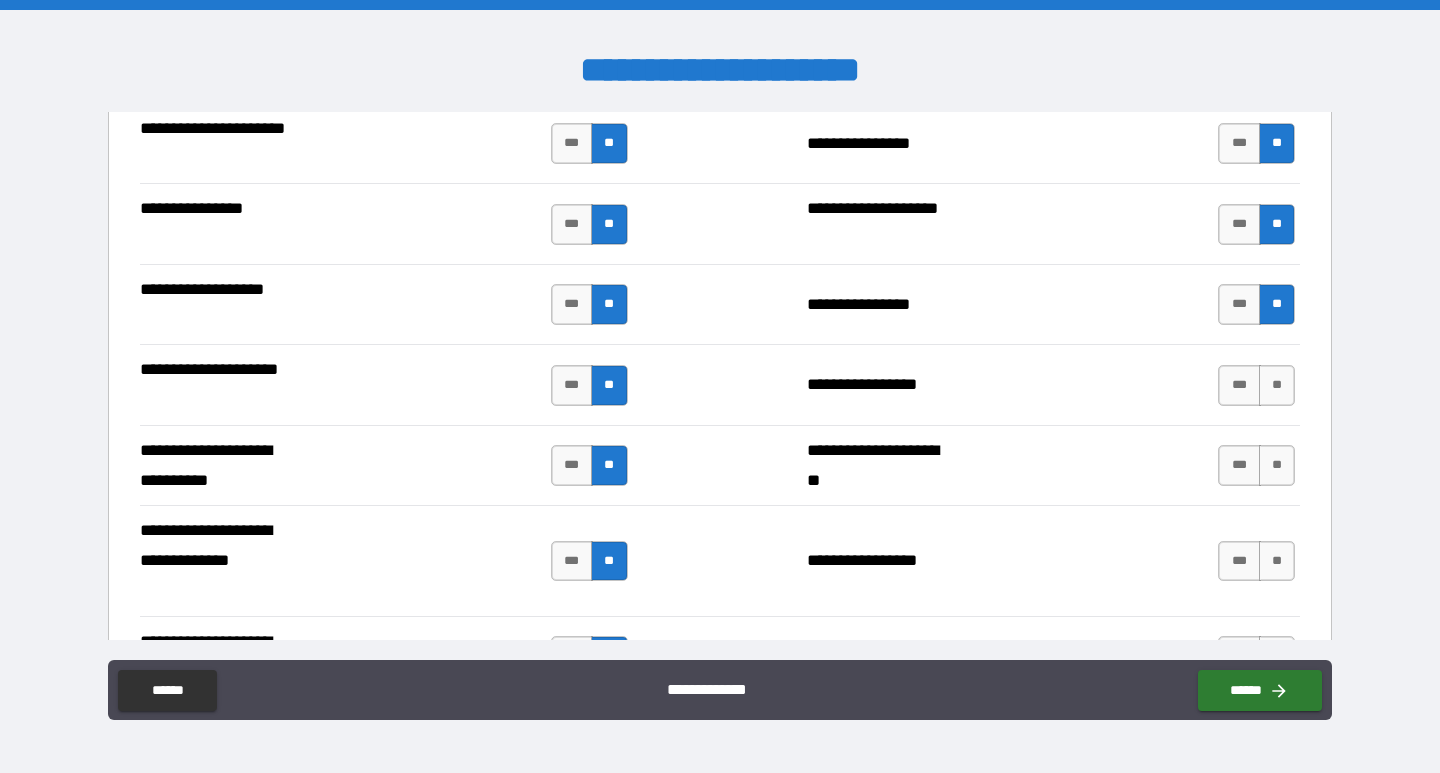 scroll, scrollTop: 2700, scrollLeft: 0, axis: vertical 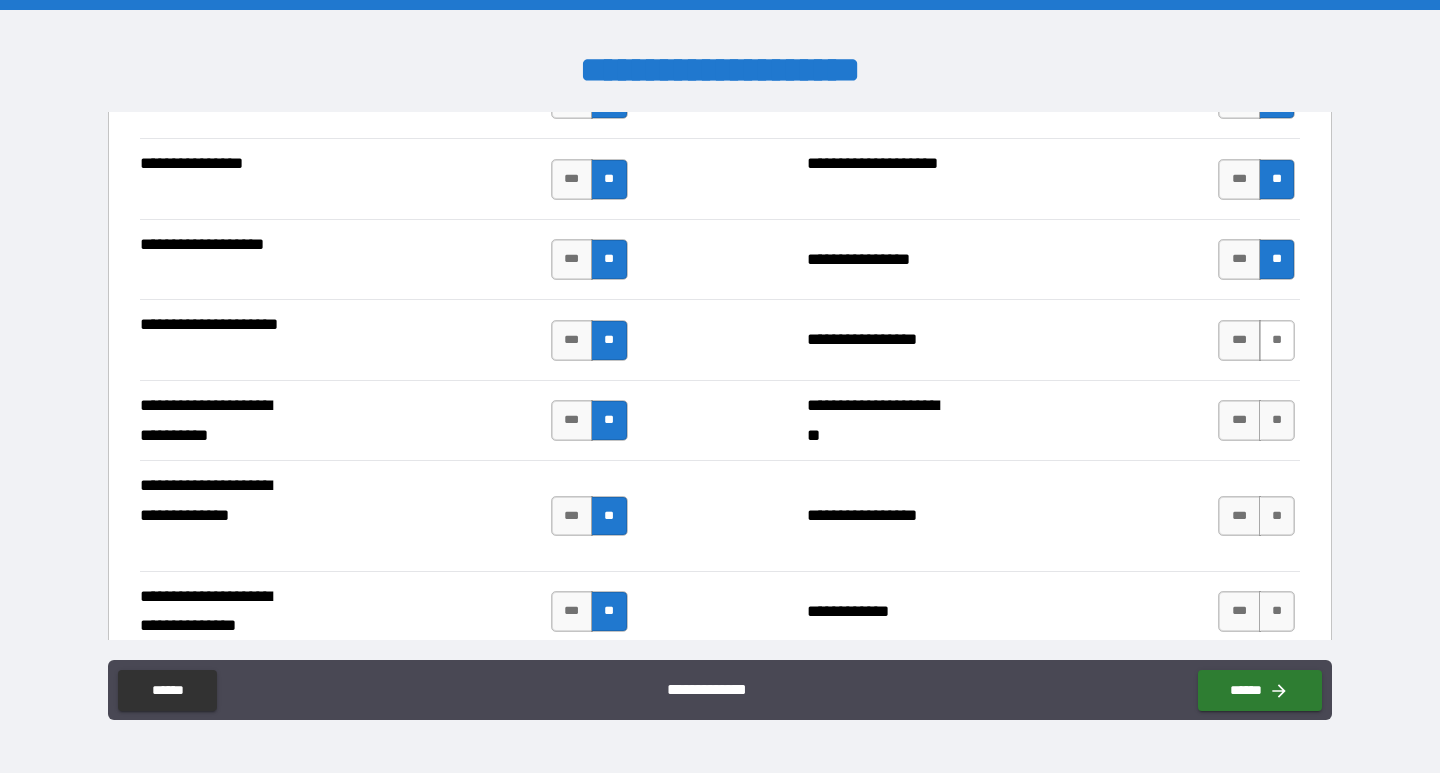 click on "**" at bounding box center (1277, 340) 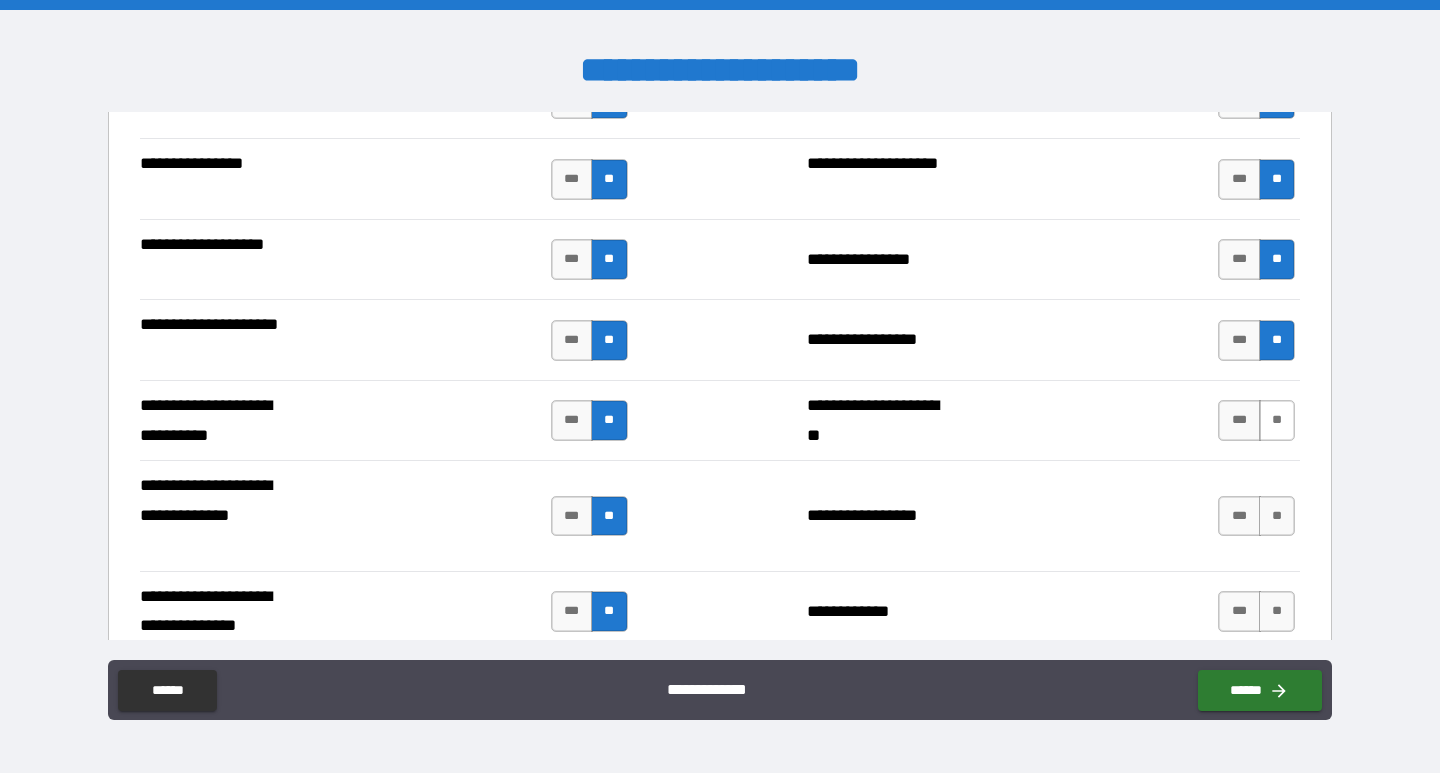 click on "**" at bounding box center (1277, 420) 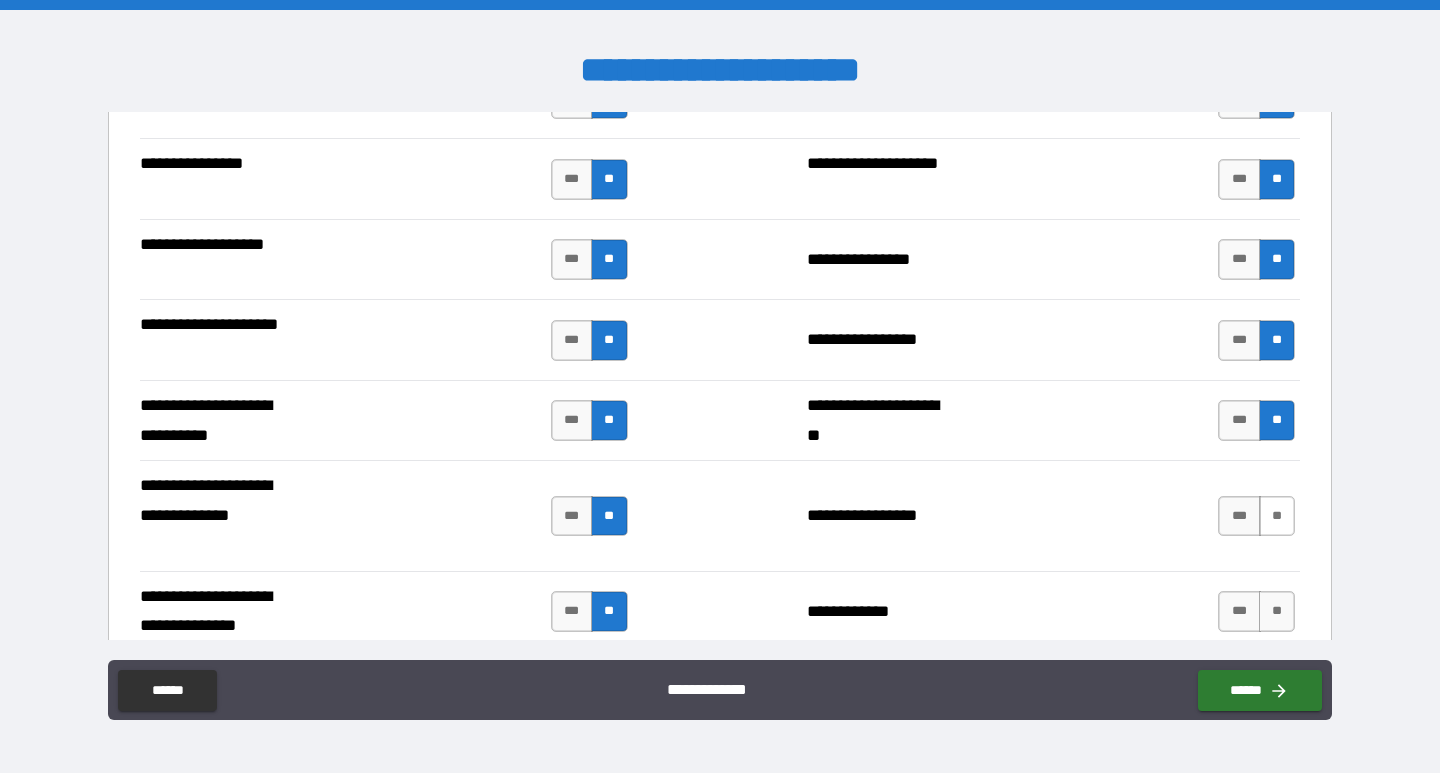 click on "**" at bounding box center [1277, 516] 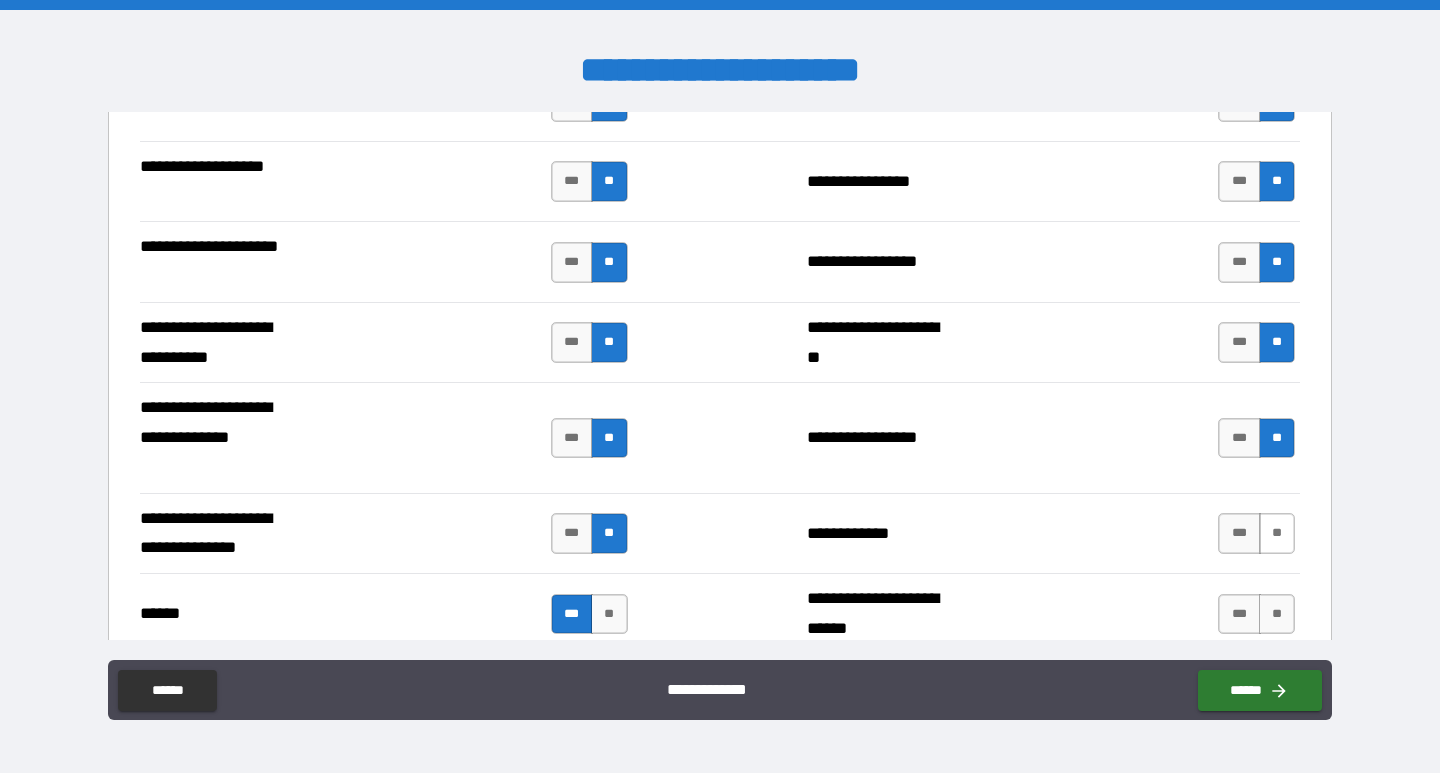 scroll, scrollTop: 2900, scrollLeft: 0, axis: vertical 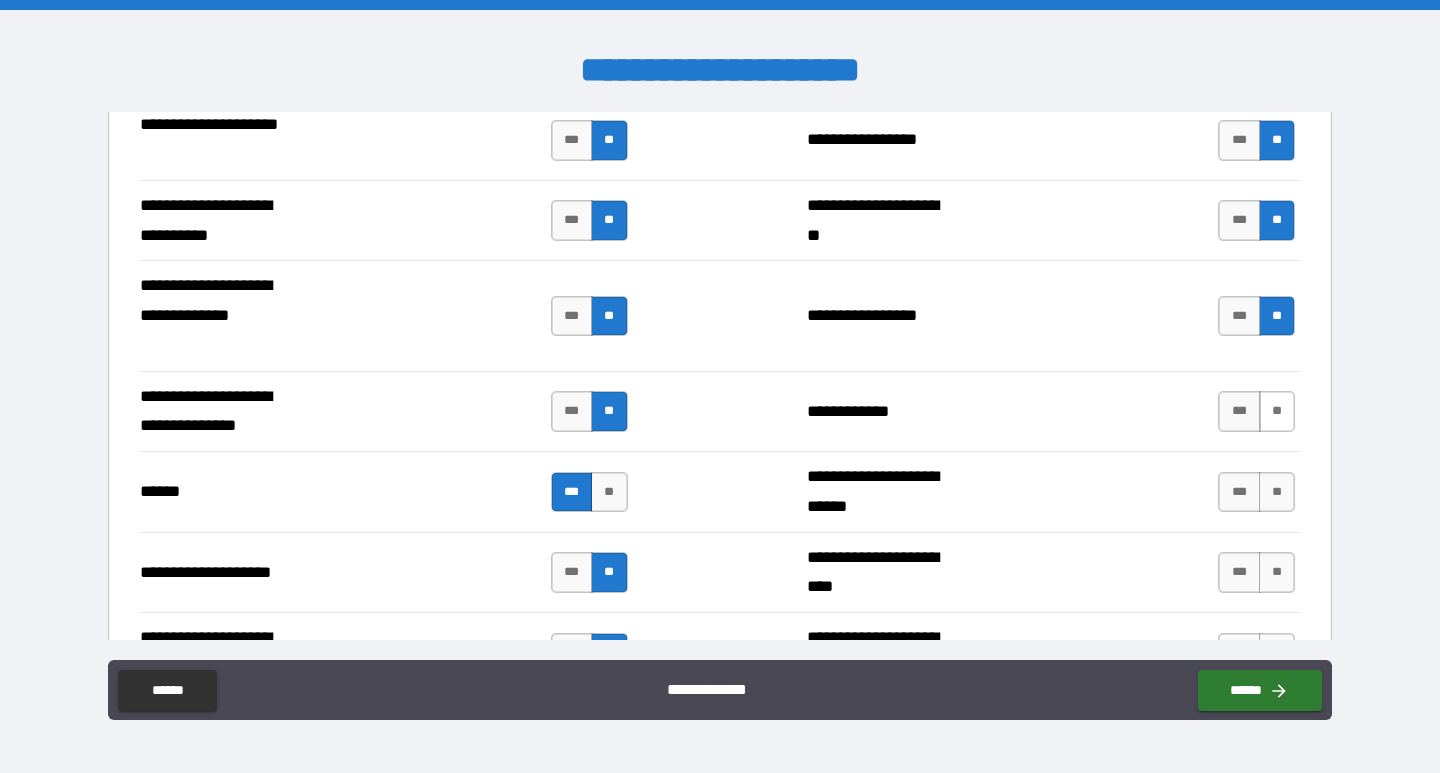click on "**" at bounding box center [1277, 411] 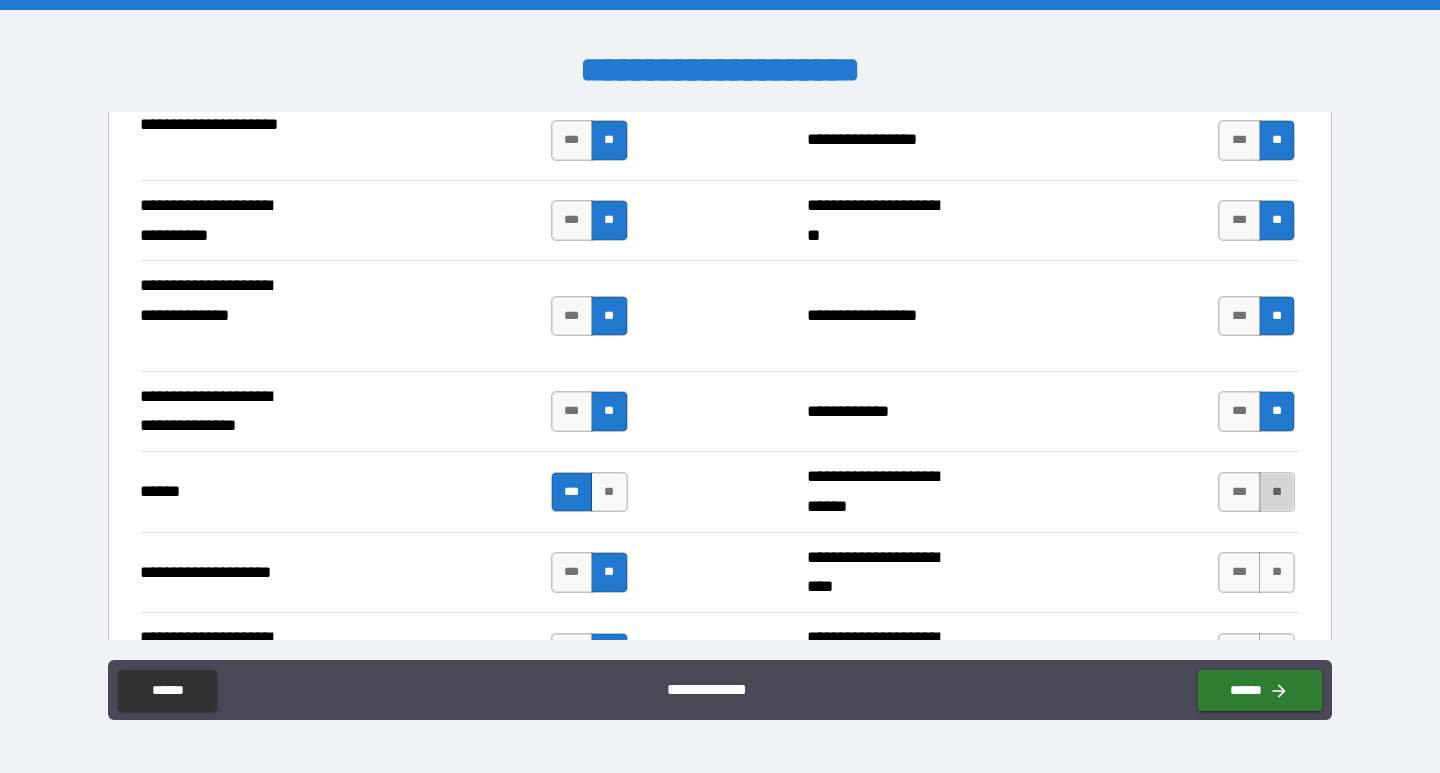 click on "**" at bounding box center (1277, 492) 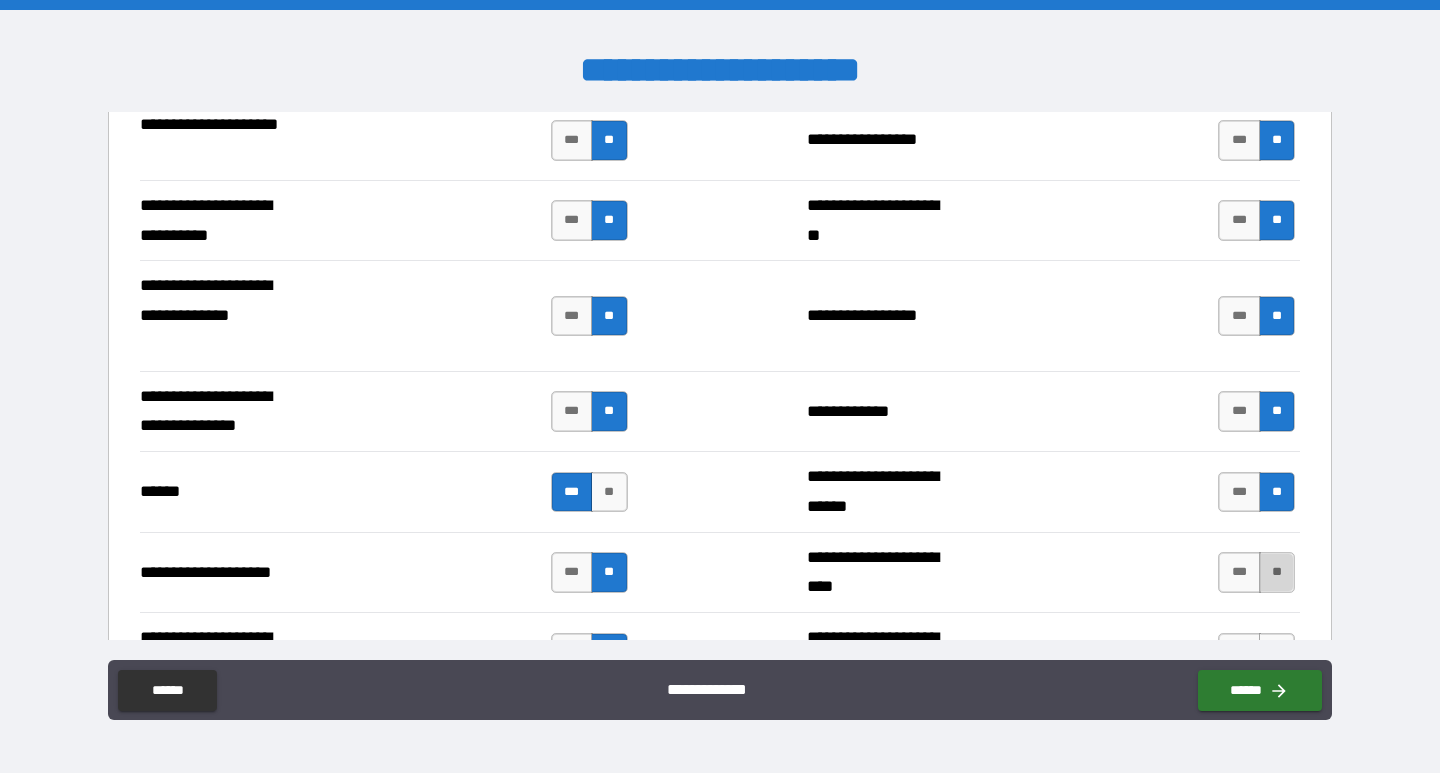 click on "**" at bounding box center [1277, 572] 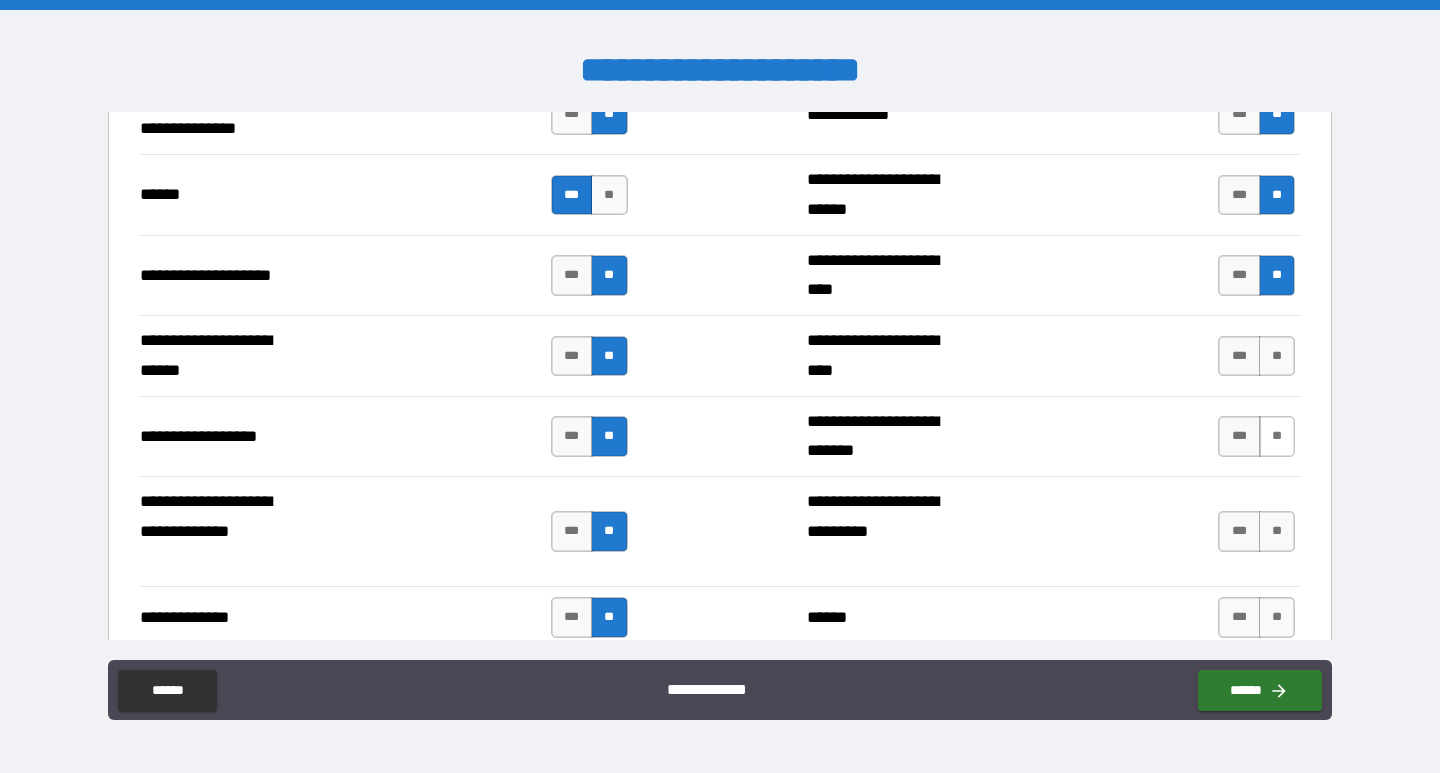 scroll, scrollTop: 3200, scrollLeft: 0, axis: vertical 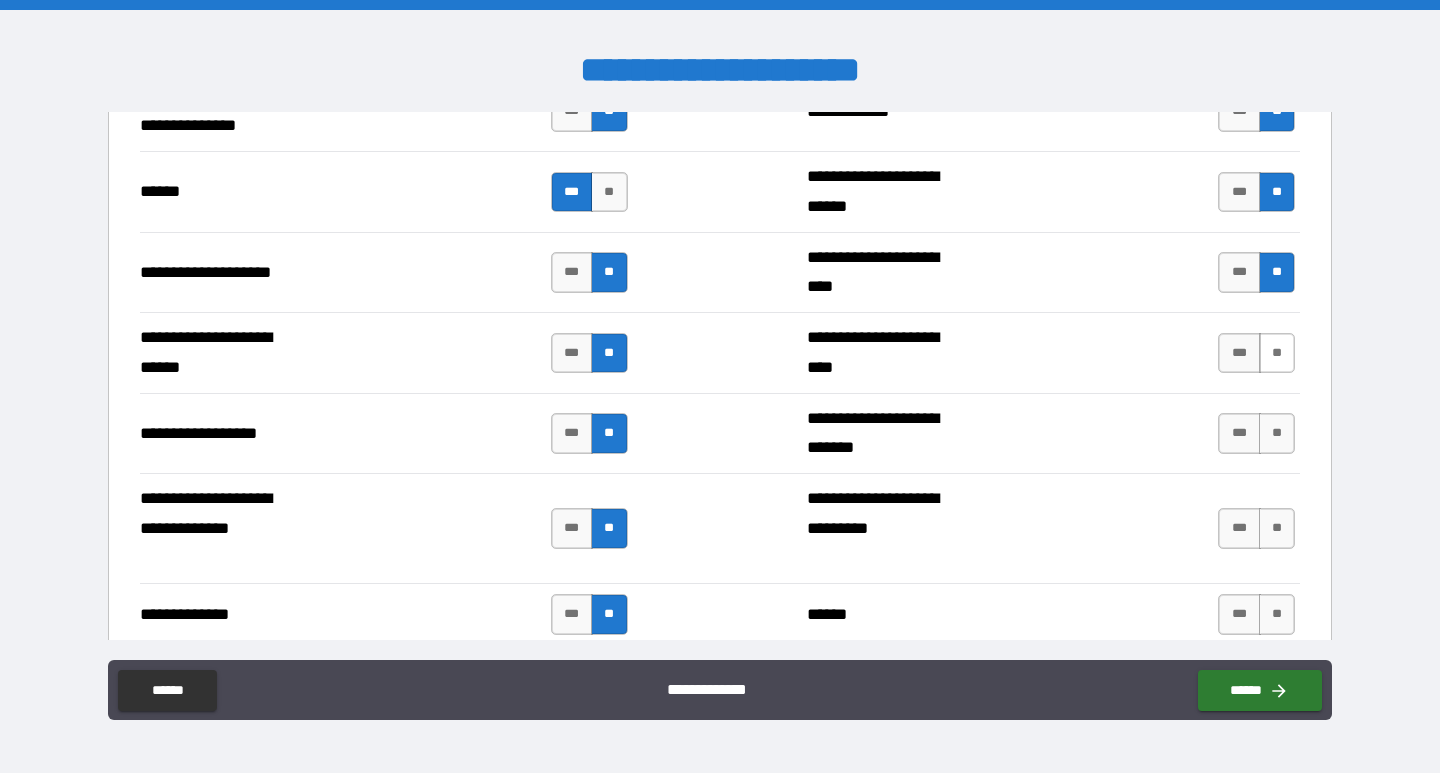 click on "**" at bounding box center [1277, 353] 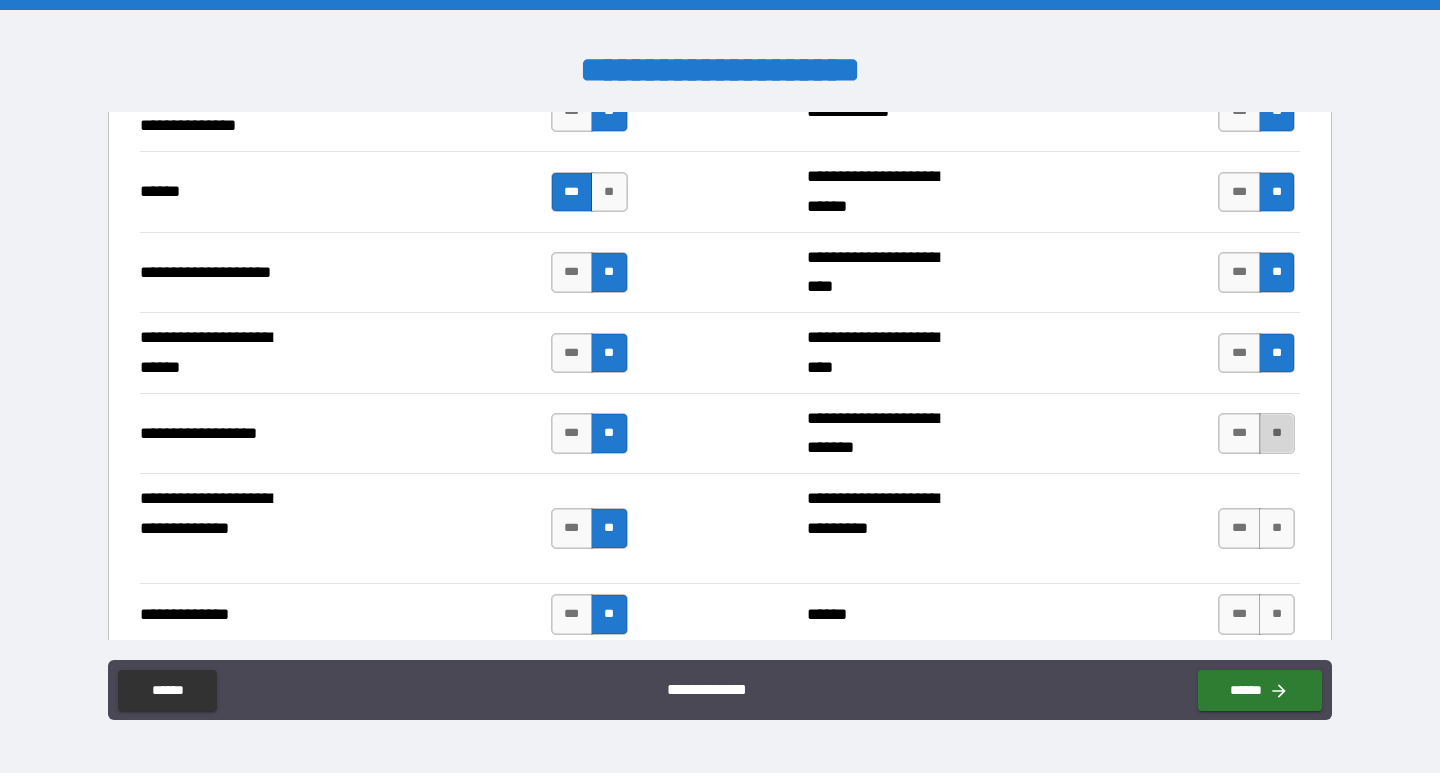 click on "**" at bounding box center (1277, 433) 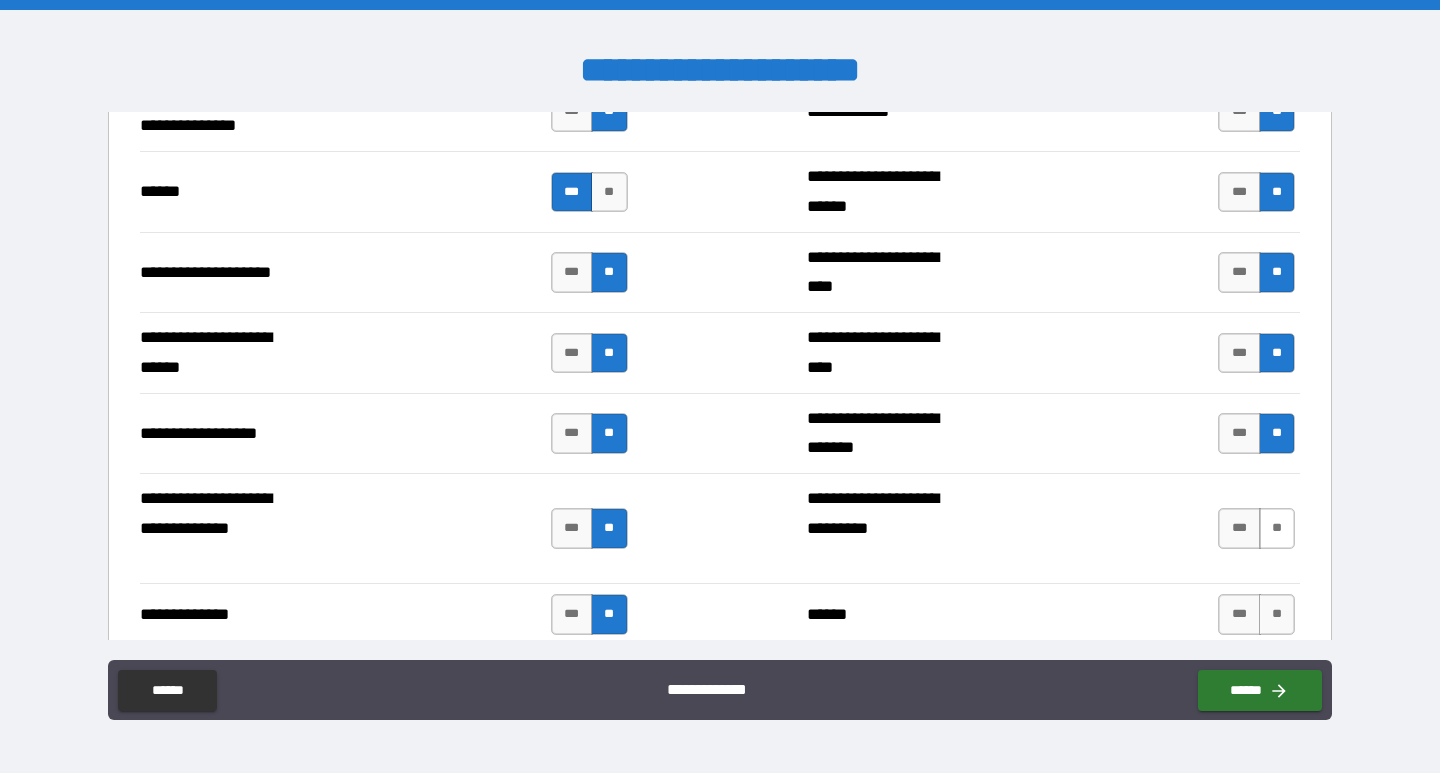 click on "**" at bounding box center [1277, 528] 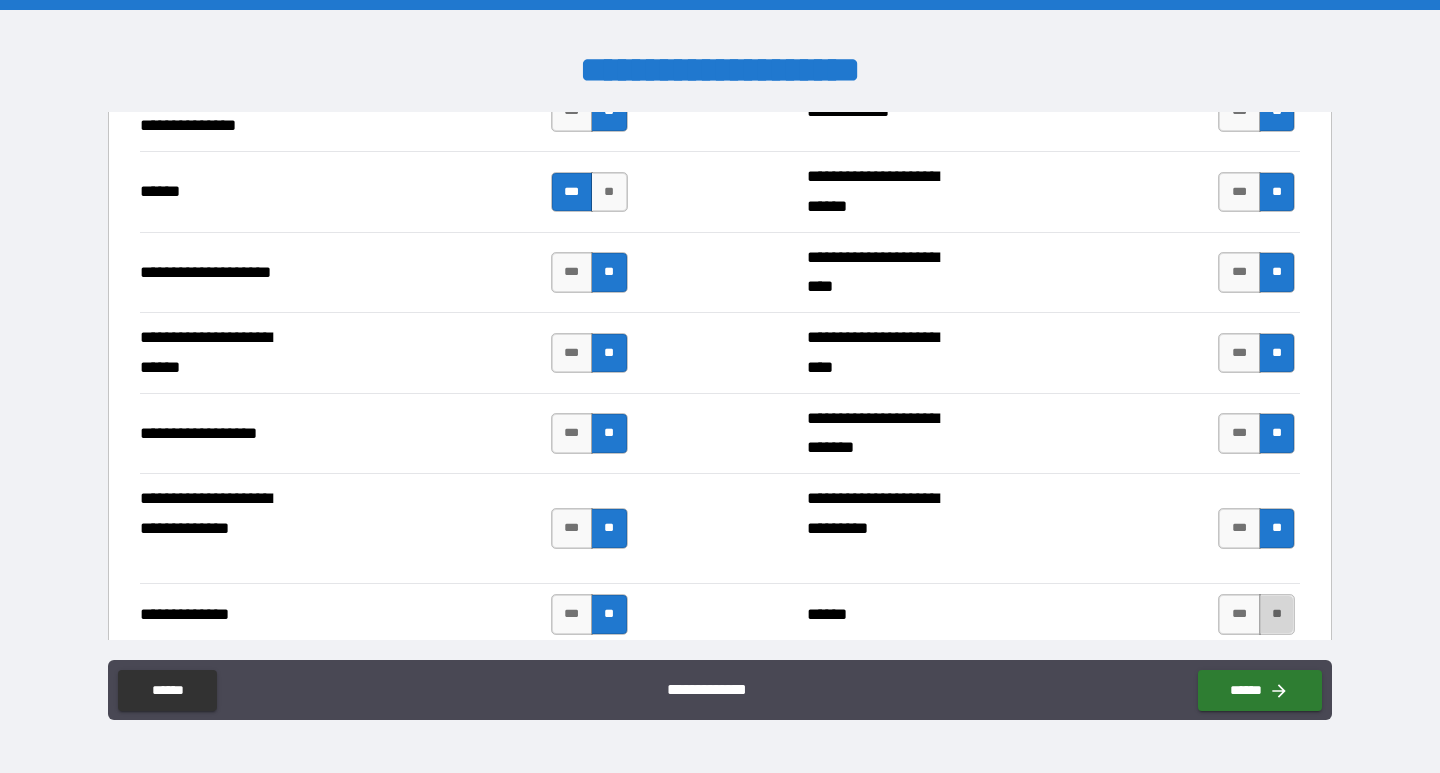click on "**" at bounding box center (1277, 614) 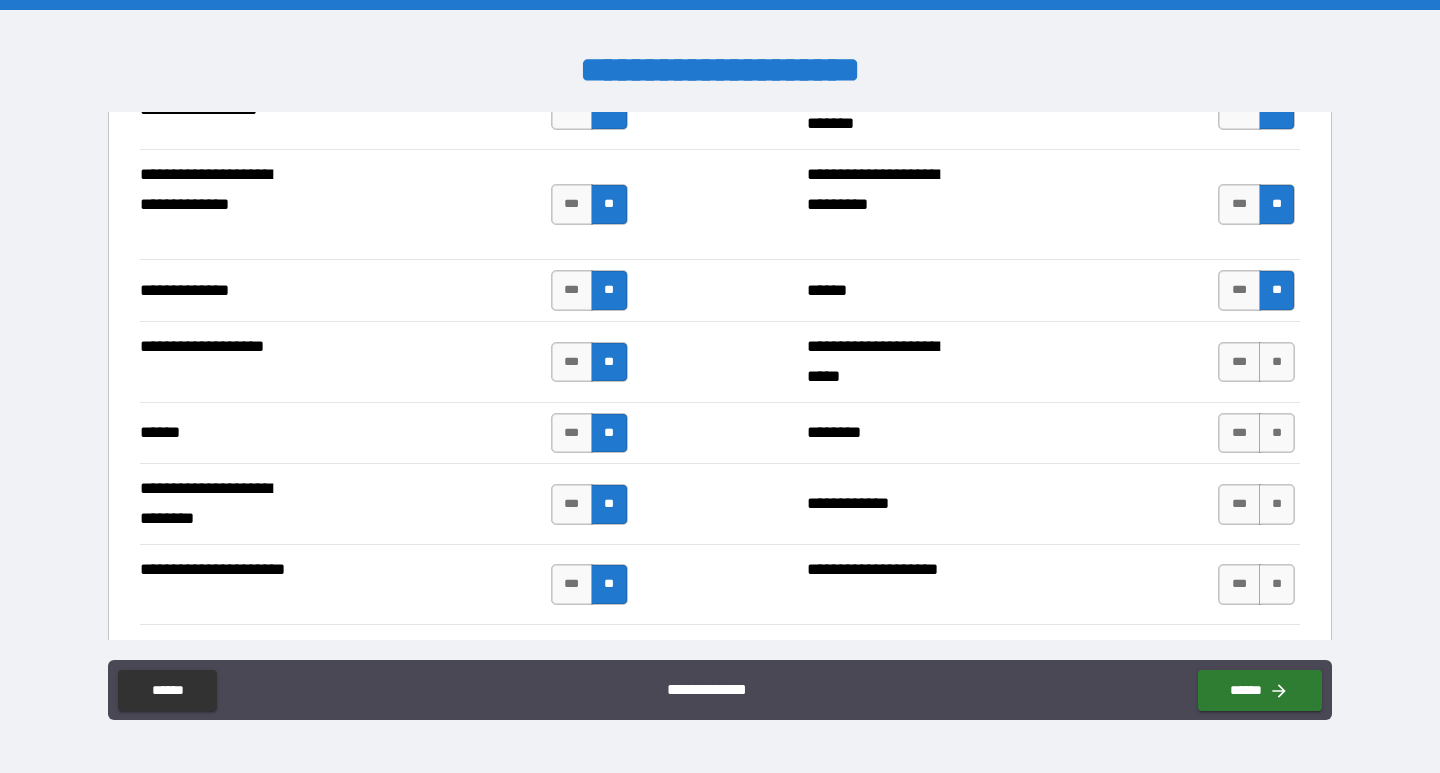 scroll, scrollTop: 3600, scrollLeft: 0, axis: vertical 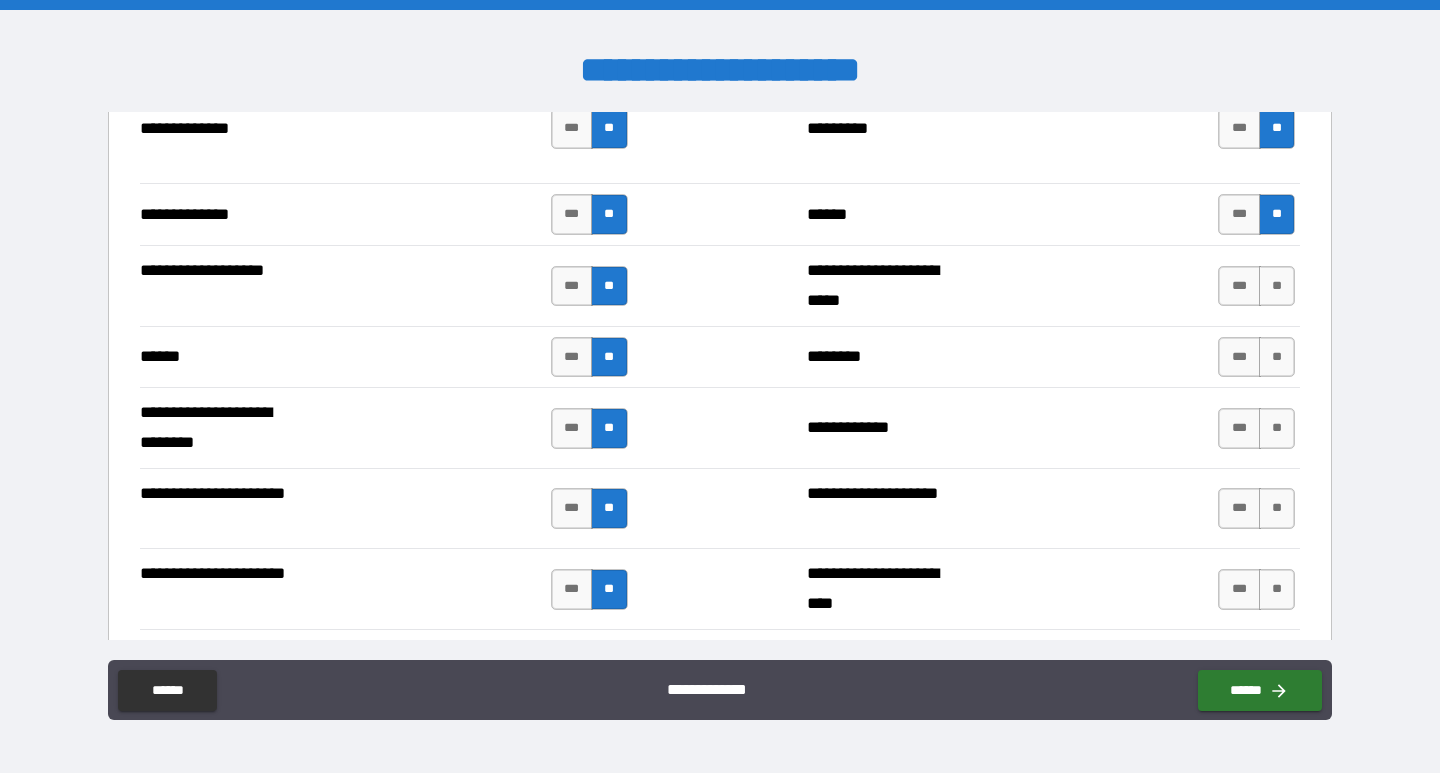 click on "*** **" at bounding box center (1259, 286) 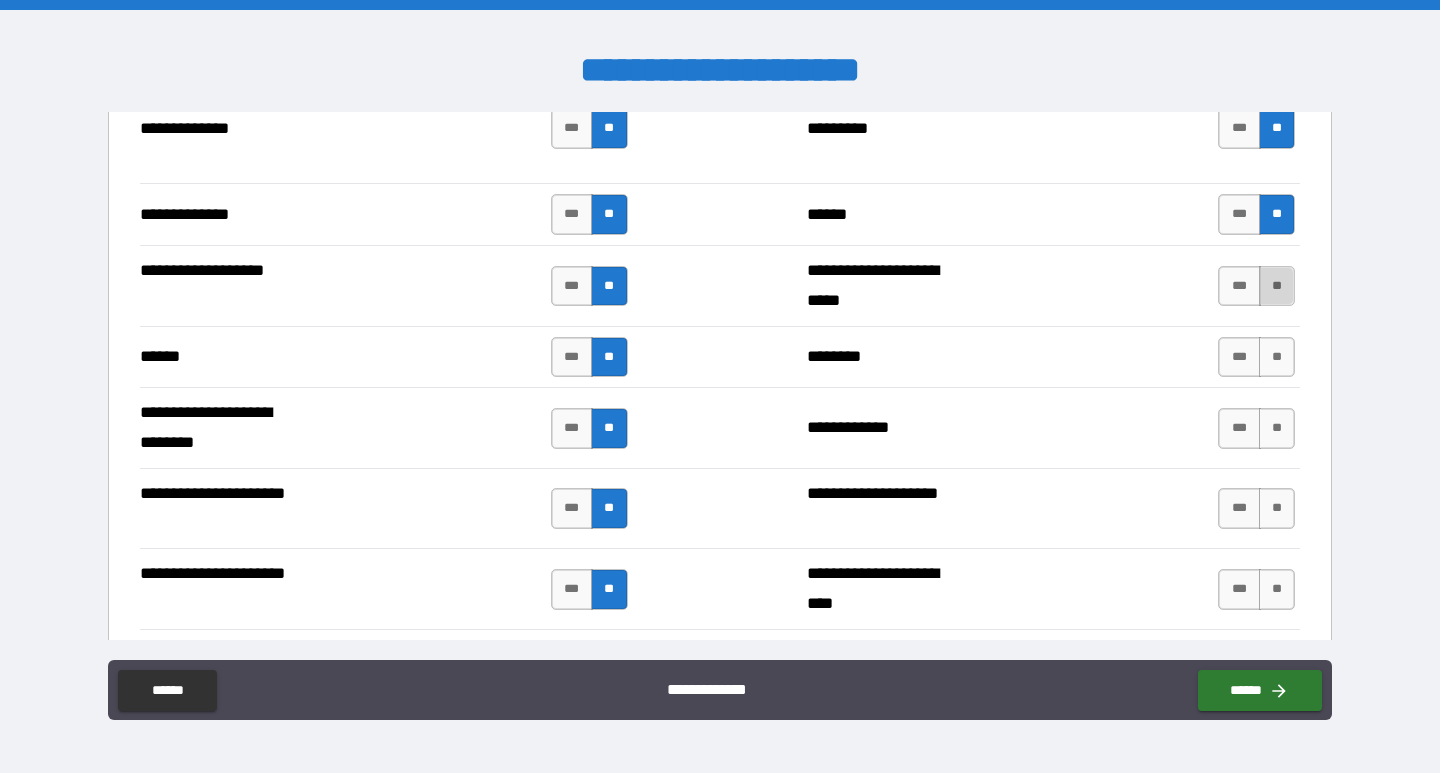 click on "**" at bounding box center (1277, 286) 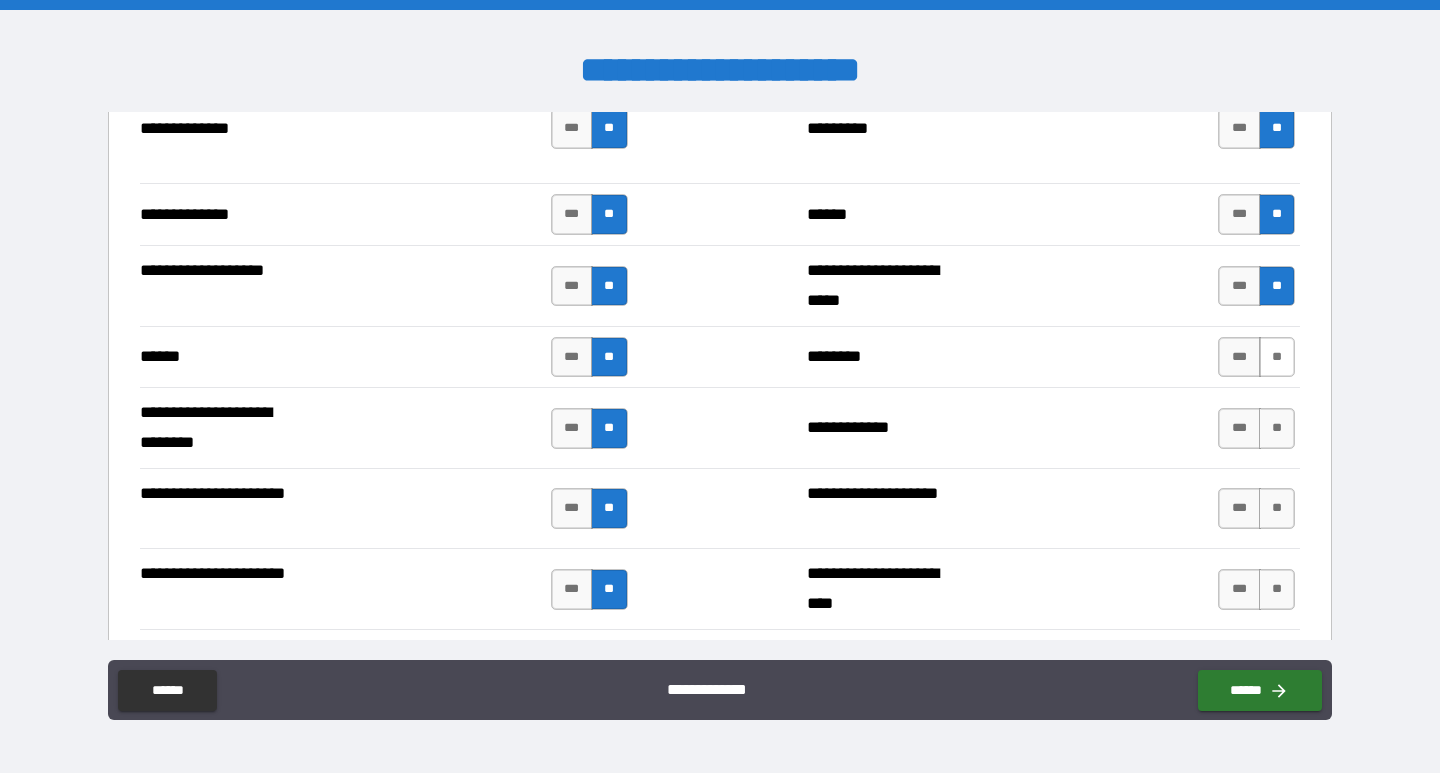 click on "**" at bounding box center [1277, 357] 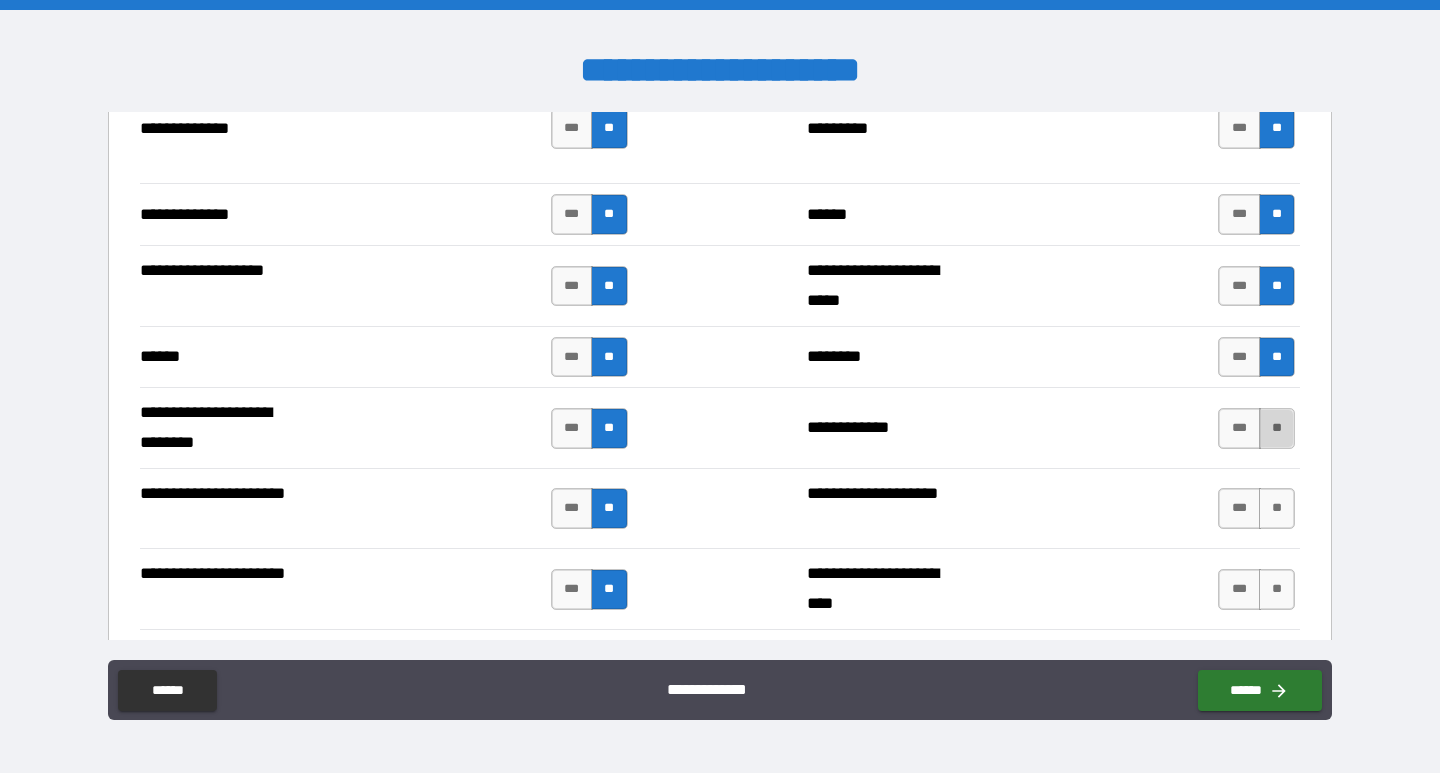 click on "**" at bounding box center [1277, 428] 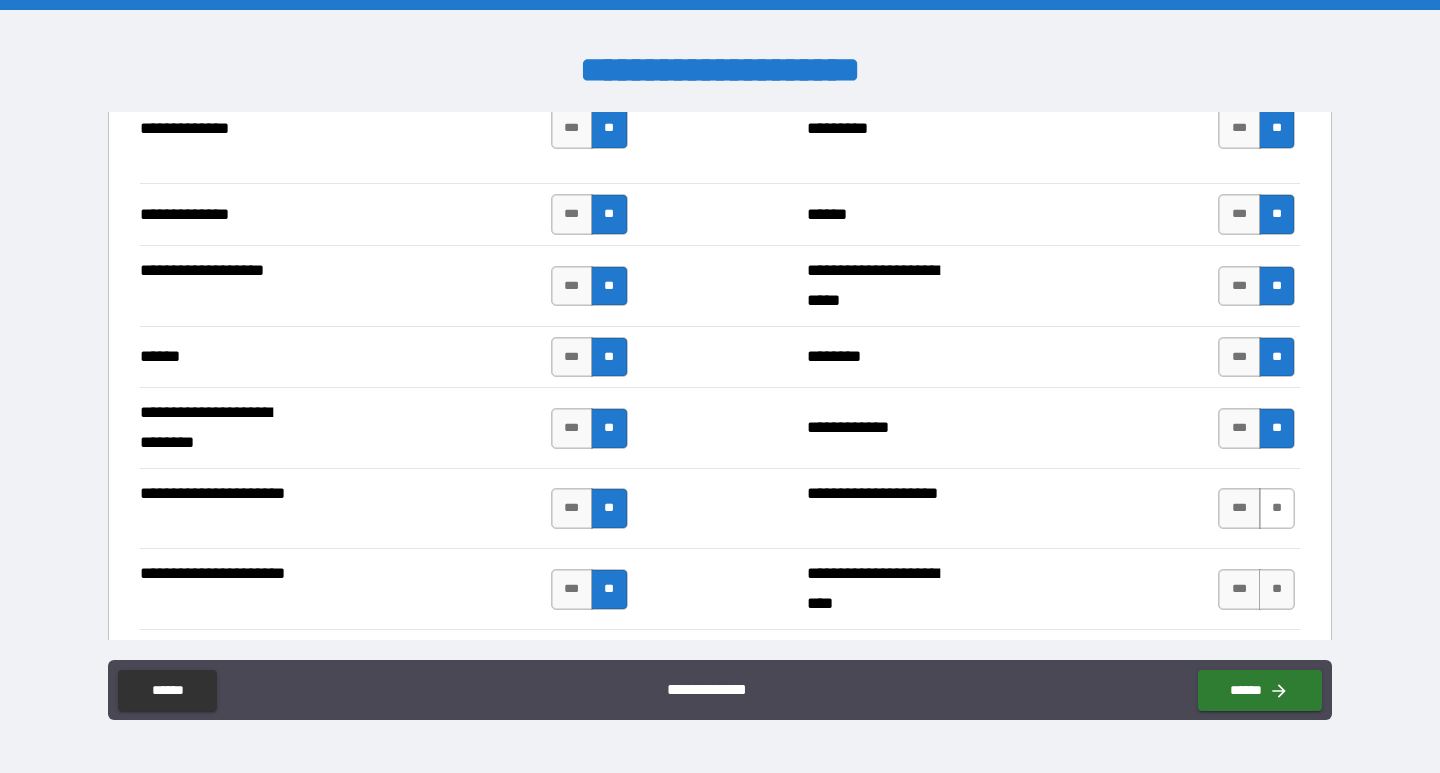 click on "**" at bounding box center [1277, 508] 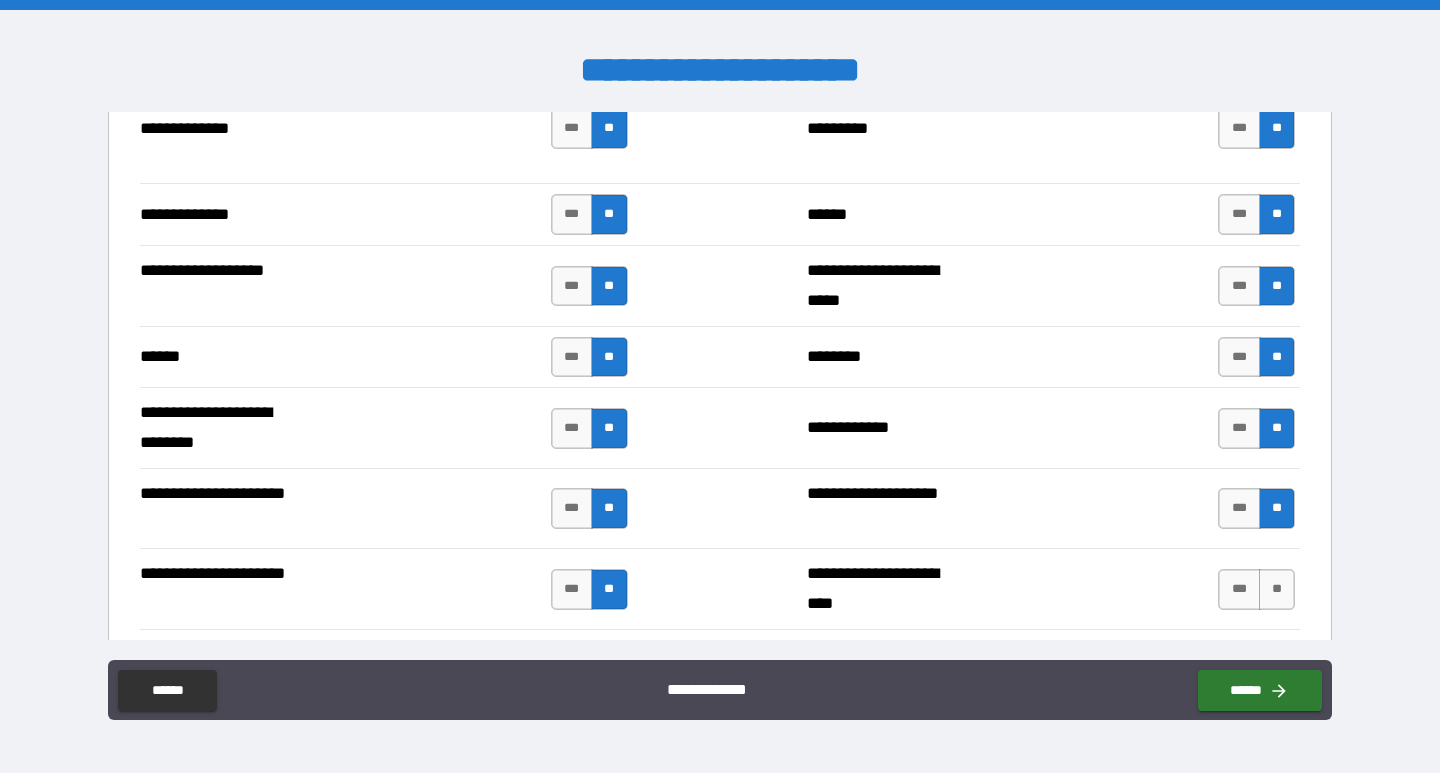 click on "*** **" at bounding box center [1256, 589] 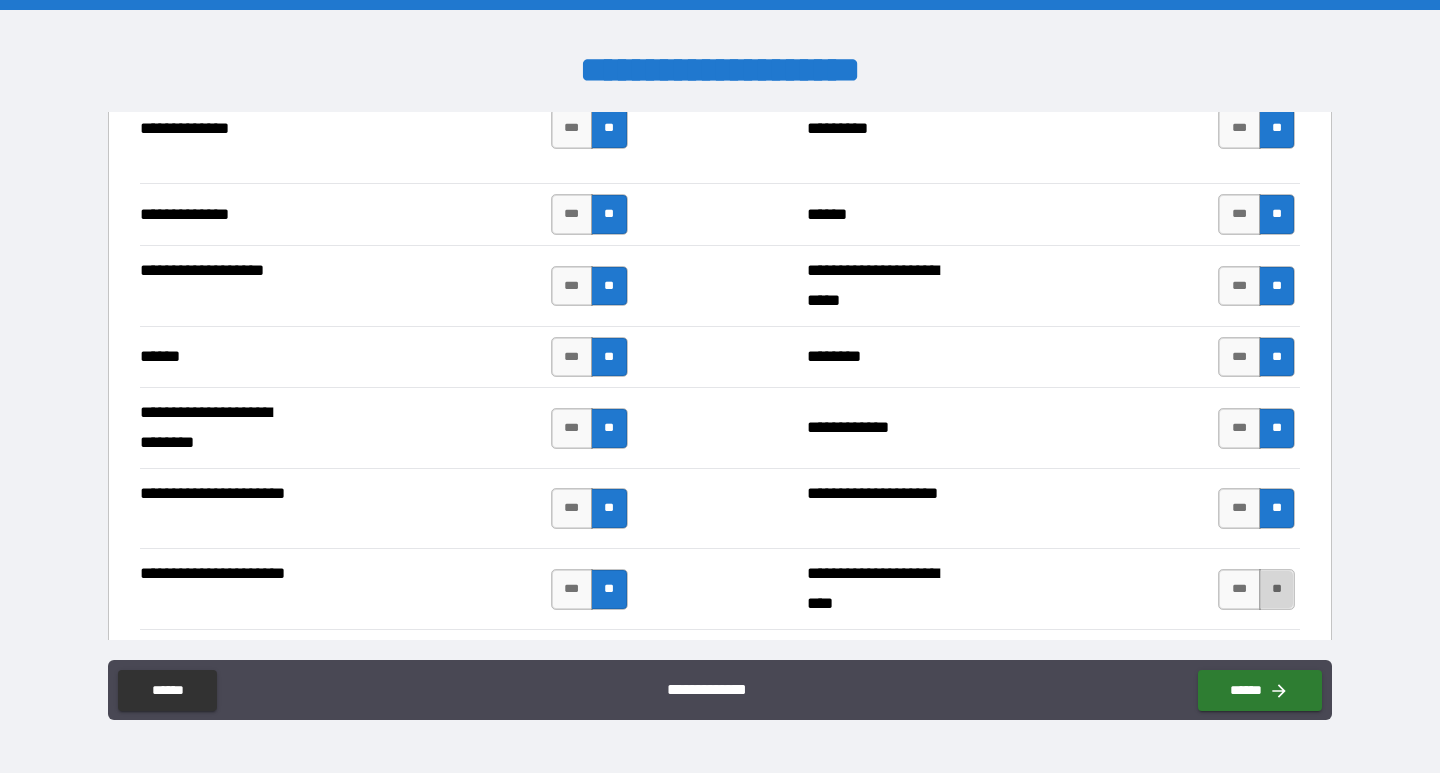 click on "**" at bounding box center (1277, 589) 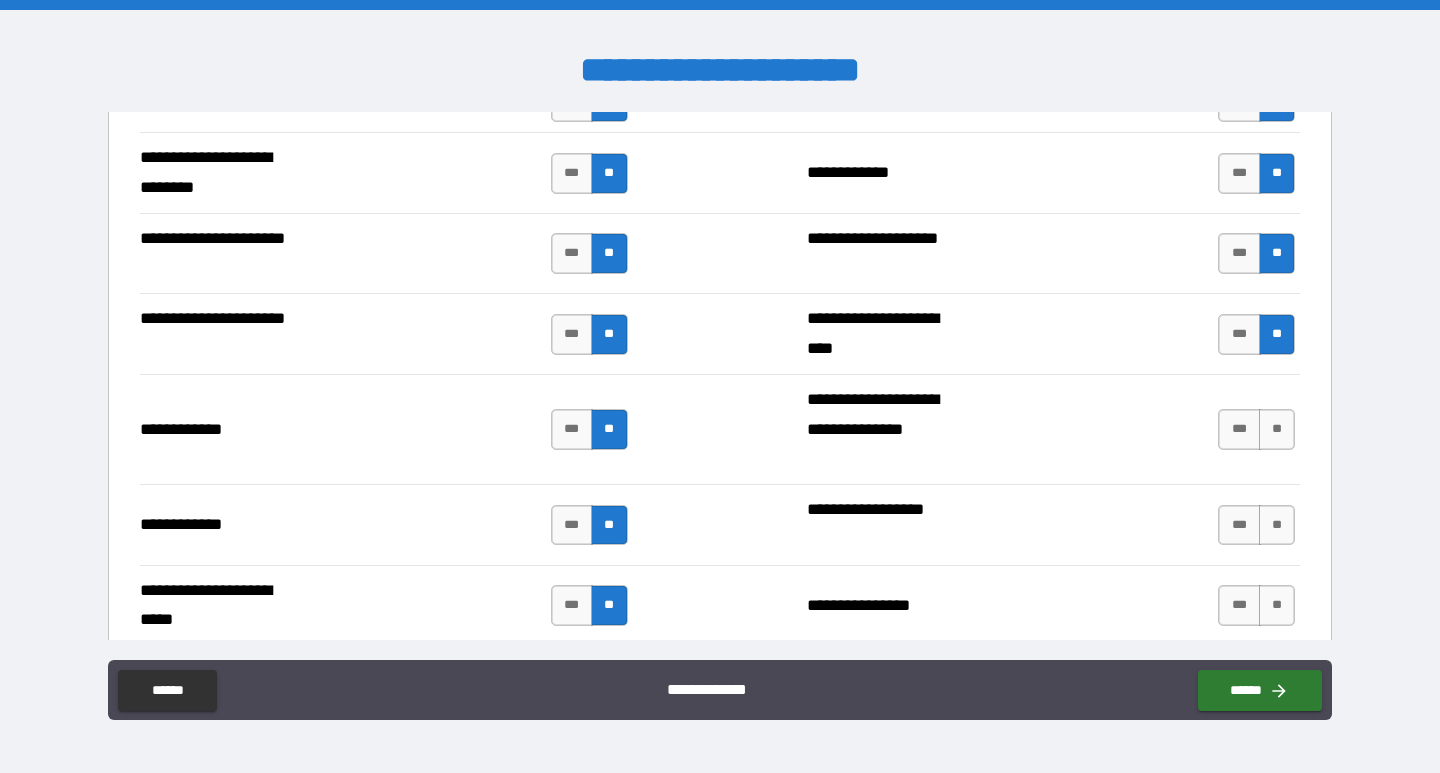 scroll, scrollTop: 4000, scrollLeft: 0, axis: vertical 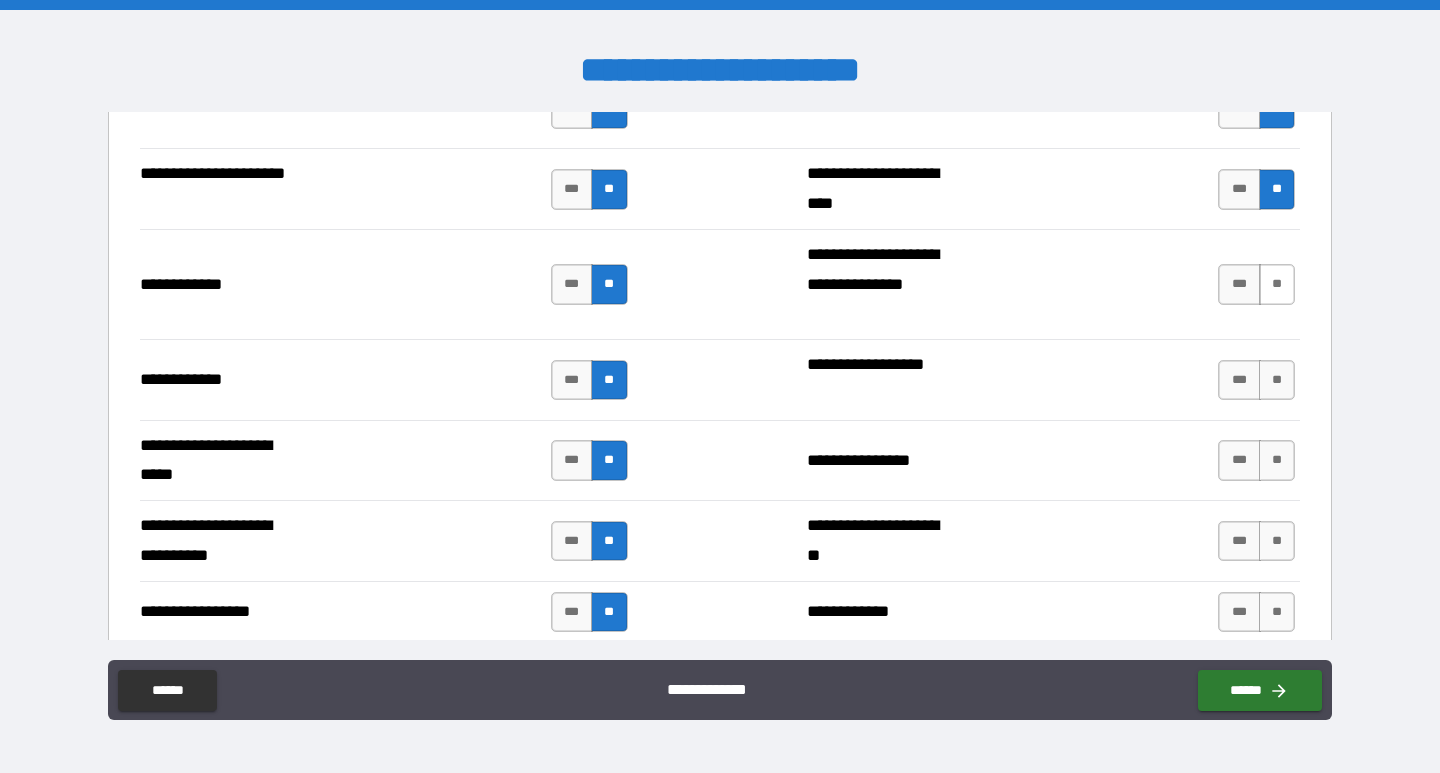 click on "**" at bounding box center (1277, 284) 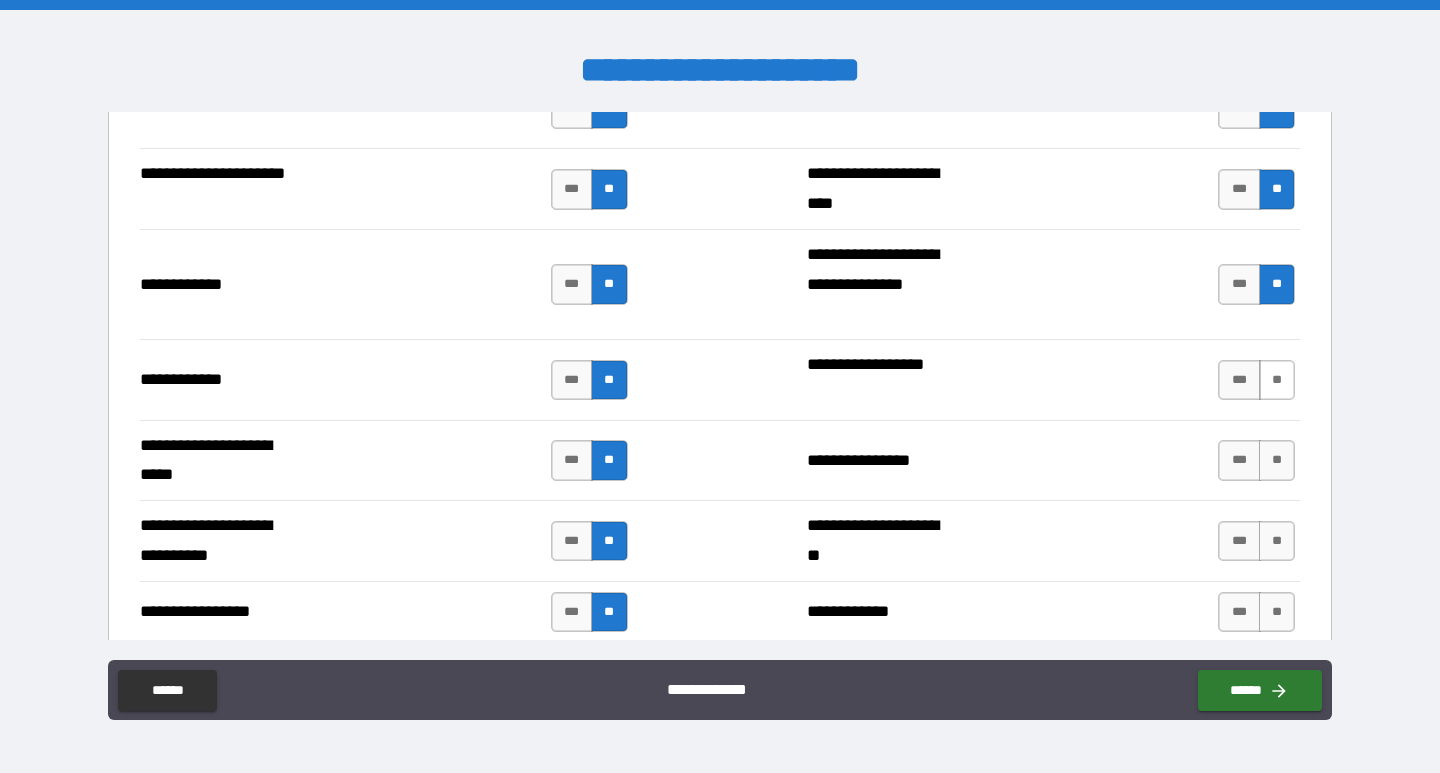 click on "**" at bounding box center (1277, 380) 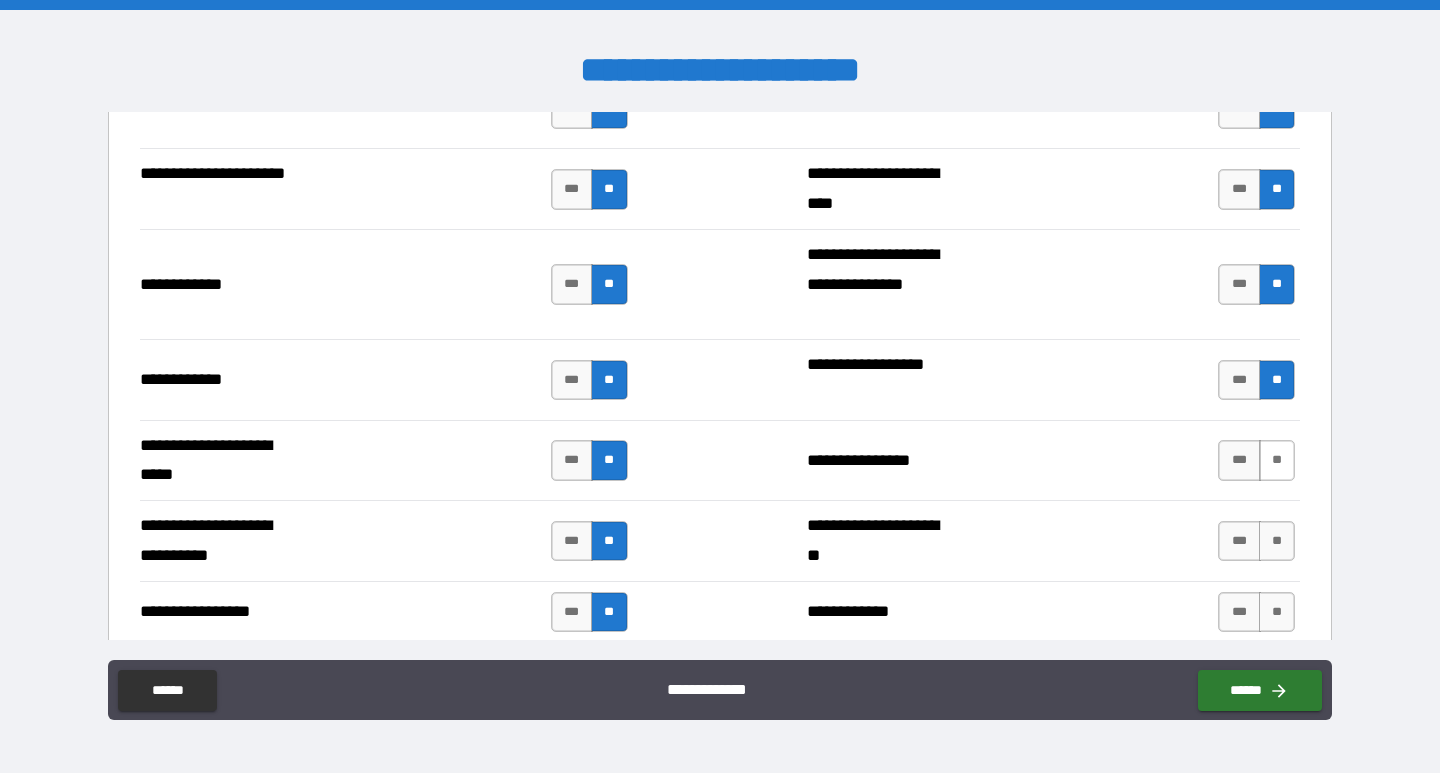 click on "**" at bounding box center (1277, 460) 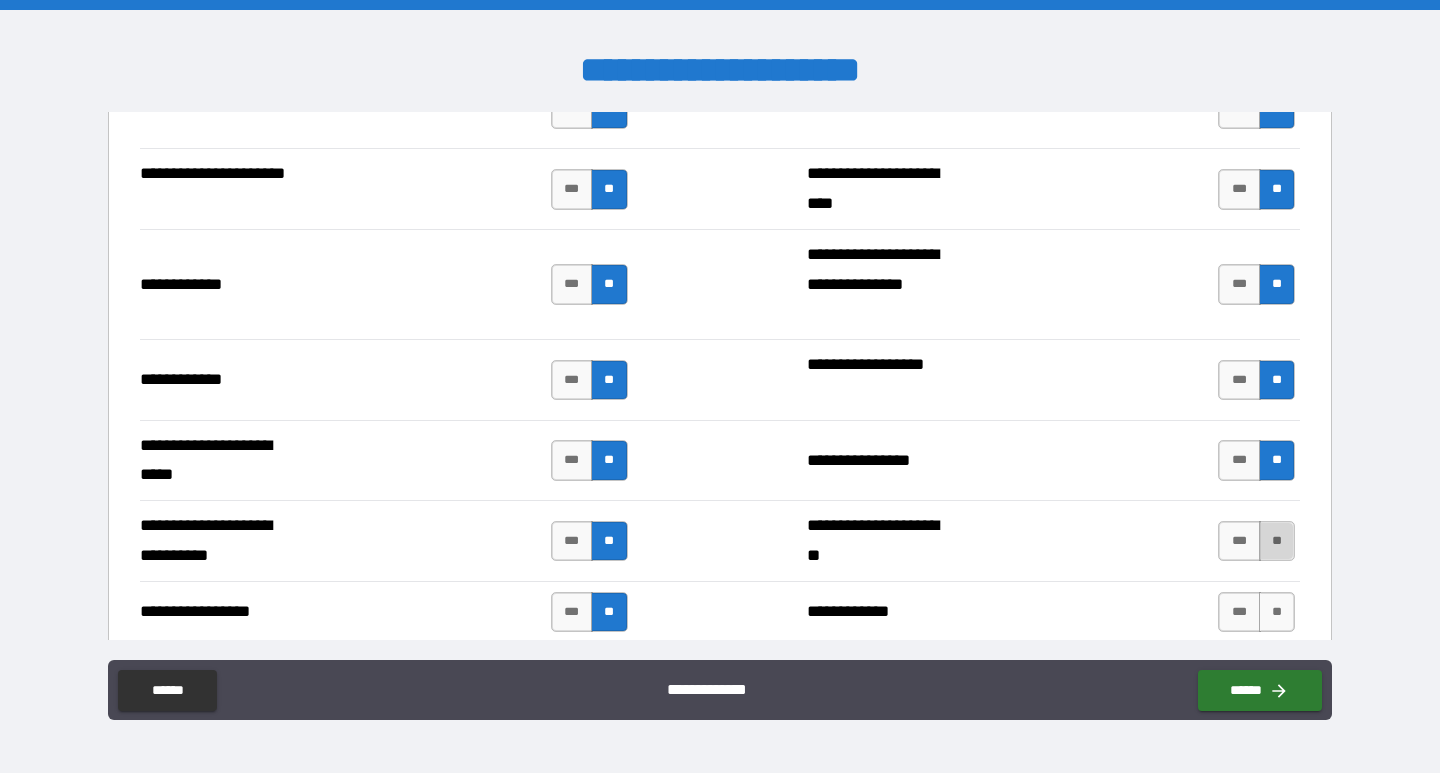 click on "**" at bounding box center [1277, 541] 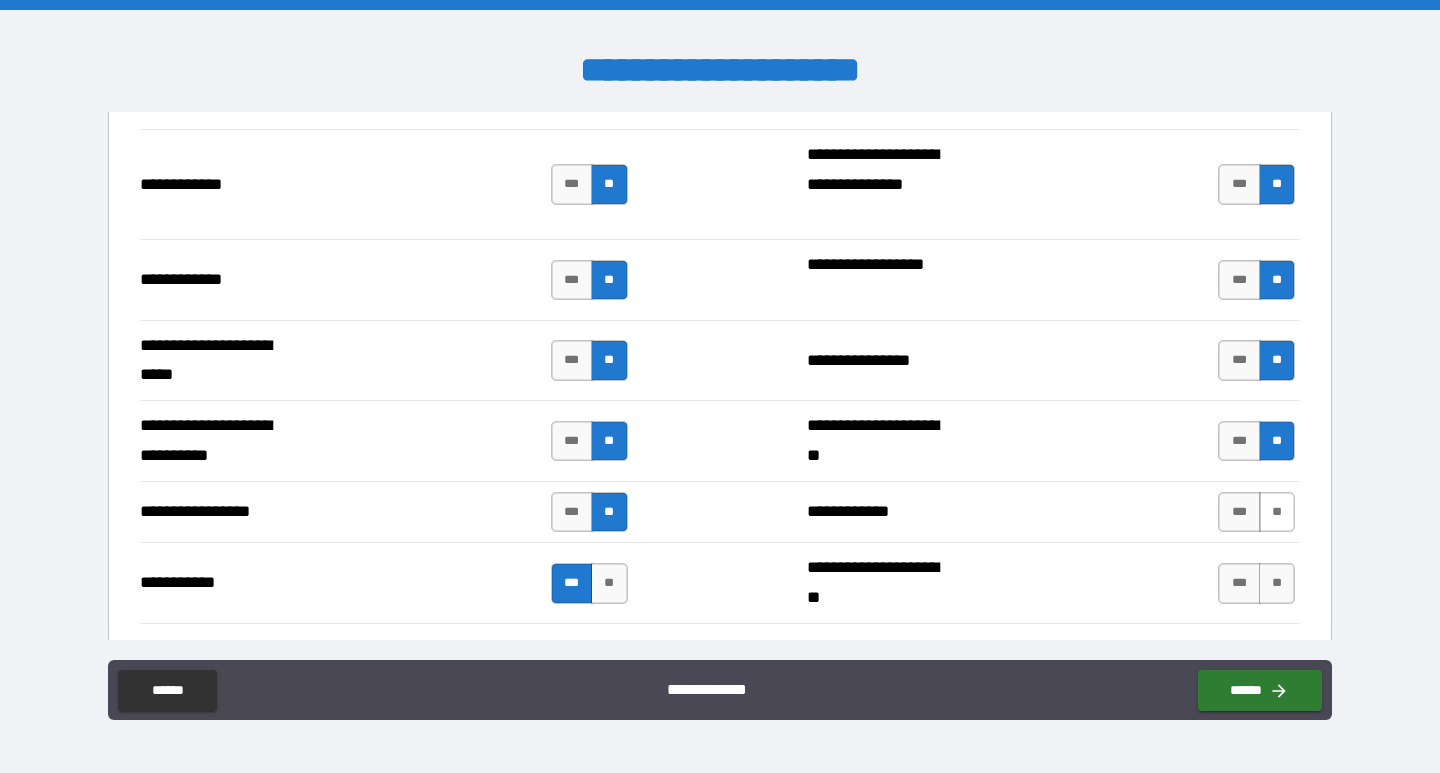 click on "**" at bounding box center [1277, 512] 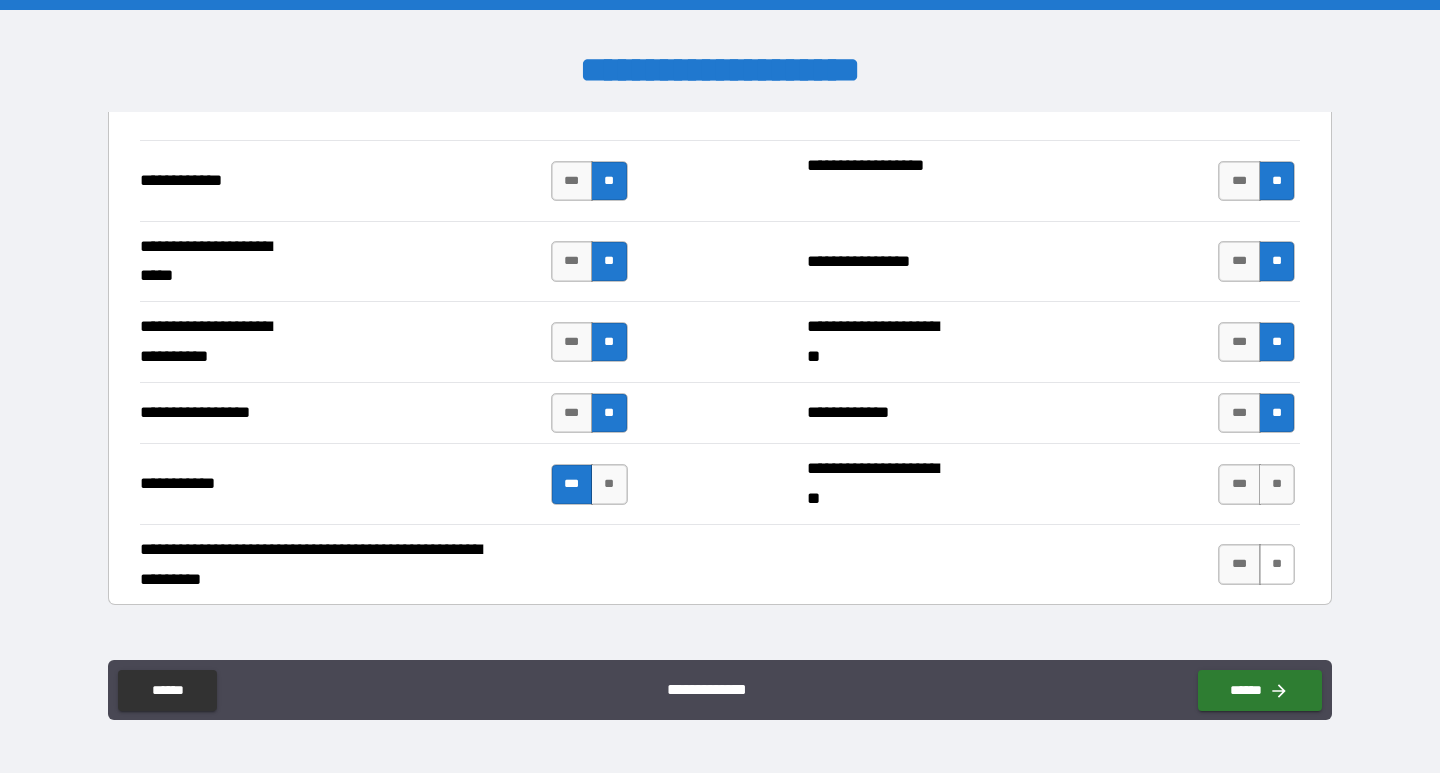 scroll, scrollTop: 4200, scrollLeft: 0, axis: vertical 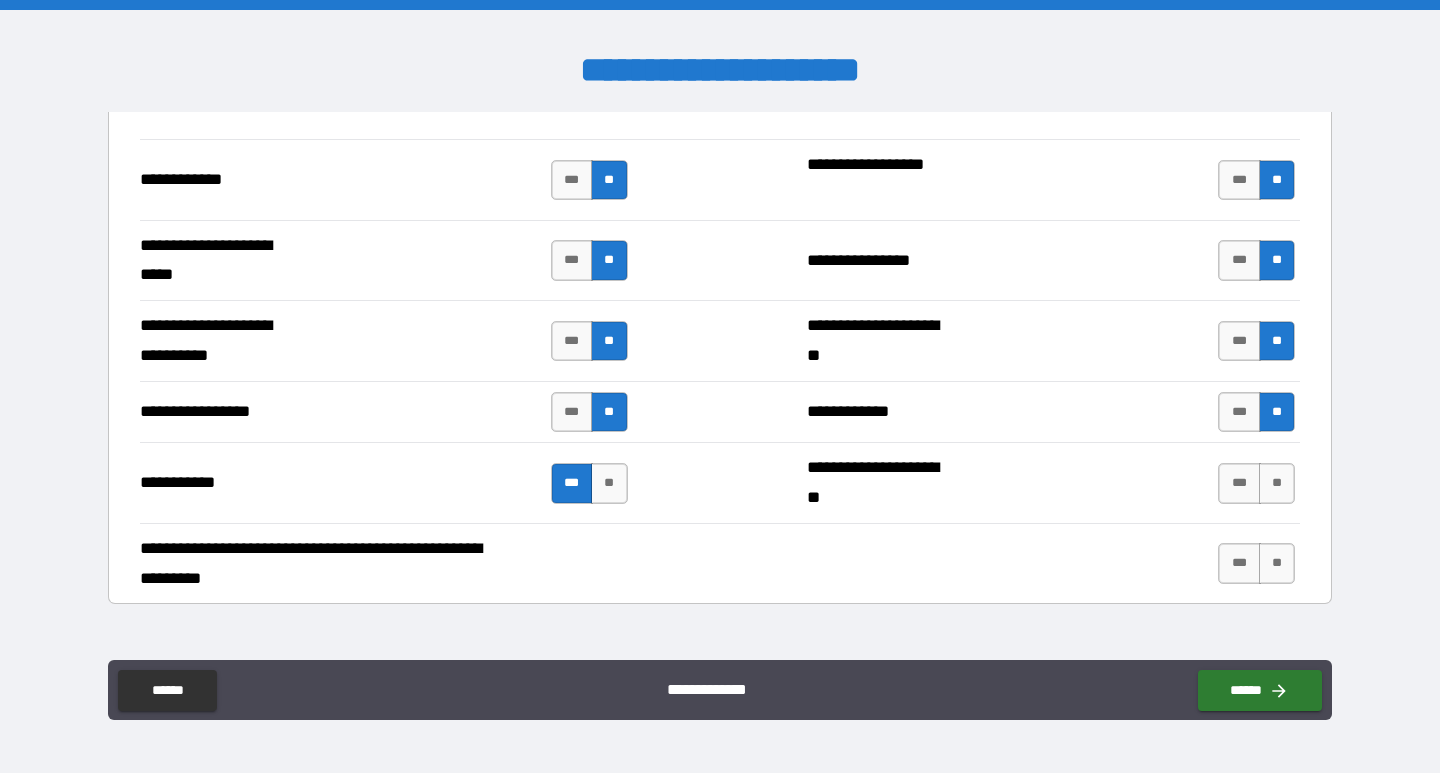drag, startPoint x: 1263, startPoint y: 493, endPoint x: 1268, endPoint y: 504, distance: 12.083046 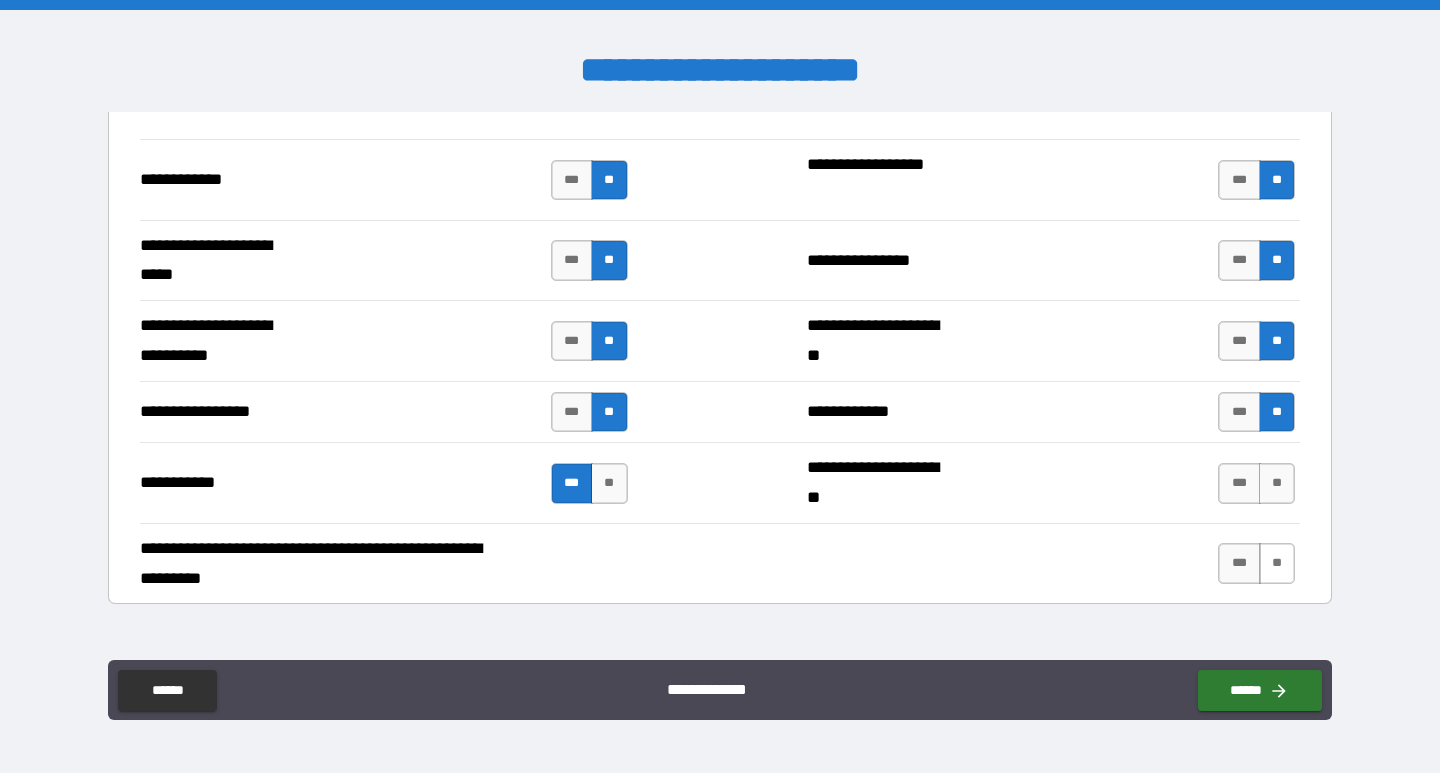 click on "**" at bounding box center [1277, 563] 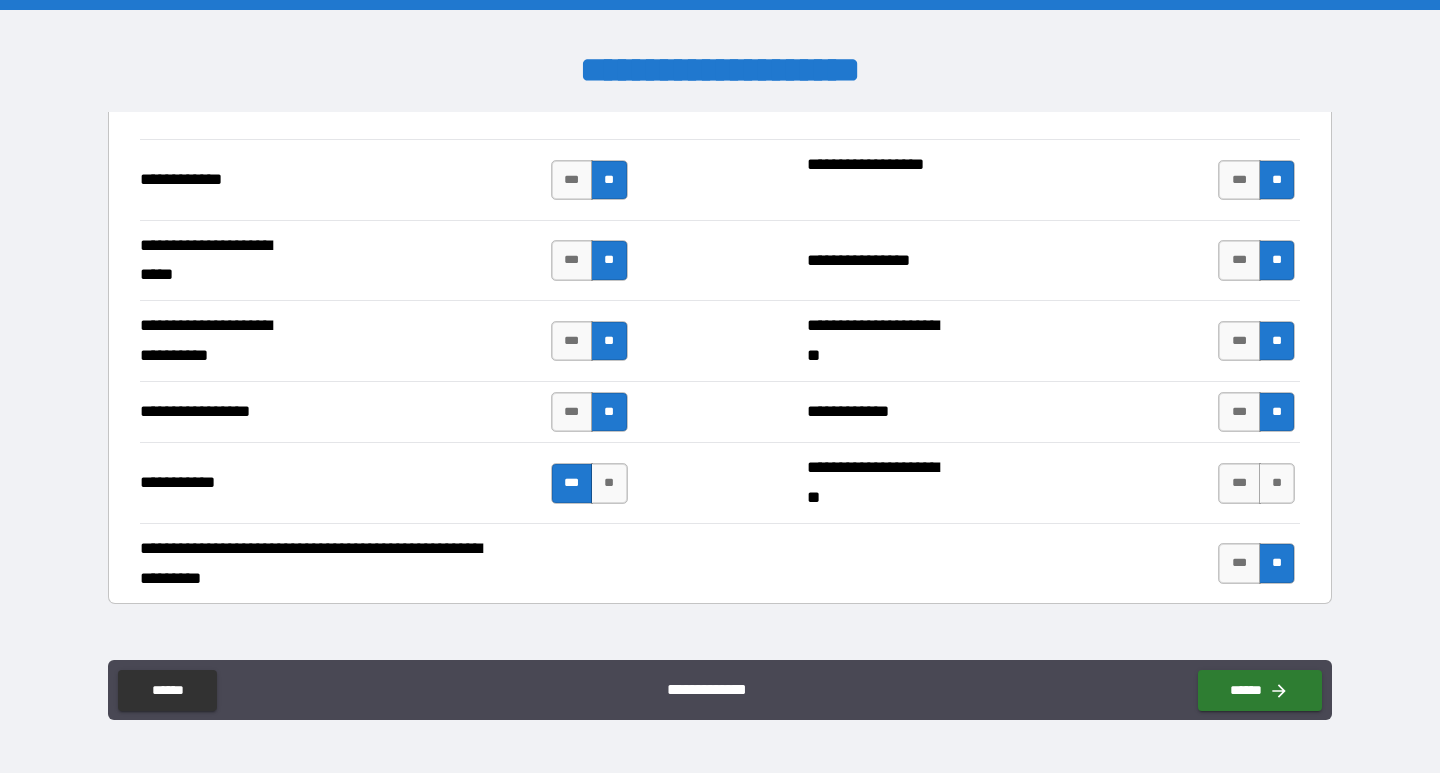 click on "*** **" at bounding box center [1256, 483] 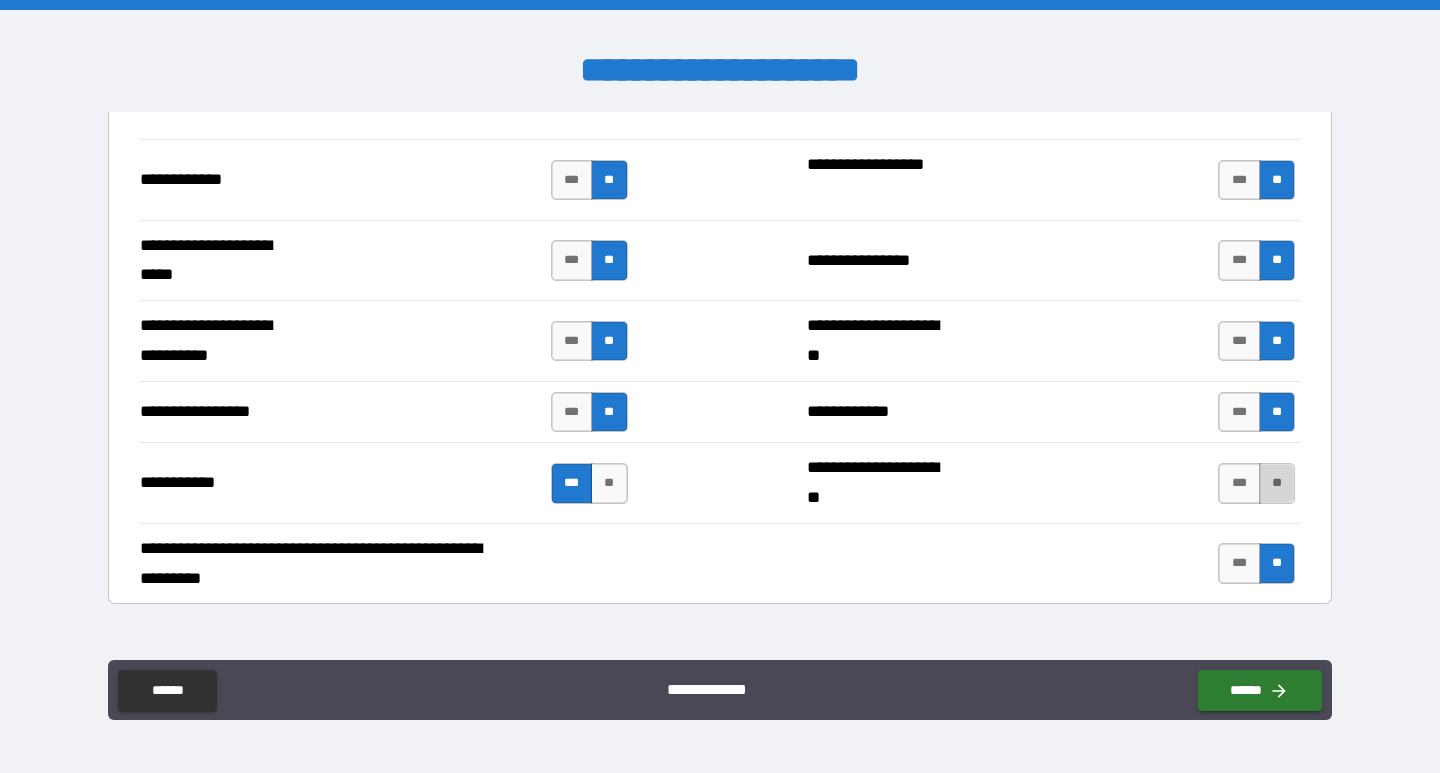 click on "**" at bounding box center [1277, 483] 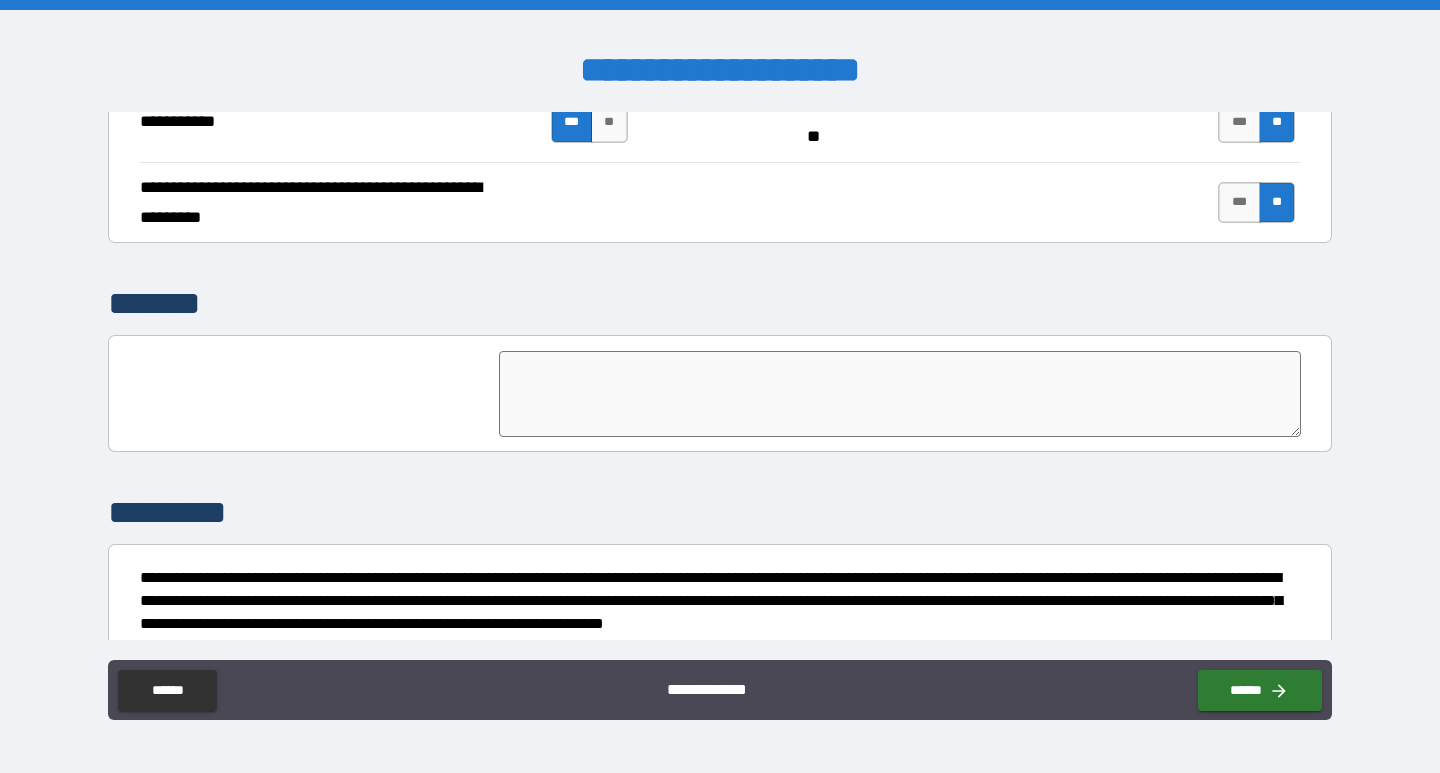 scroll, scrollTop: 4600, scrollLeft: 0, axis: vertical 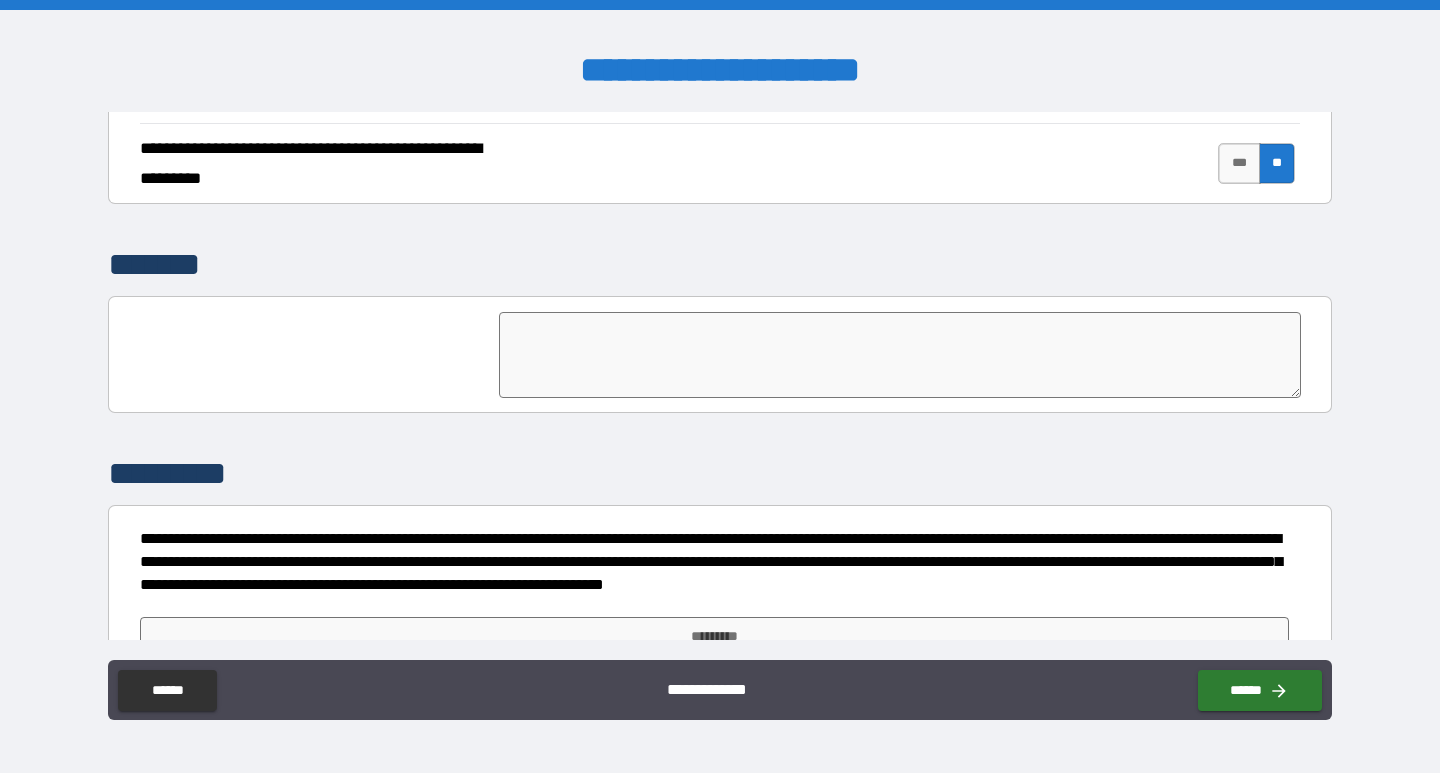 click at bounding box center [900, 355] 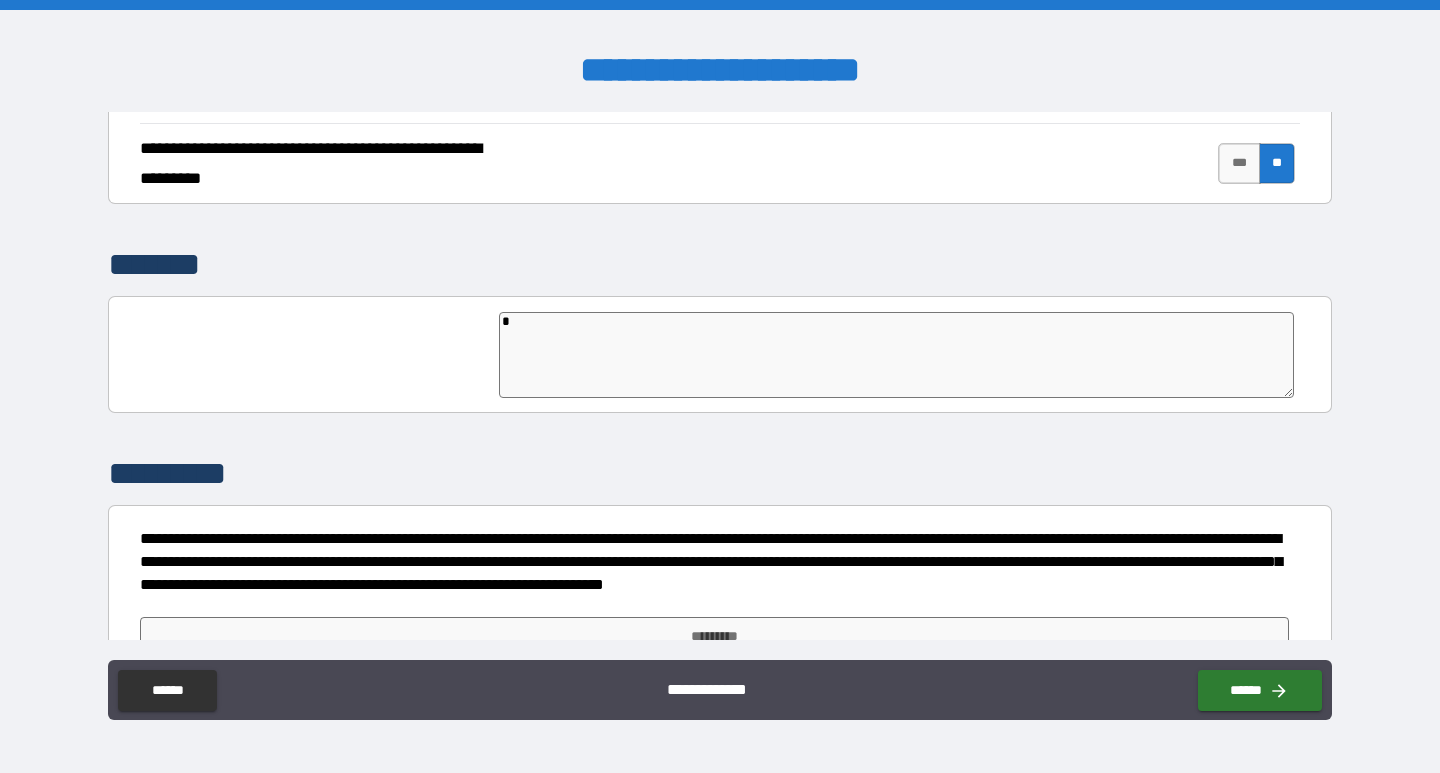 type on "**" 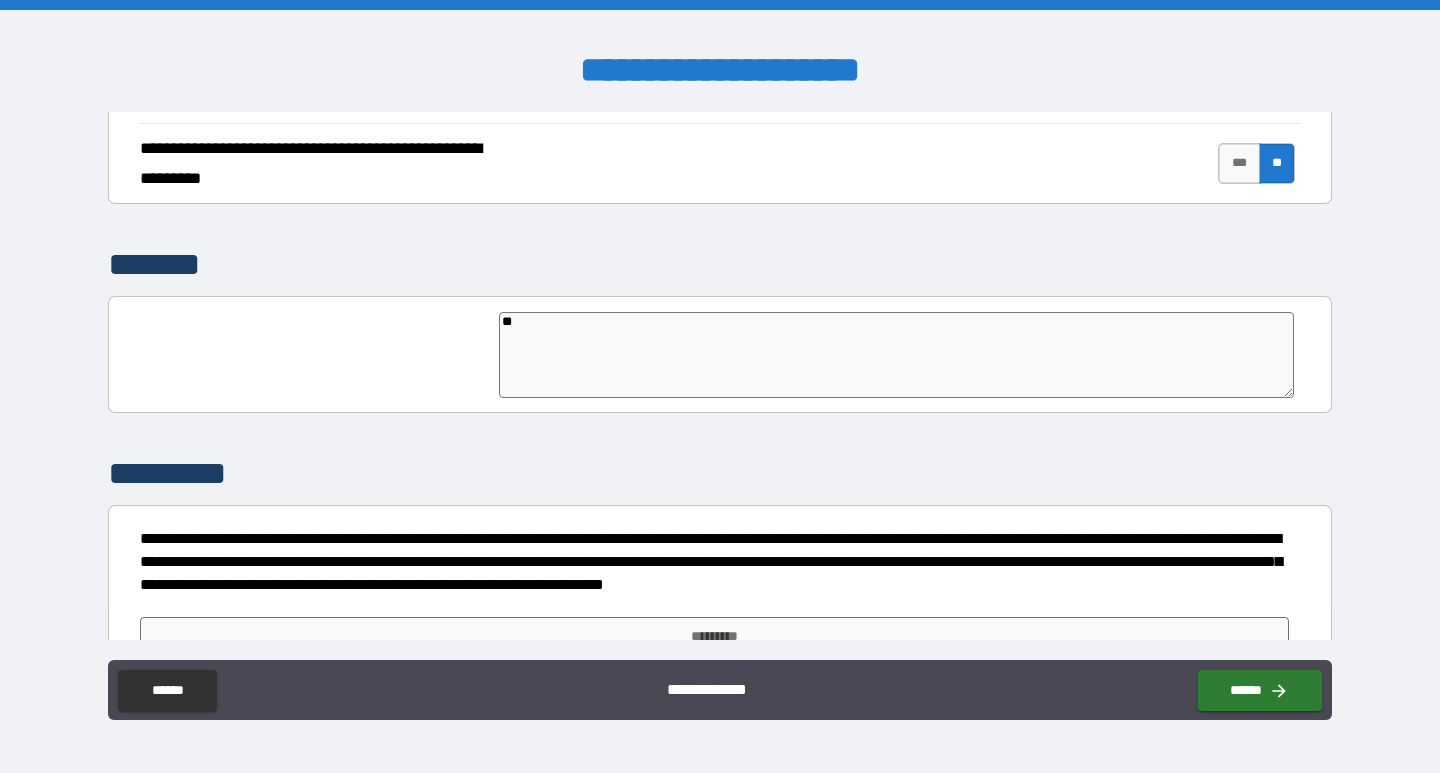 type on "*" 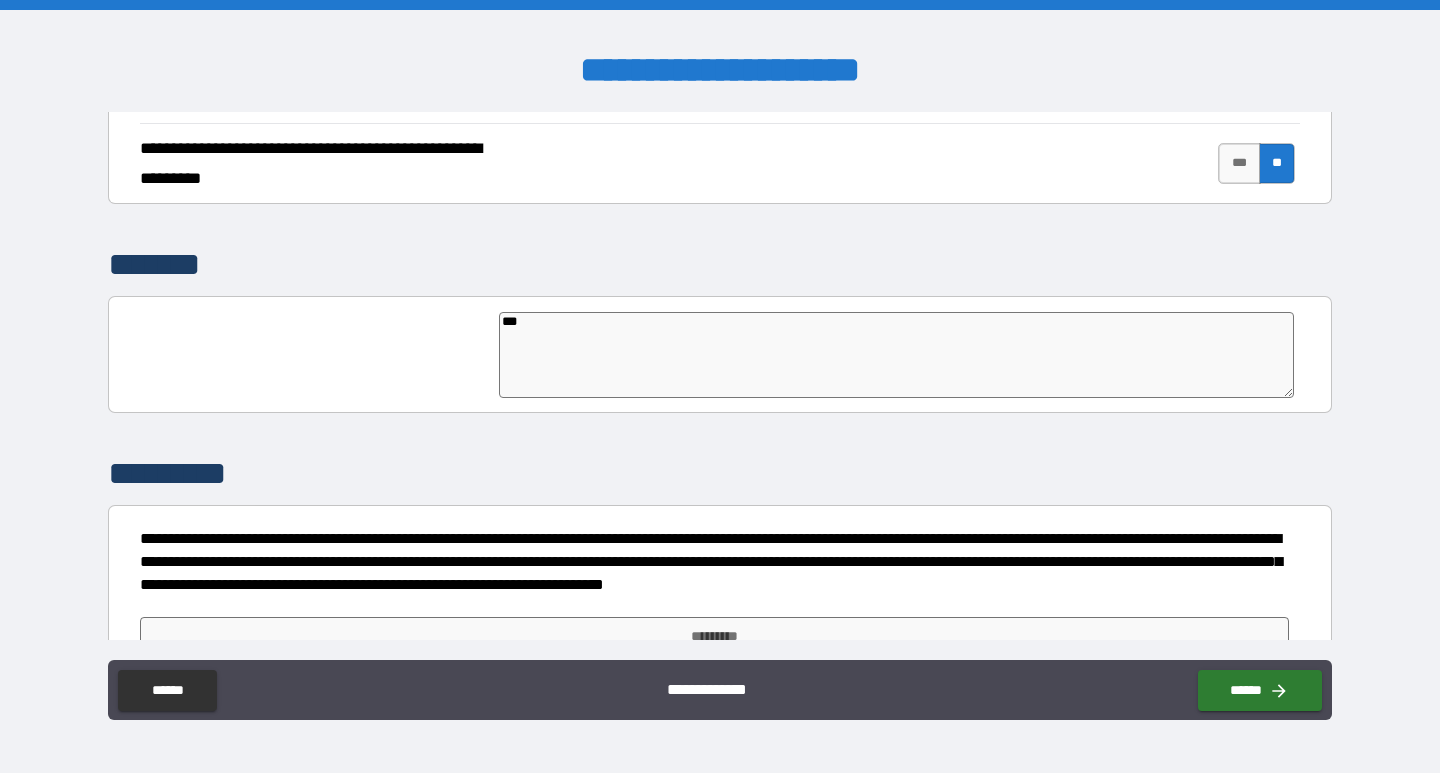 type on "****" 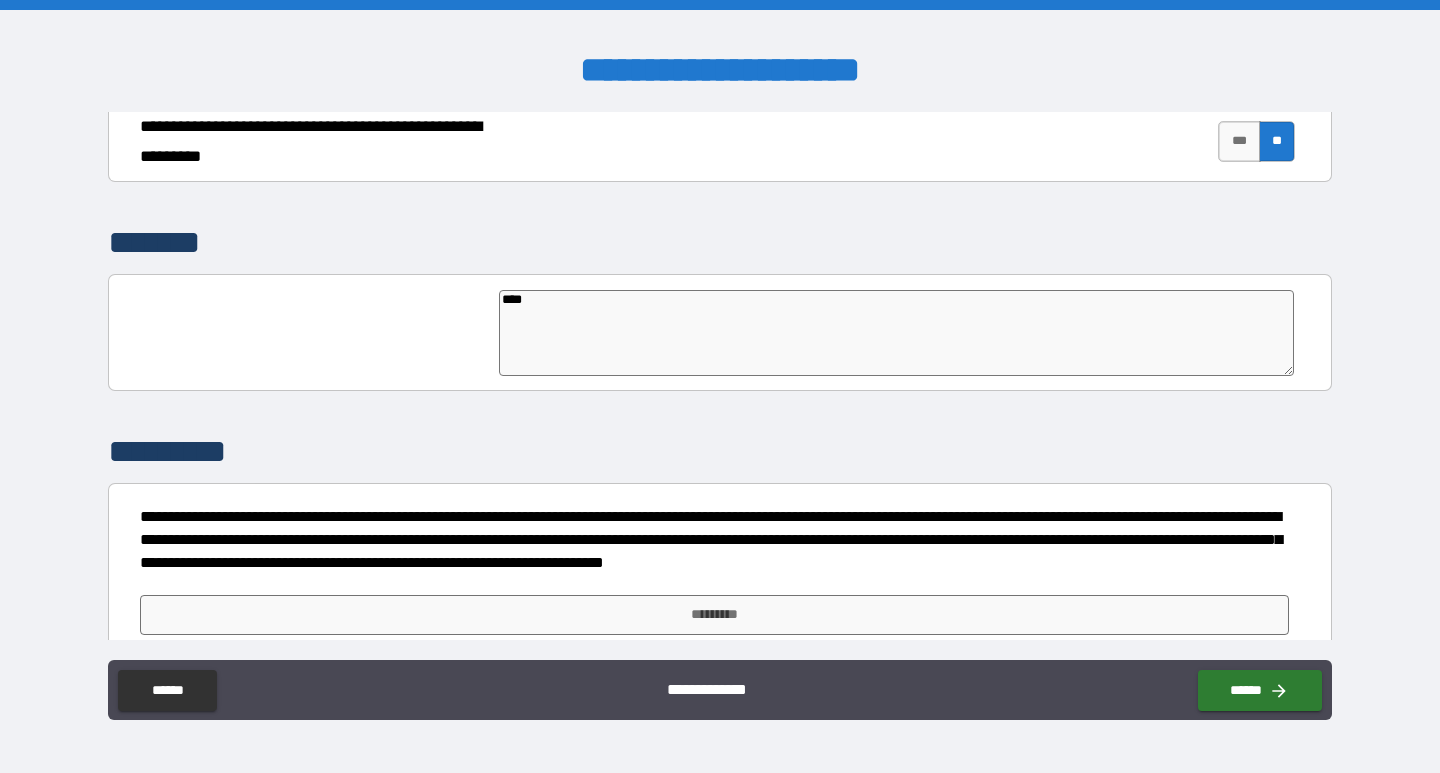 type on "*" 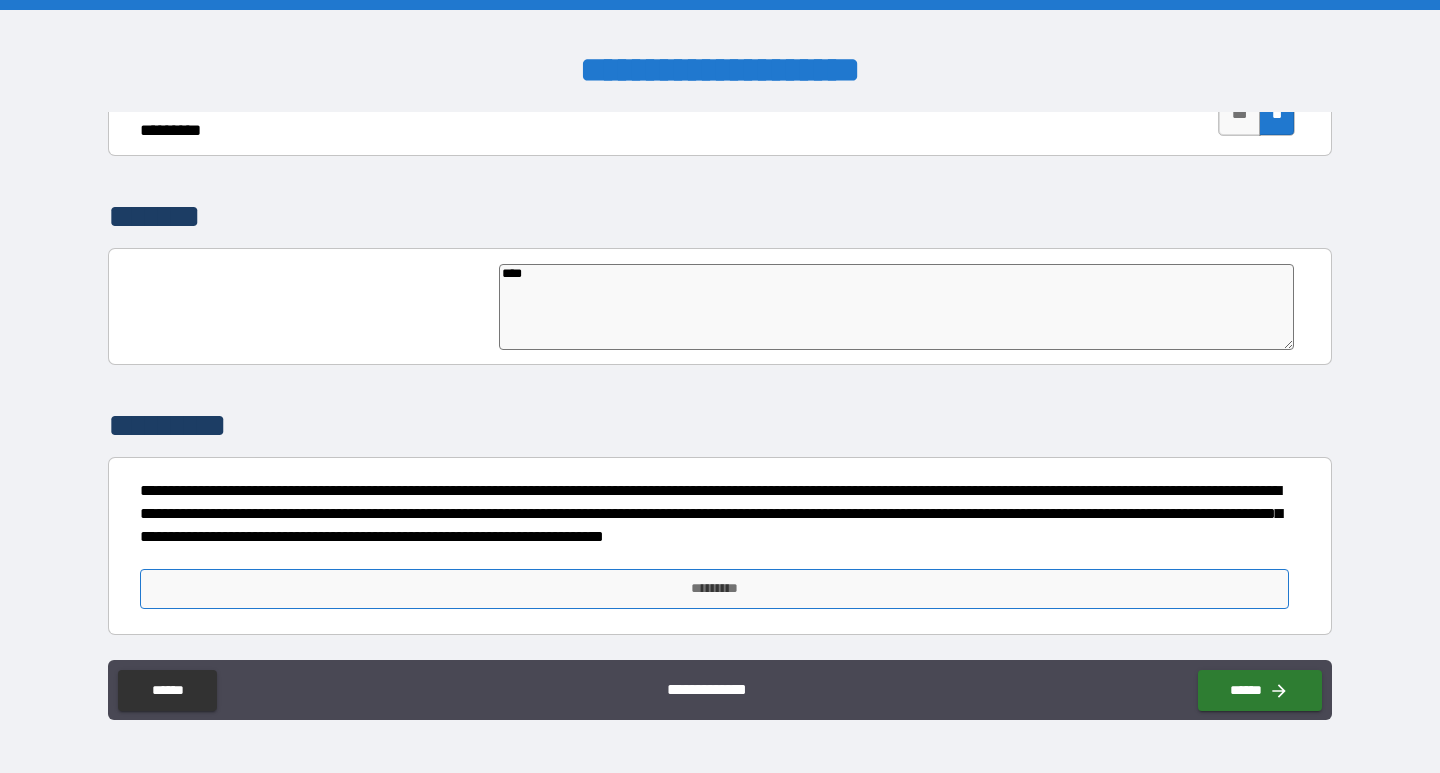 type on "****" 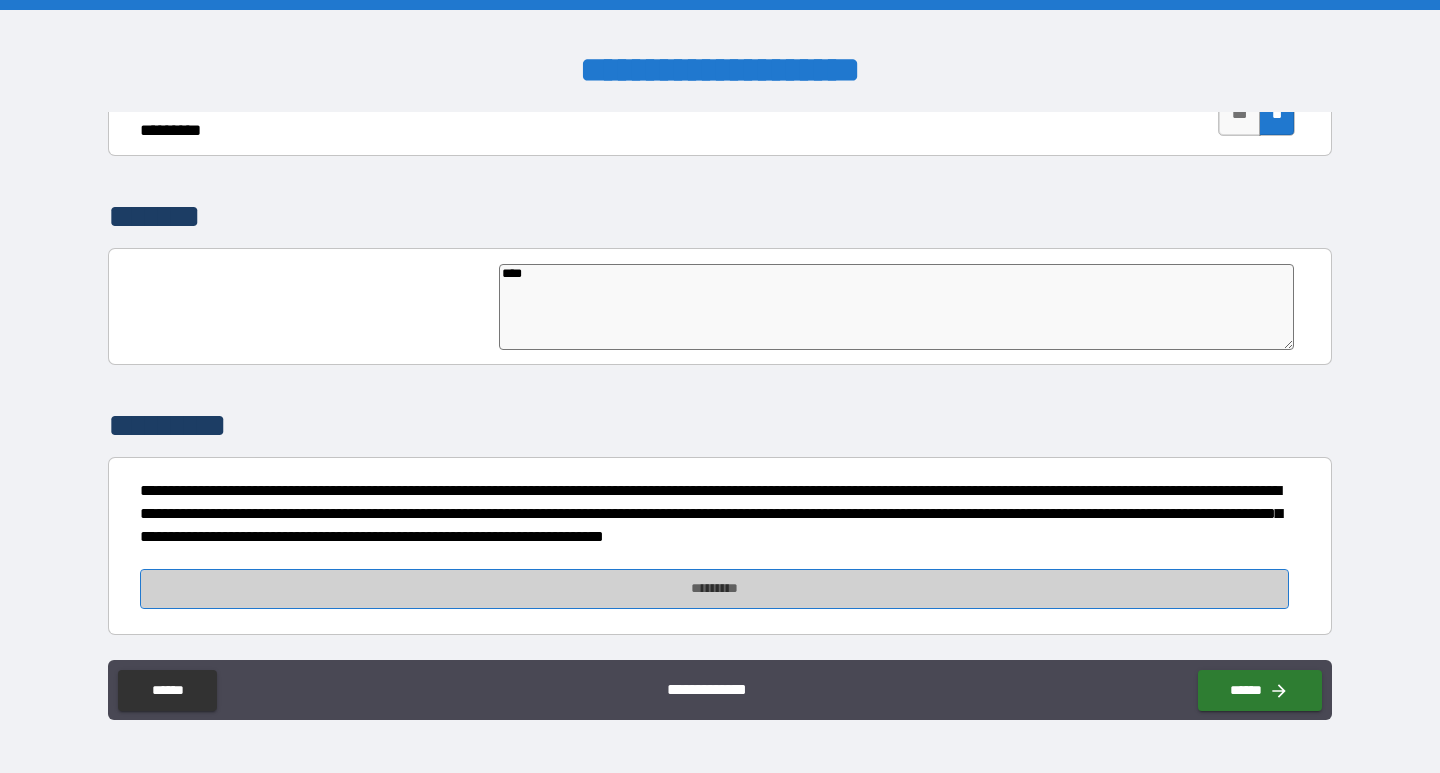 click on "*********" at bounding box center [715, 589] 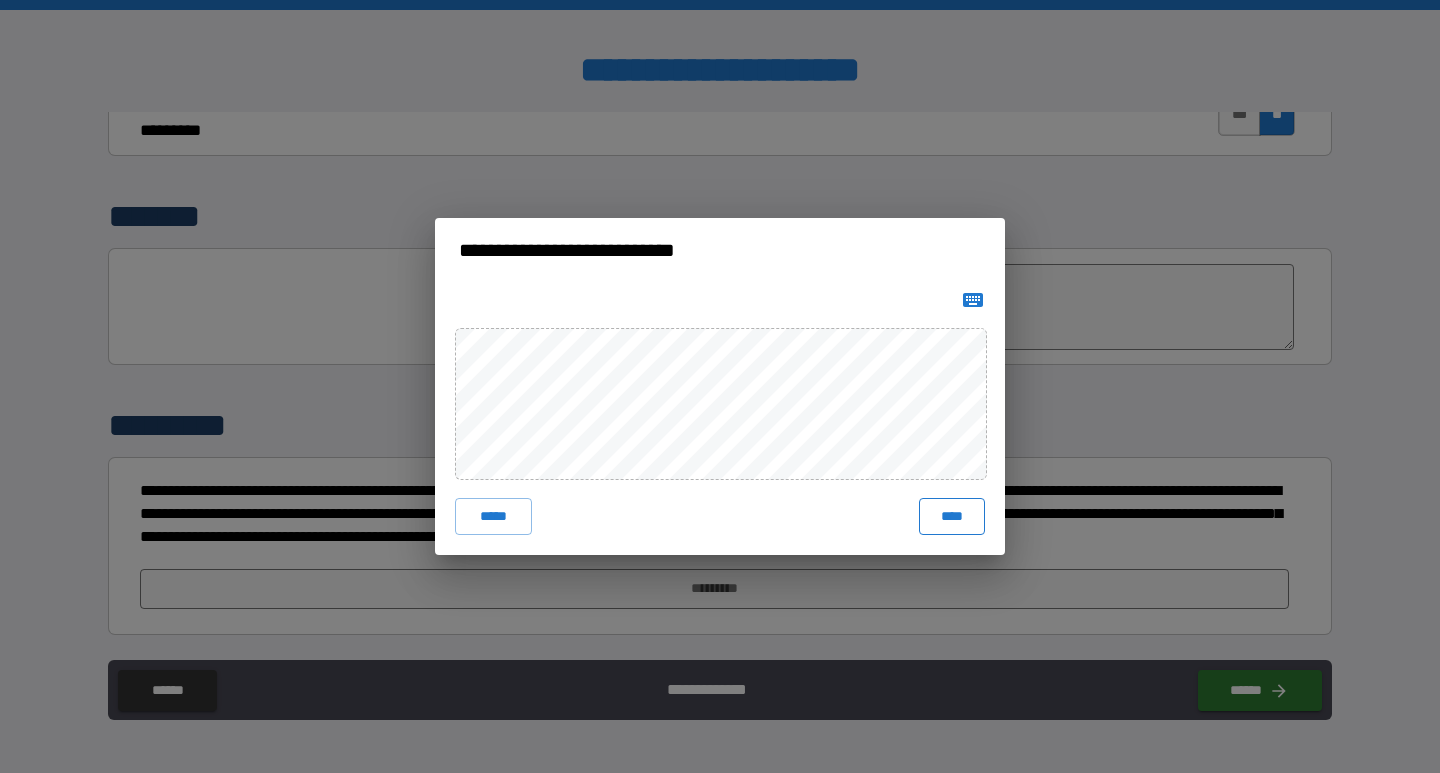 click on "****" at bounding box center [952, 516] 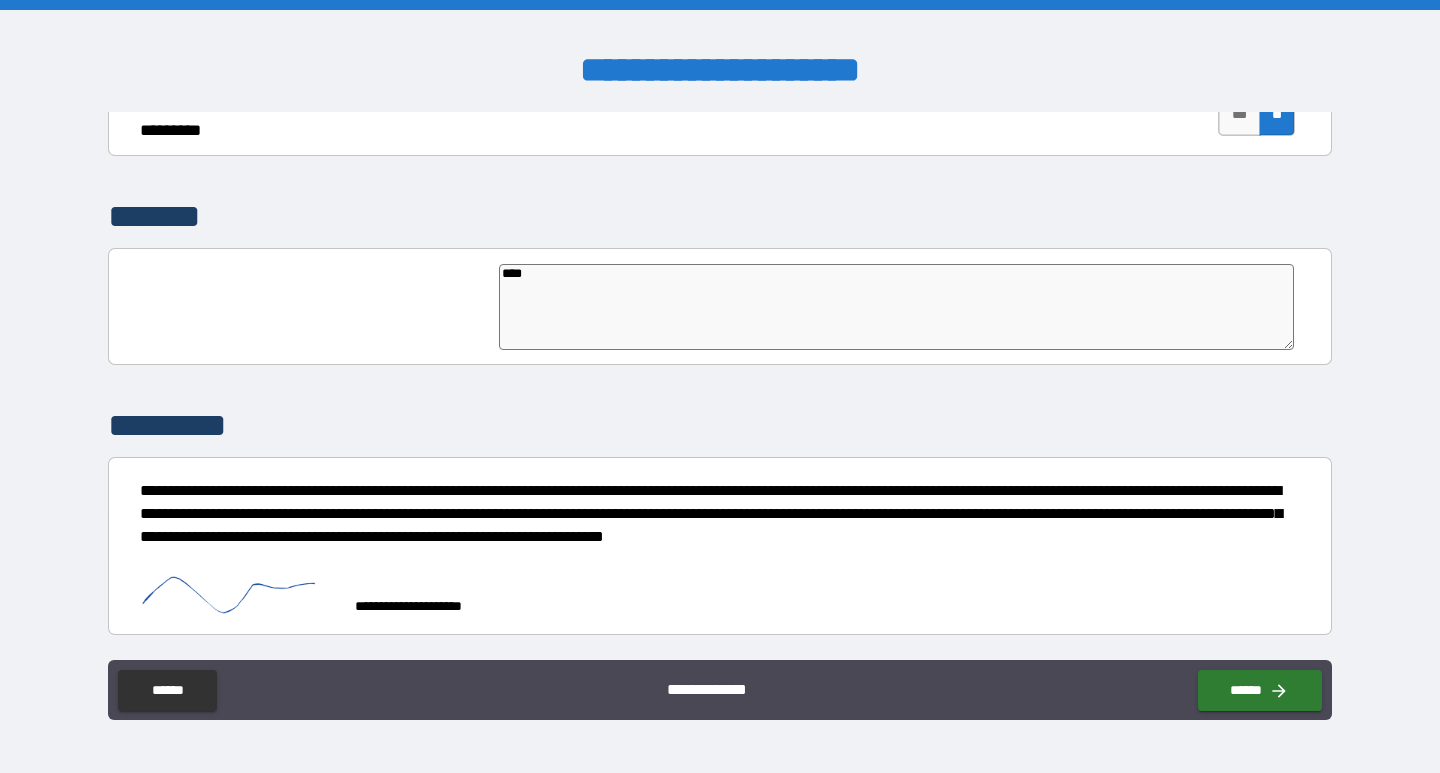 type on "*" 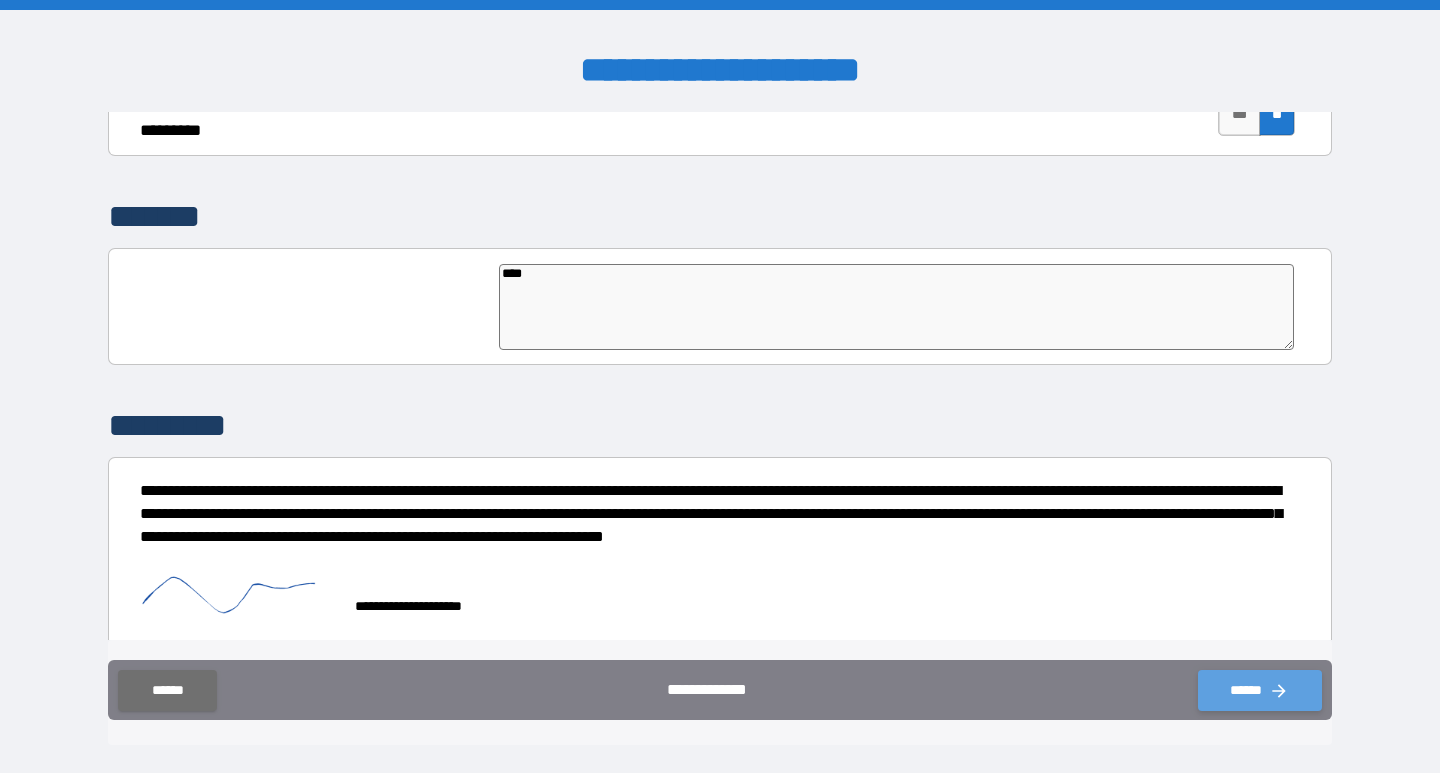 click on "******" at bounding box center [1260, 690] 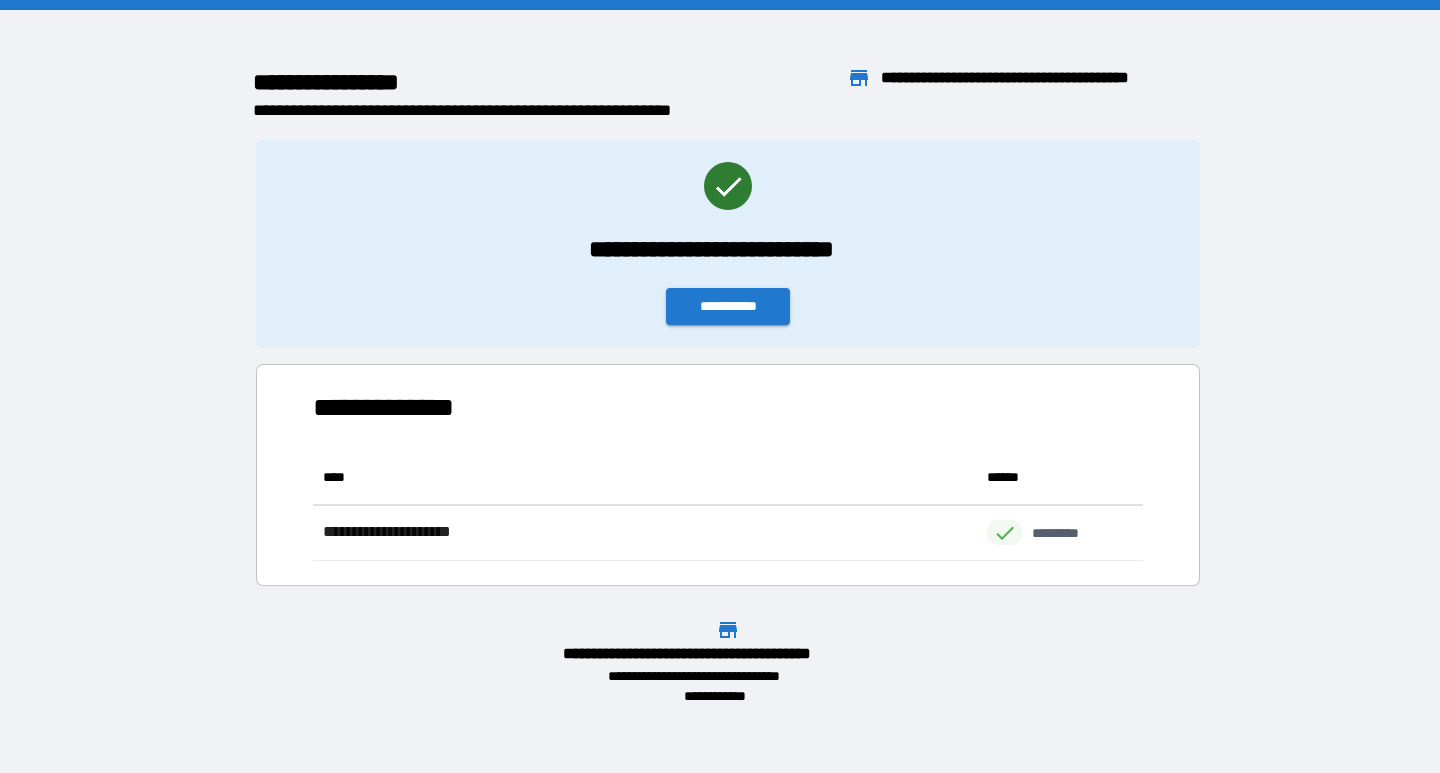 scroll, scrollTop: 16, scrollLeft: 16, axis: both 